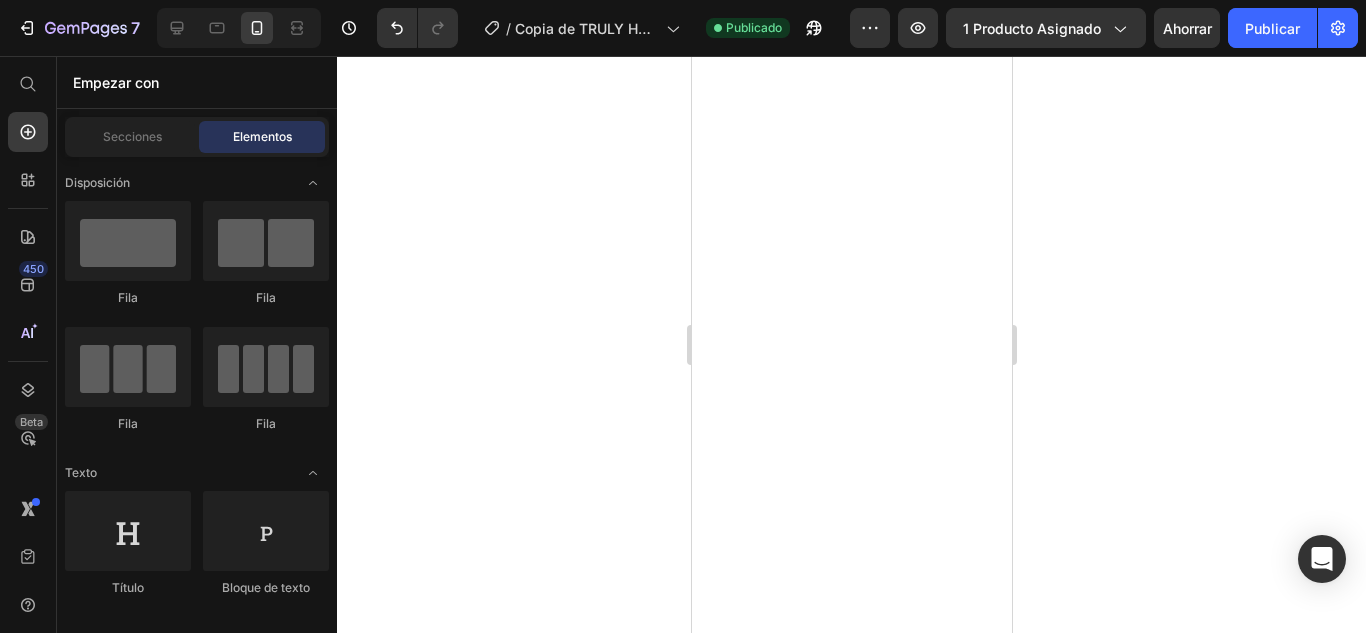 scroll, scrollTop: 0, scrollLeft: 0, axis: both 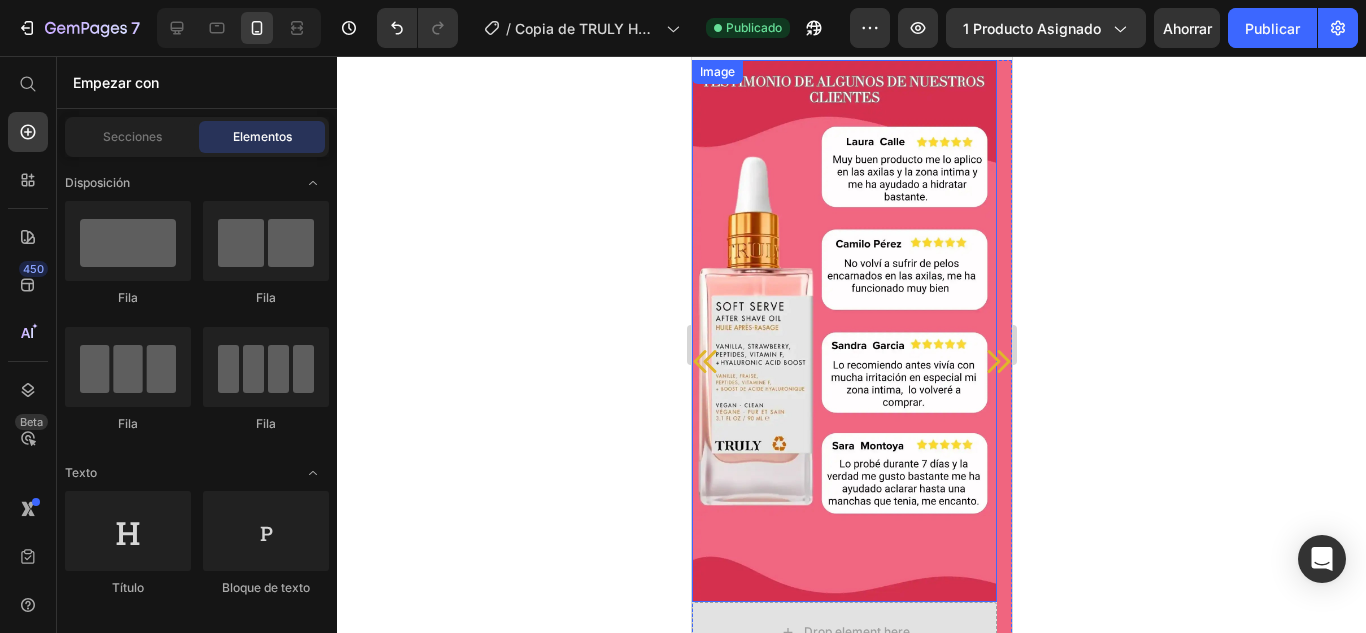 click at bounding box center (843, 331) 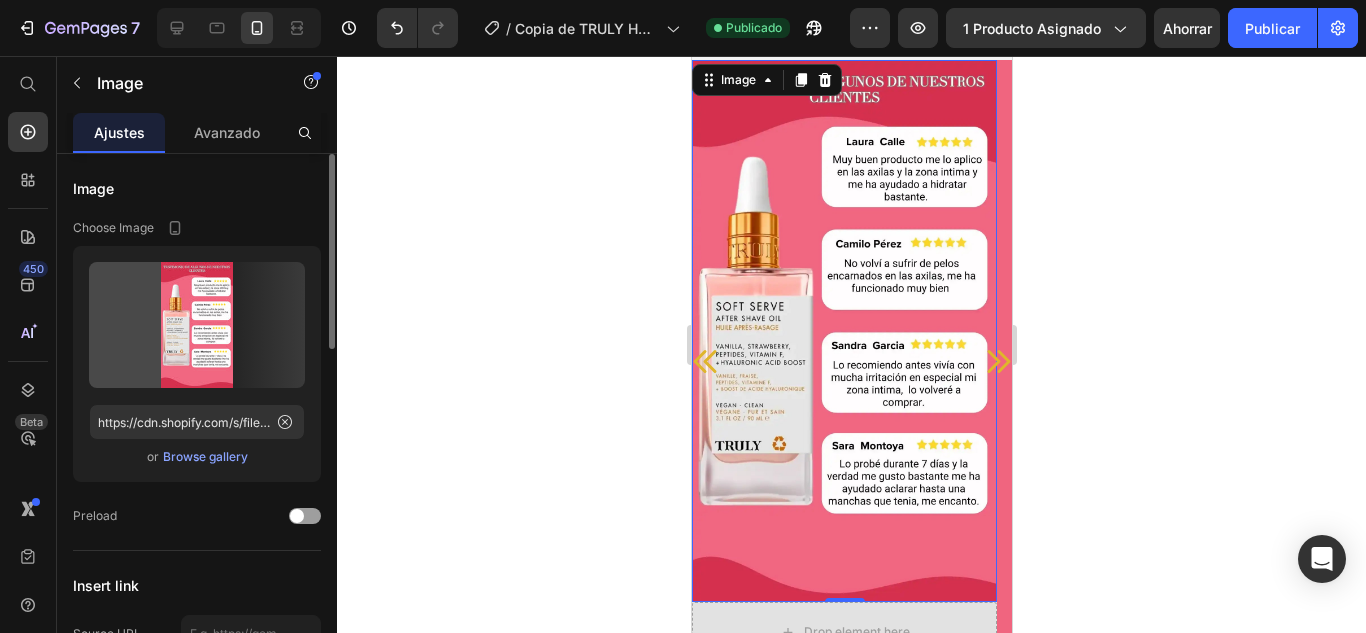 scroll, scrollTop: 0, scrollLeft: 0, axis: both 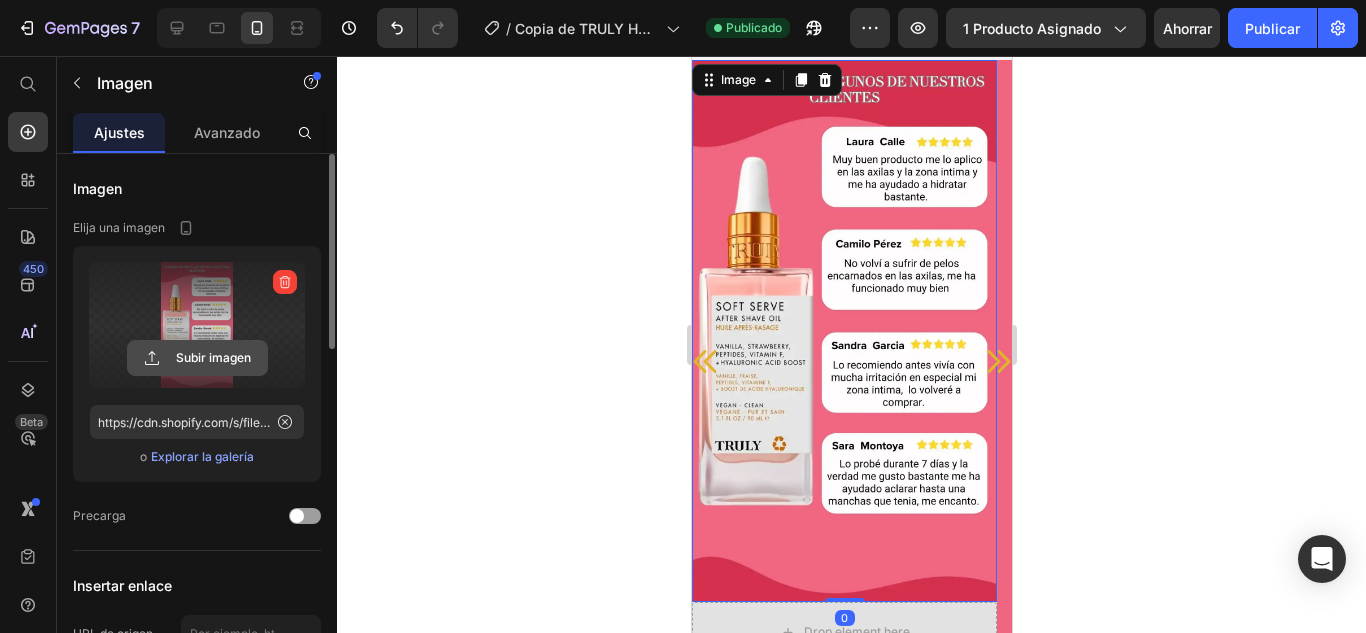 click 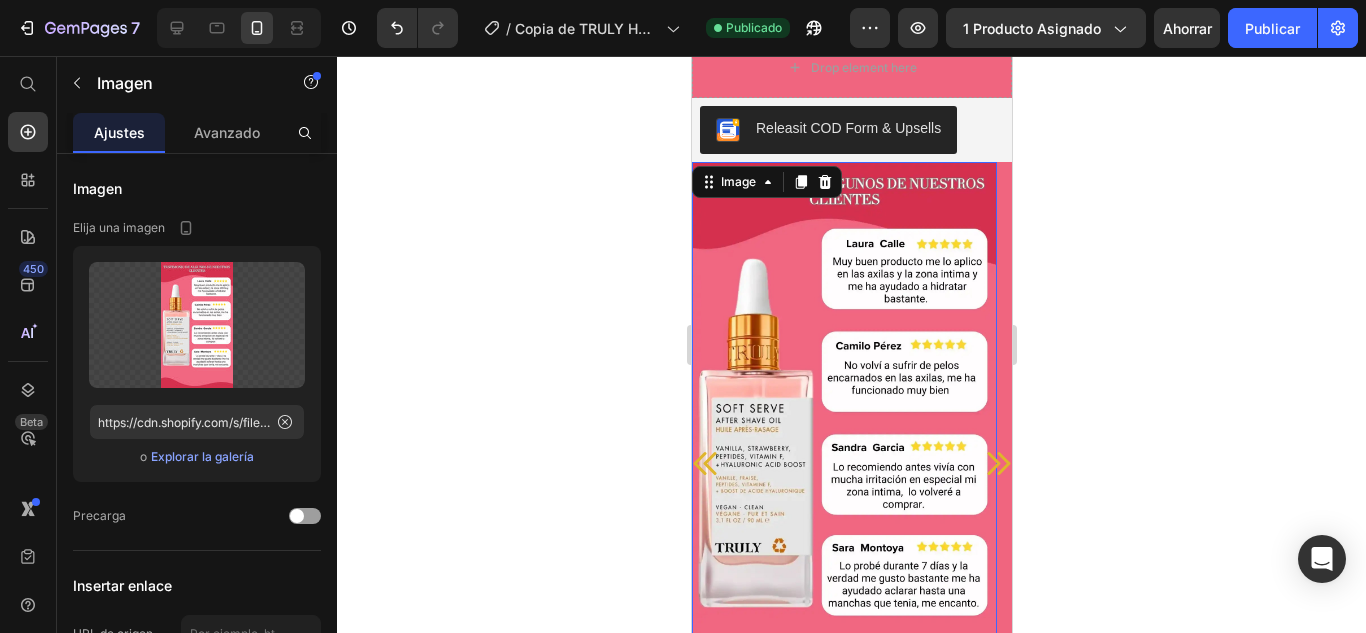 scroll, scrollTop: 5558, scrollLeft: 0, axis: vertical 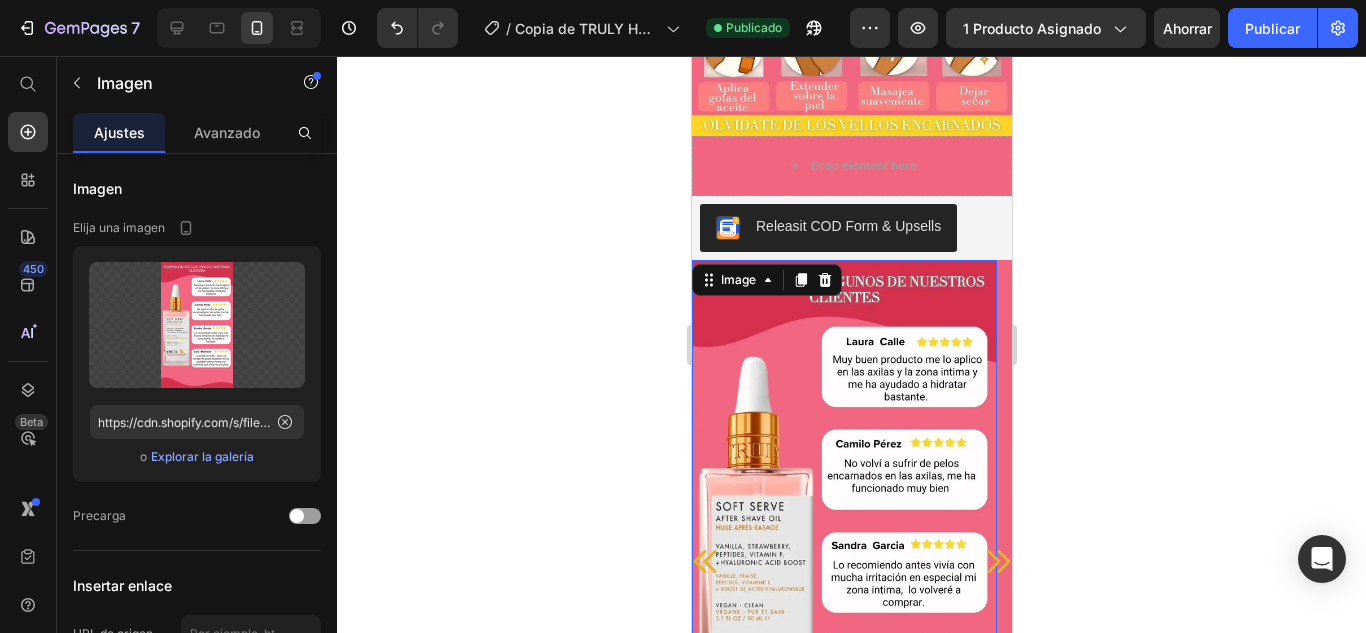click at bounding box center (843, 531) 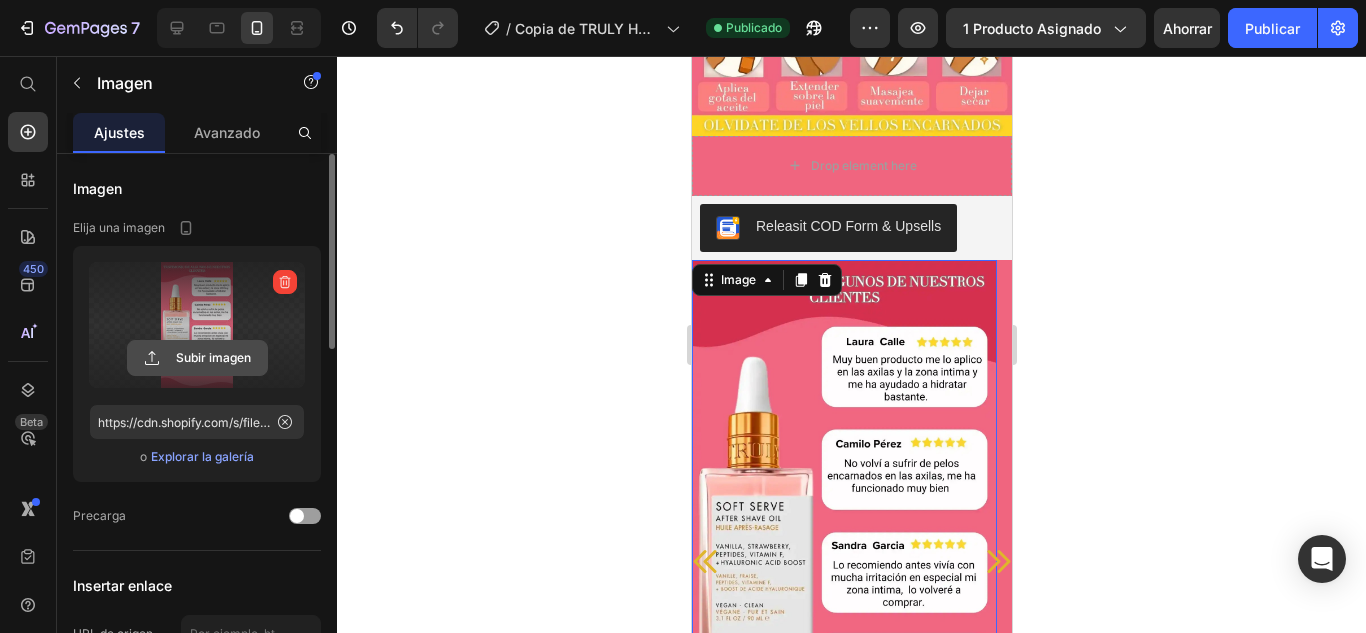 click 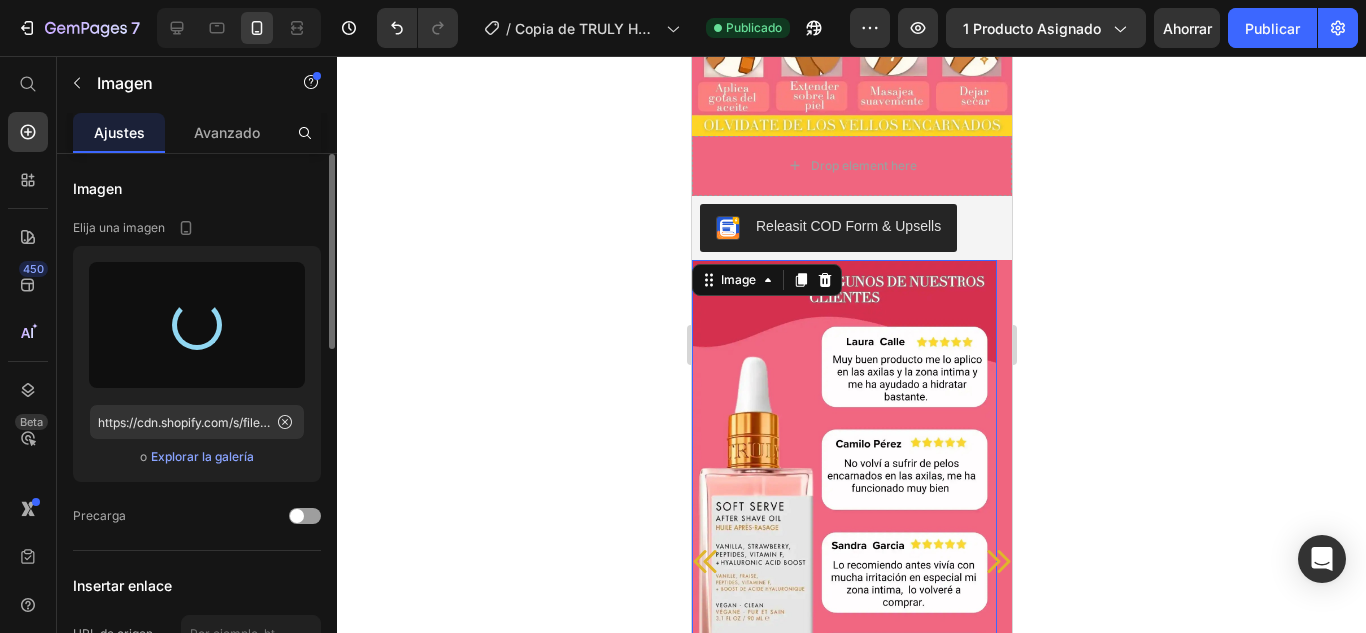 type on "https://cdn.shopify.com/s/files/1/0617/5916/0401/files/gempages_551826084442669953-3202eaec-8962-47d1-94de-842ff66d56d7.webp" 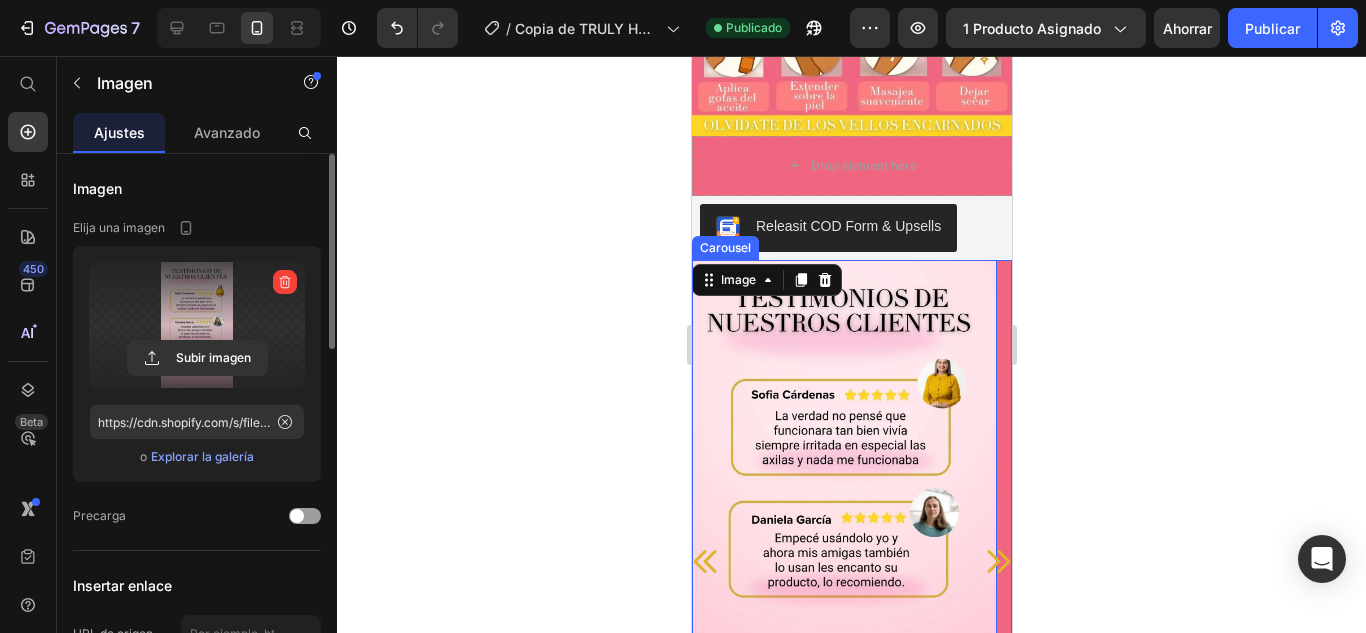 click 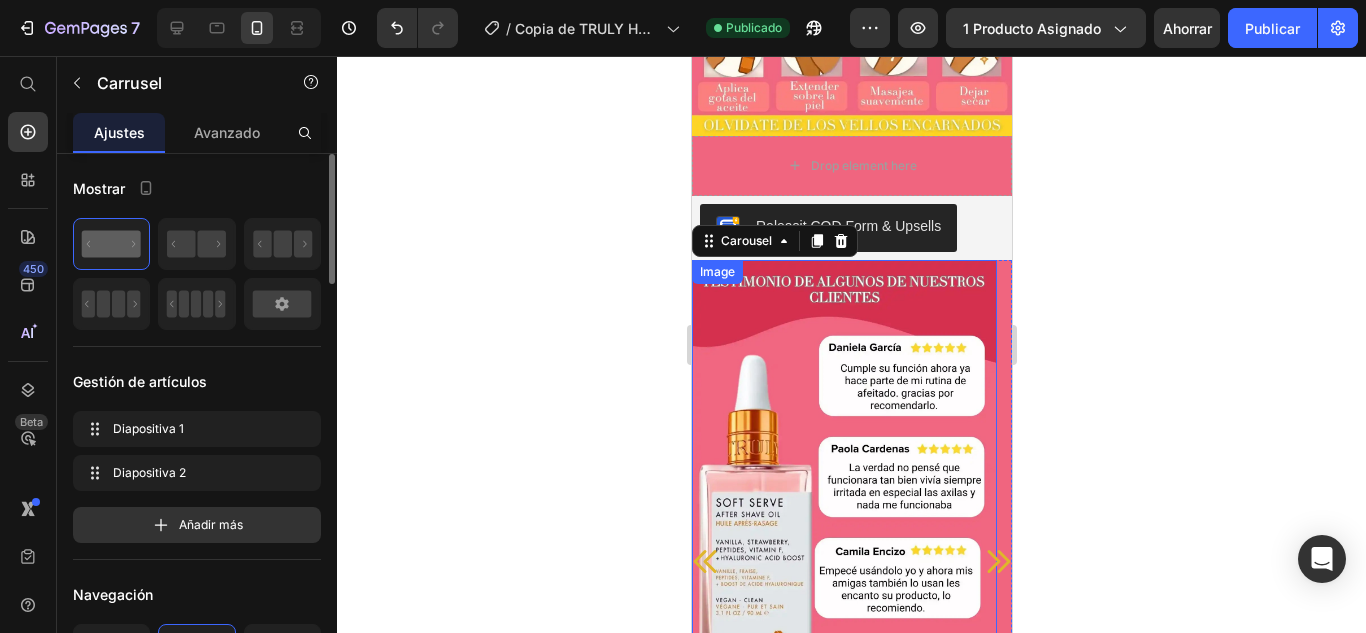 click at bounding box center (843, 531) 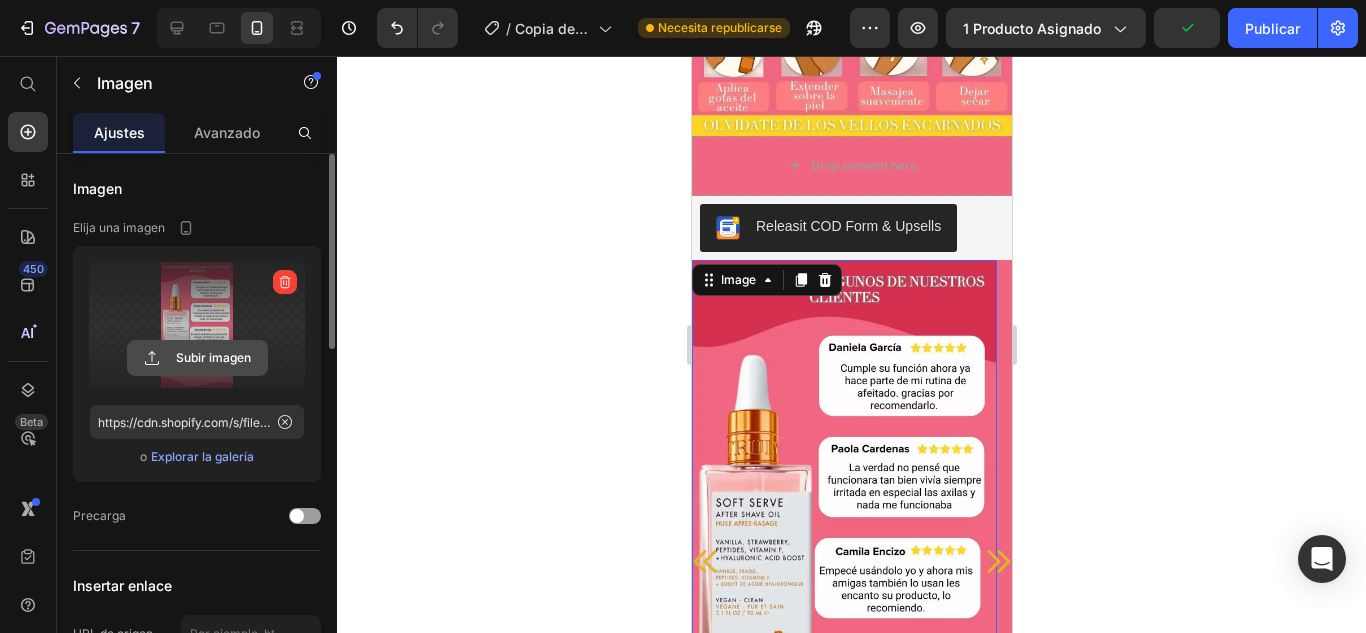 click 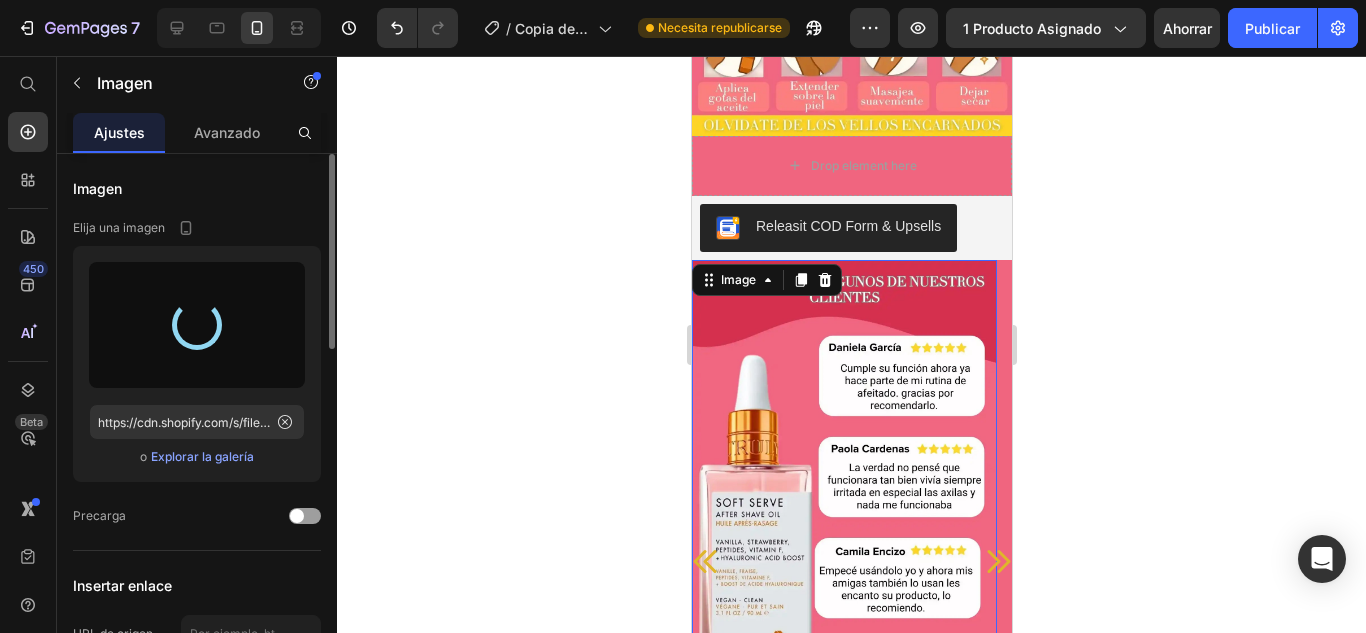 type on "https://cdn.example.com/s/files/1/0617/5916/0401/files/gempages_551826084442669953-2cf23ad6-f346-4f71-bfb9-b272cbe66b39.webp" 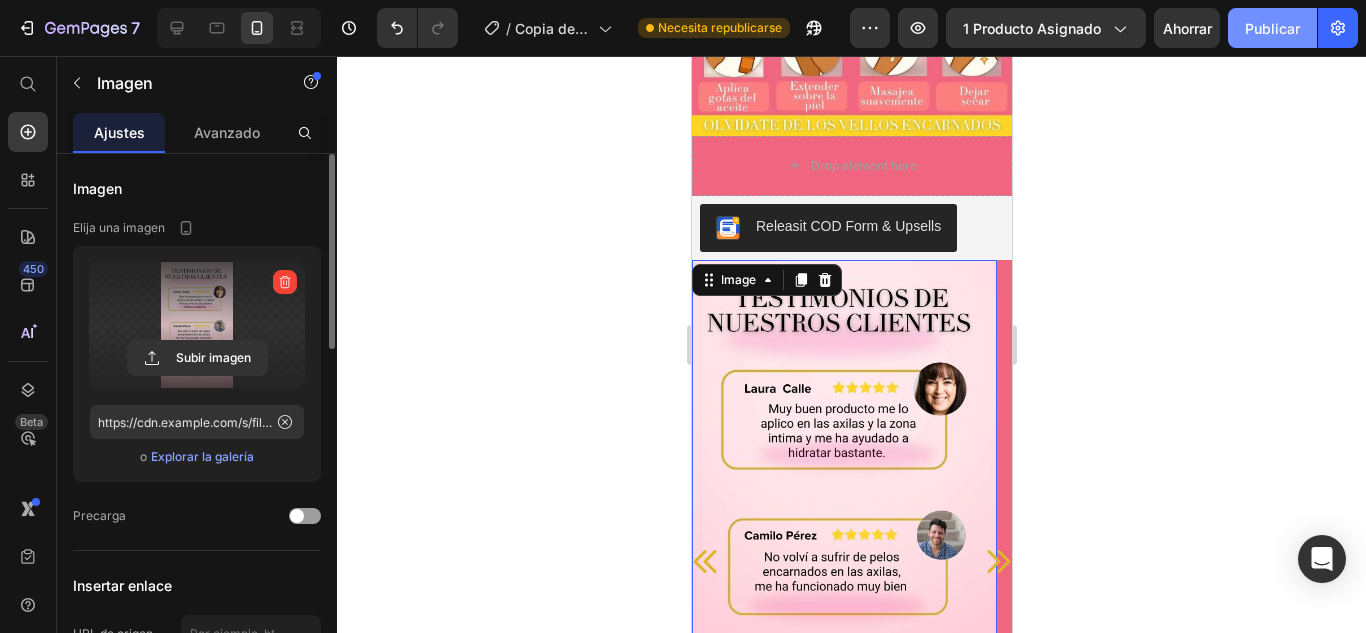 click on "Publicar" at bounding box center (1272, 28) 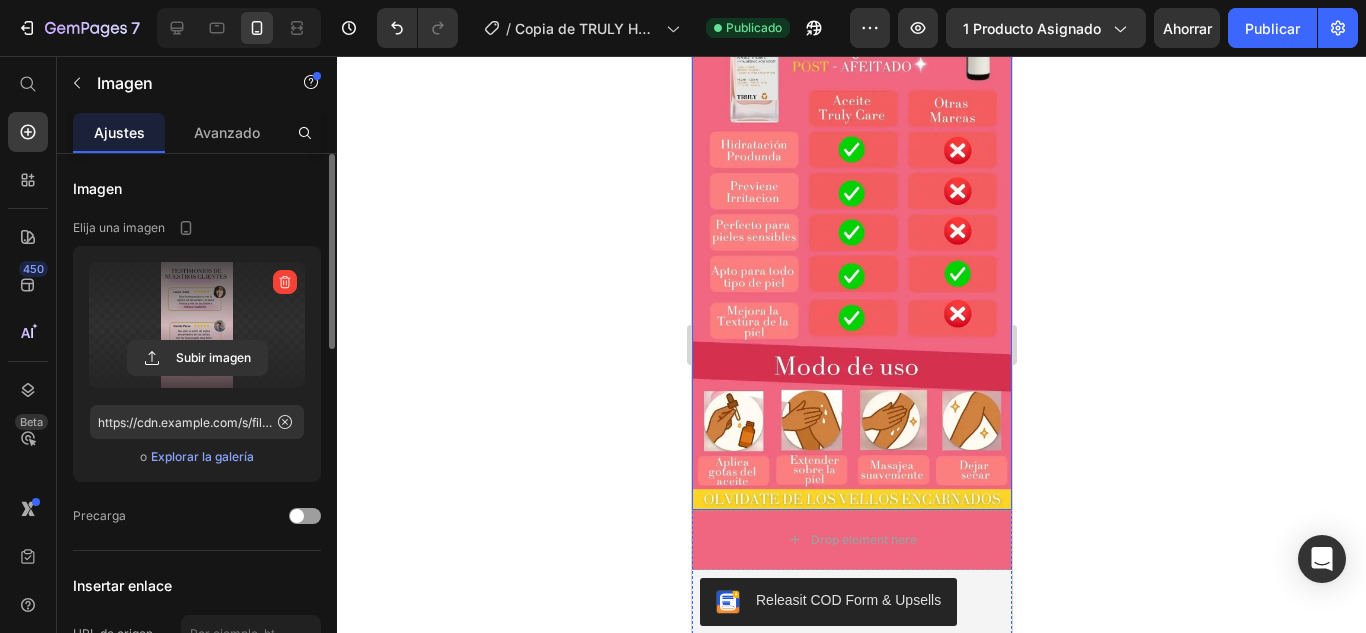 scroll, scrollTop: 4858, scrollLeft: 0, axis: vertical 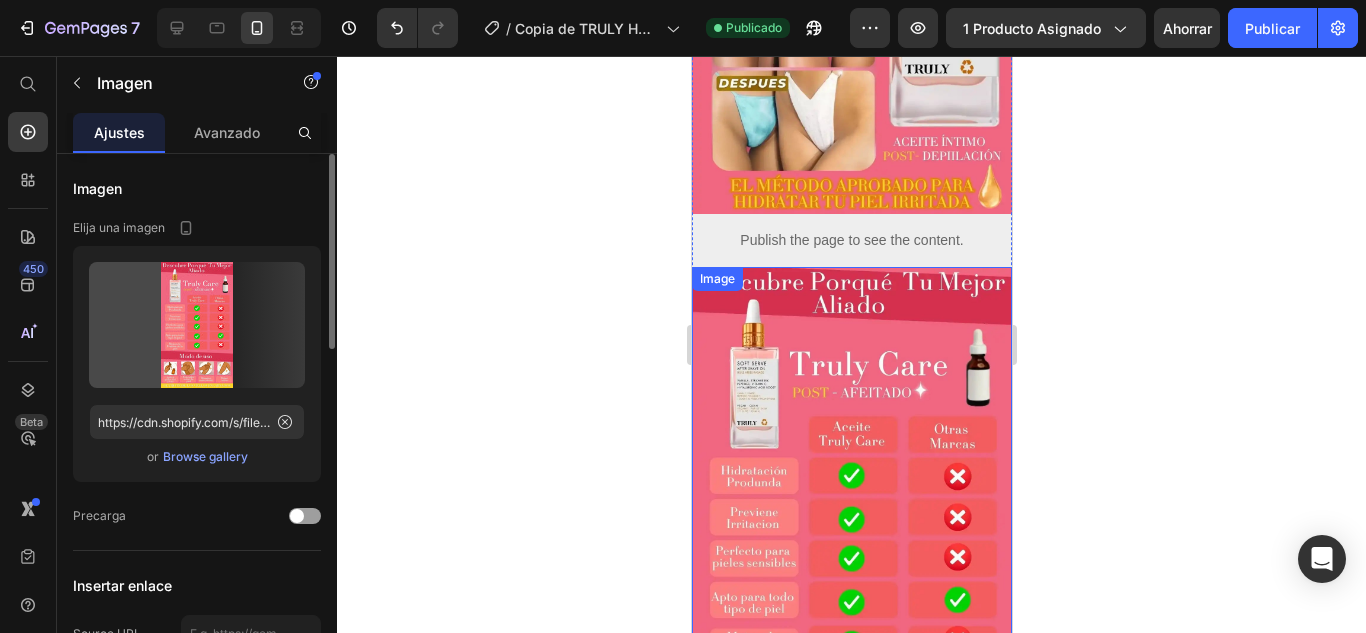click at bounding box center [851, 551] 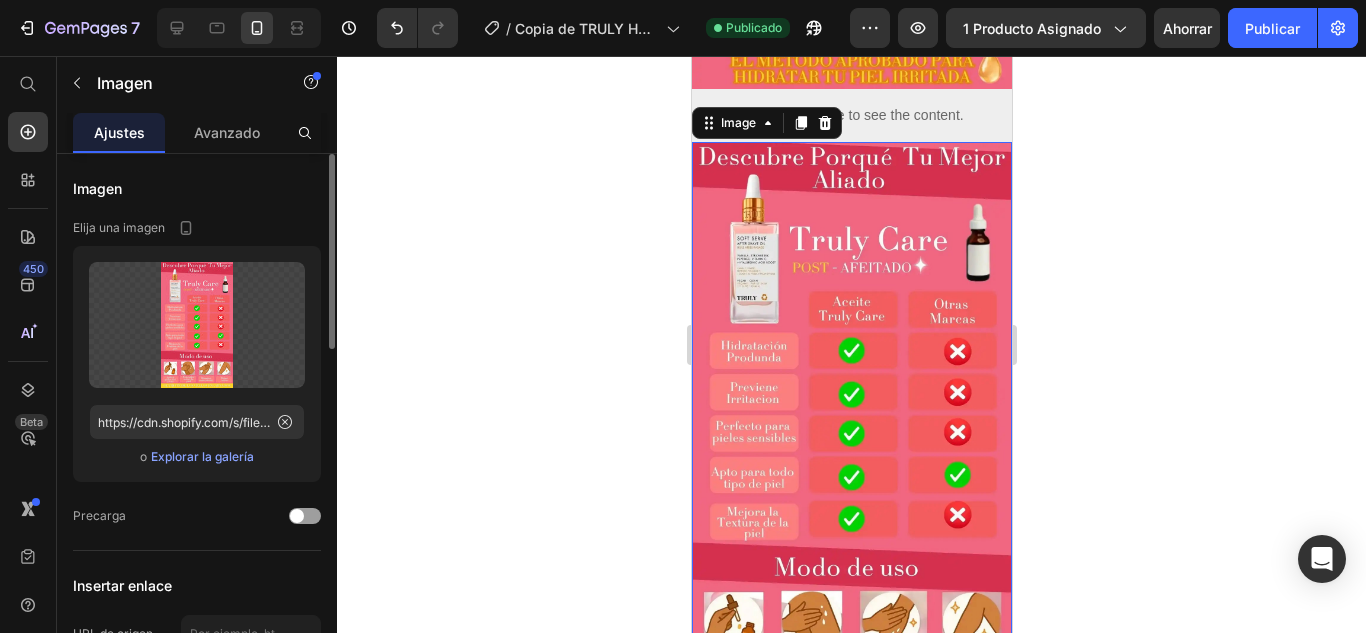 scroll, scrollTop: 4858, scrollLeft: 0, axis: vertical 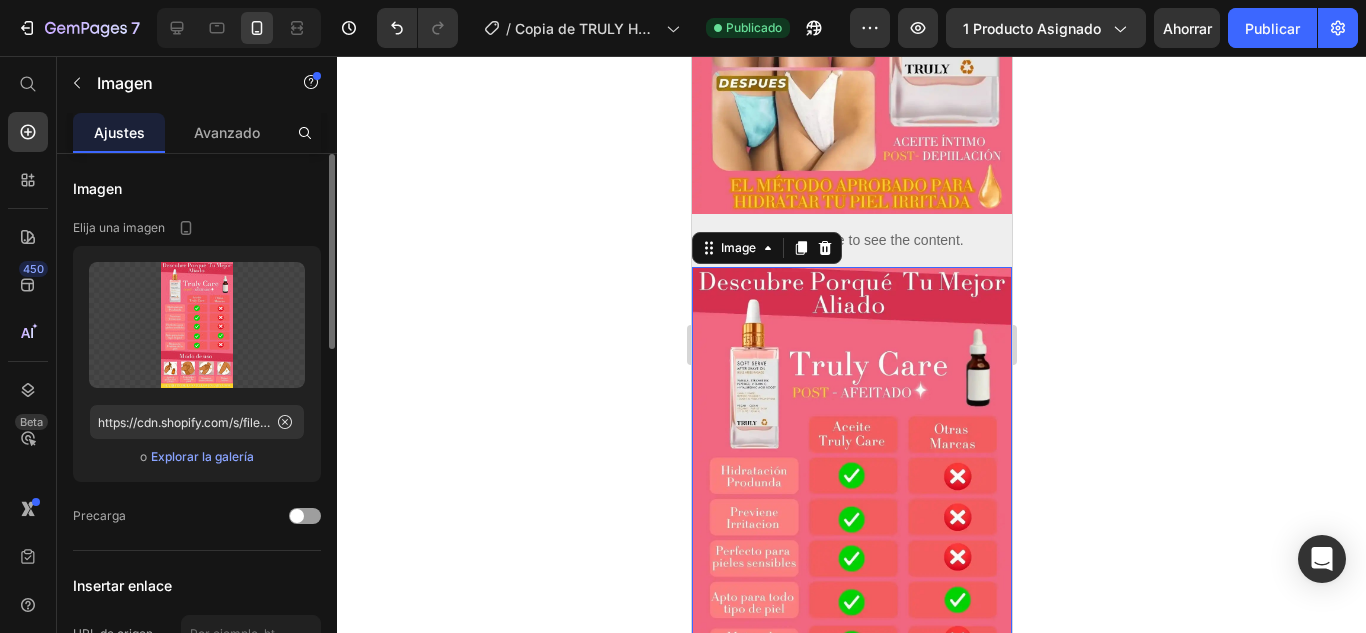 click at bounding box center (851, 551) 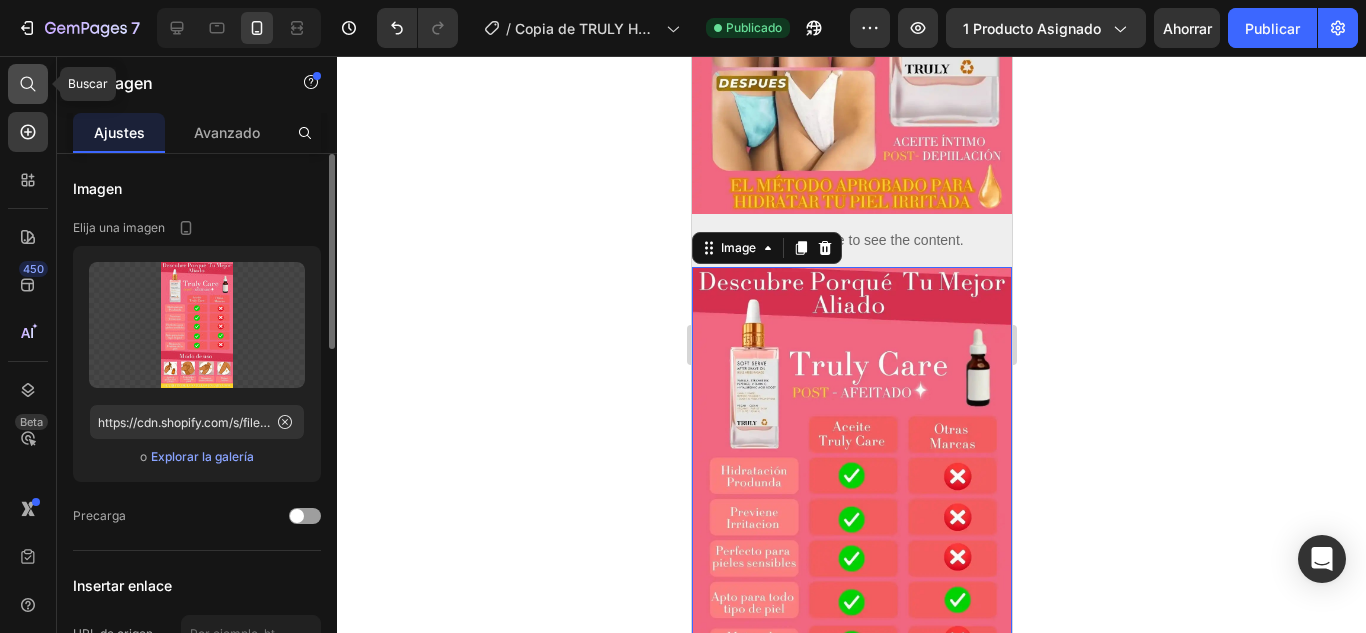 click 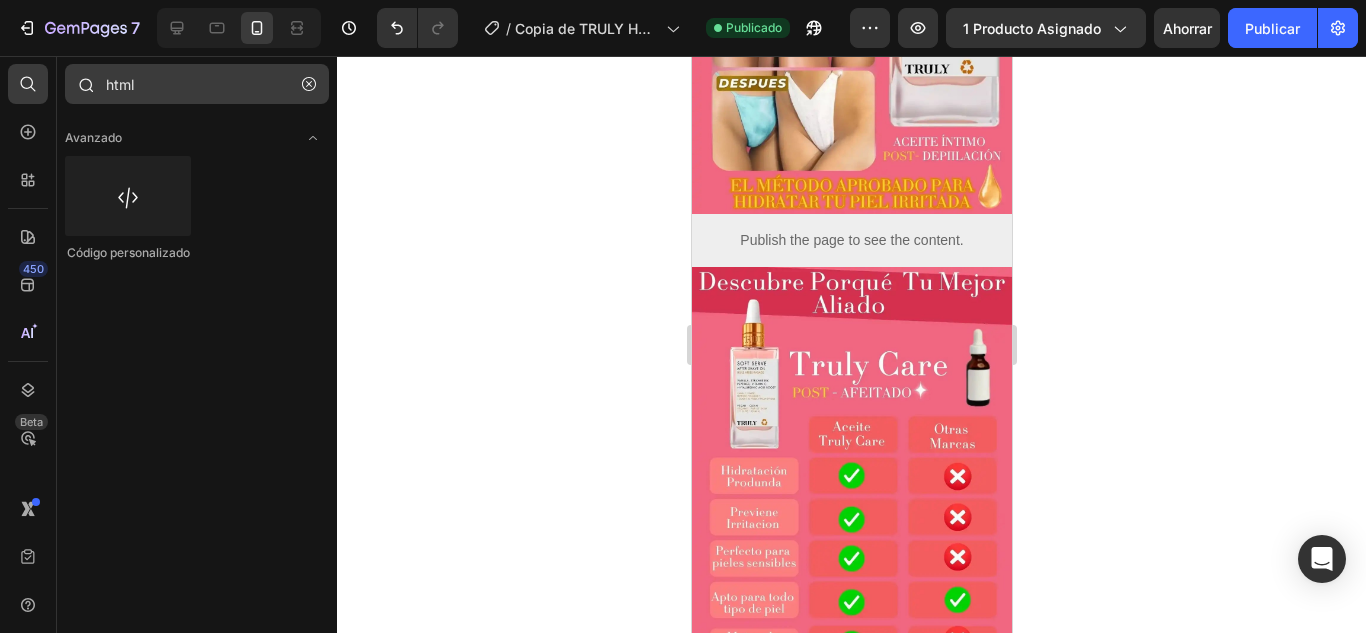 drag, startPoint x: 305, startPoint y: 88, endPoint x: 237, endPoint y: 88, distance: 68 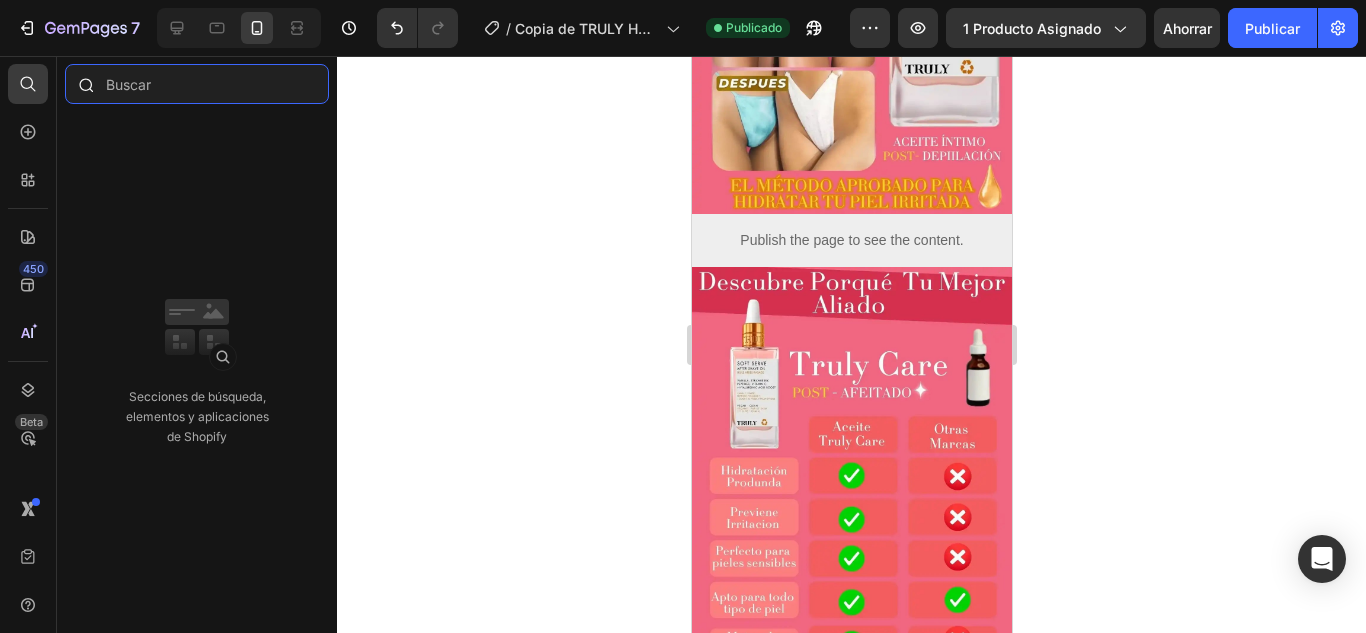 click at bounding box center (197, 84) 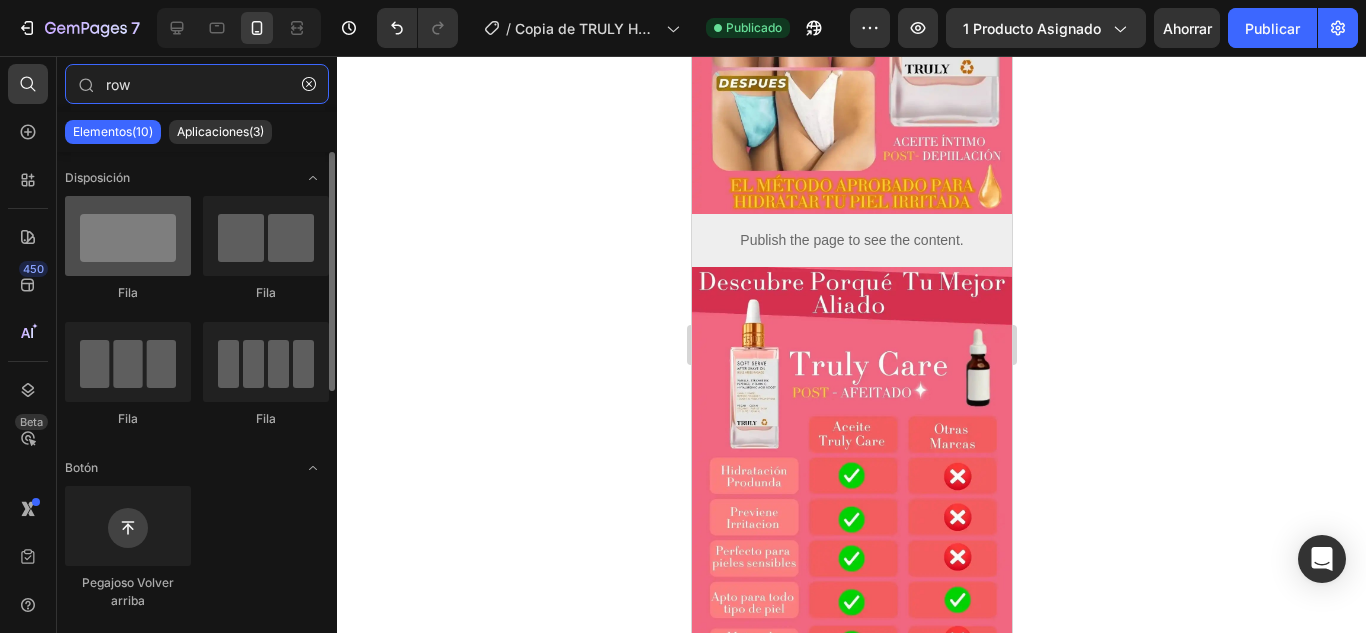 type on "row" 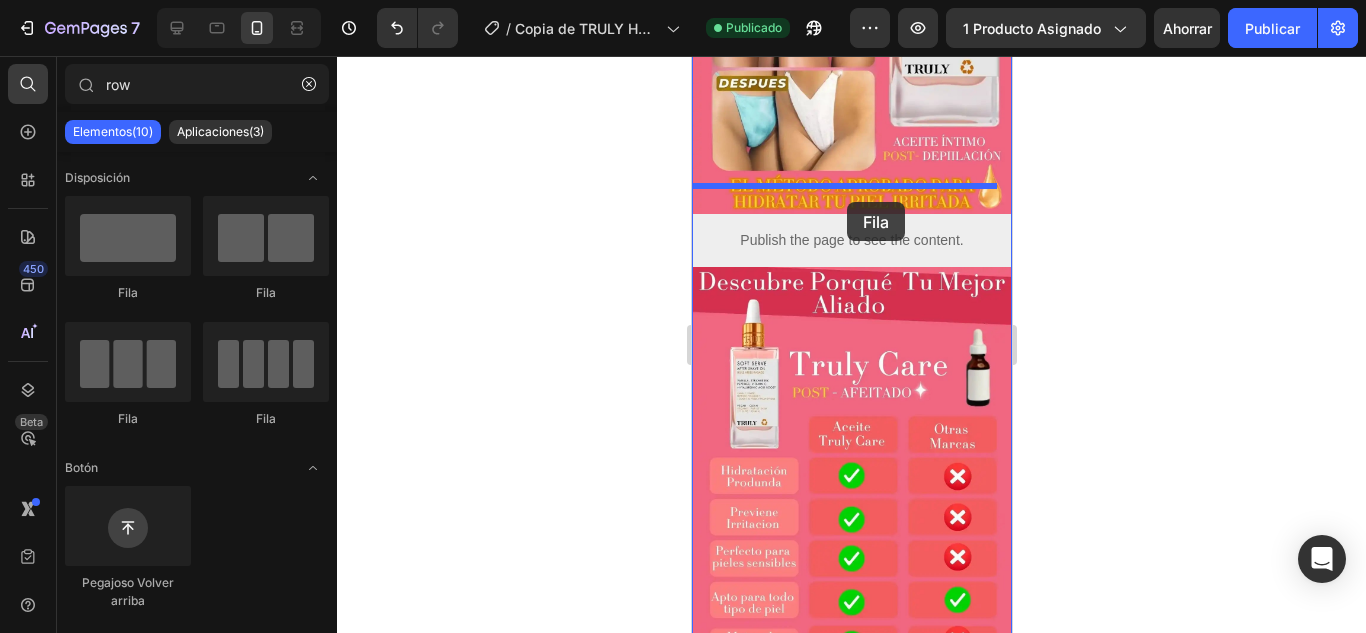 drag, startPoint x: 830, startPoint y: 304, endPoint x: 846, endPoint y: 202, distance: 103.24728 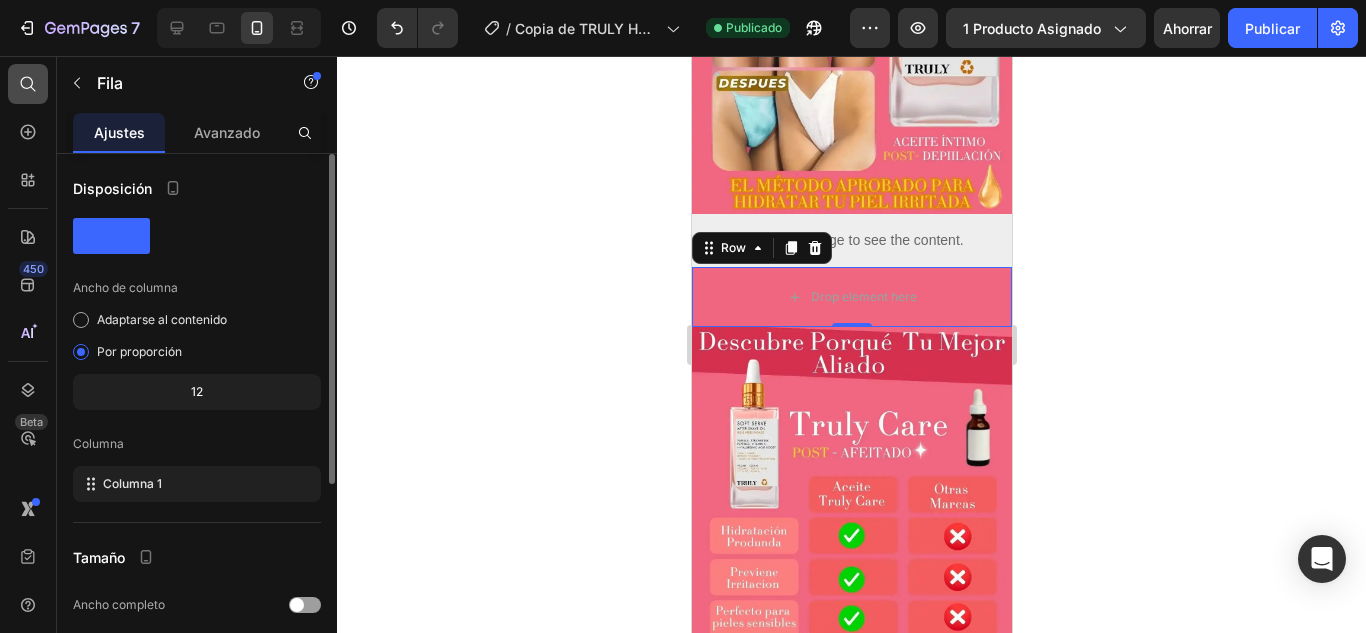 click 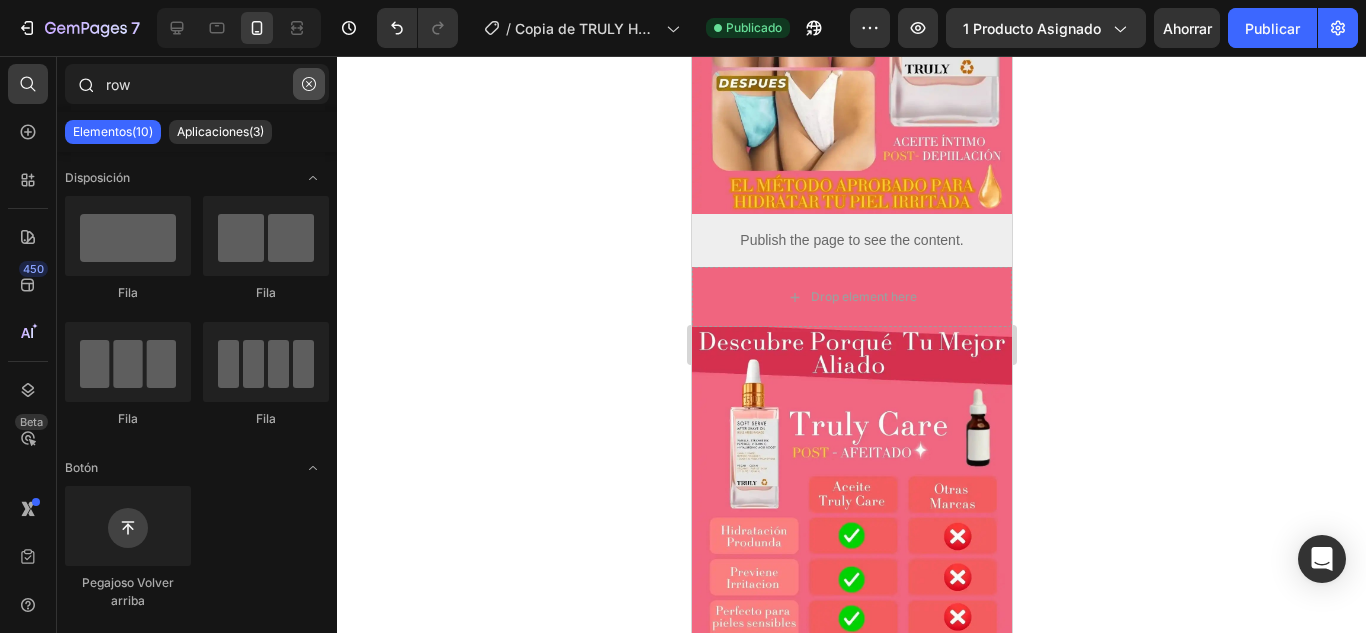 click 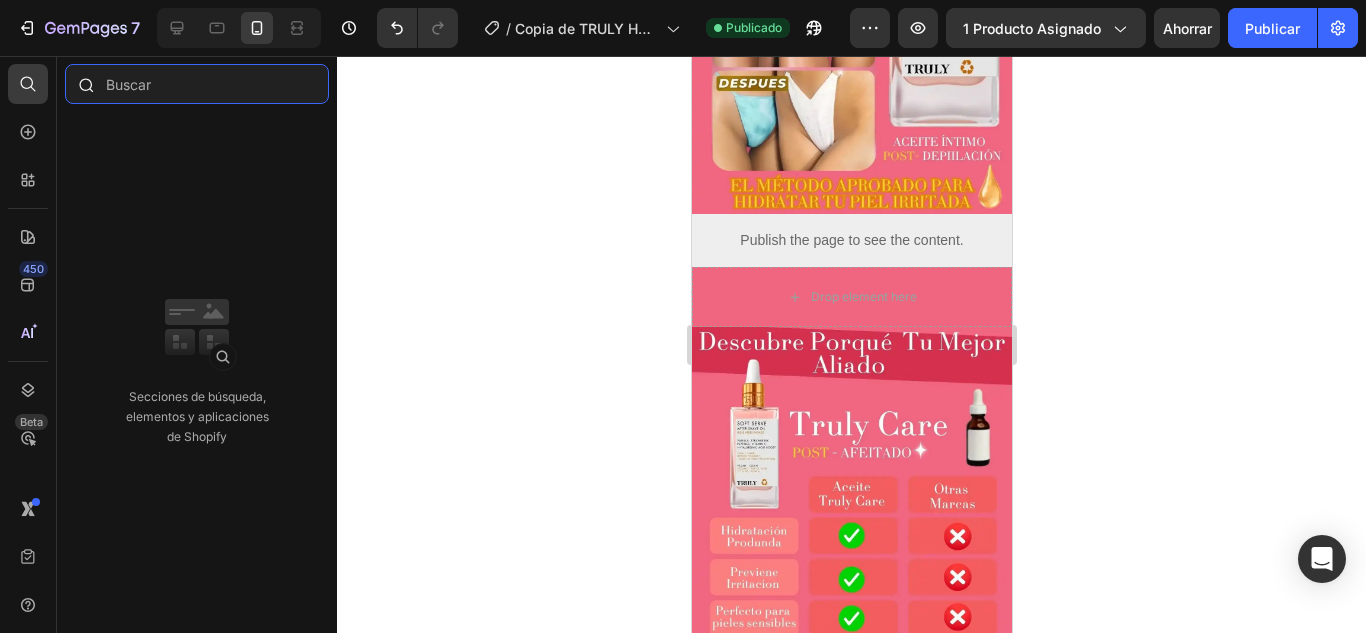 click at bounding box center [197, 84] 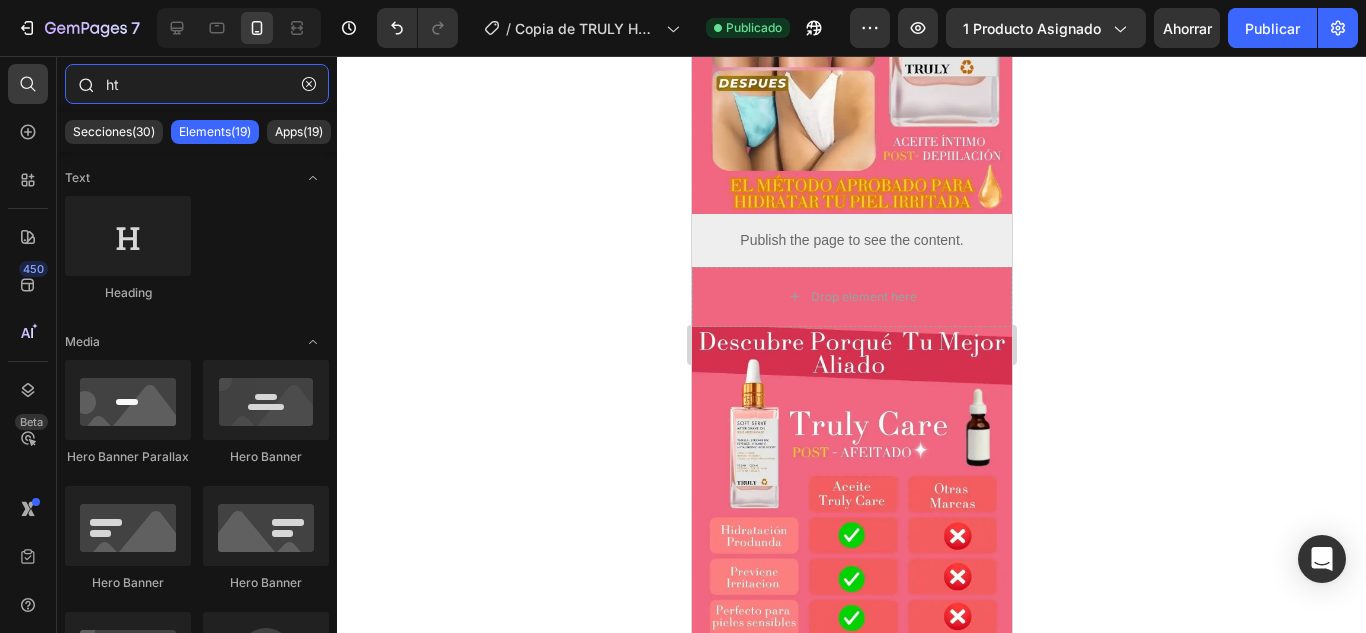 scroll, scrollTop: 4858, scrollLeft: 0, axis: vertical 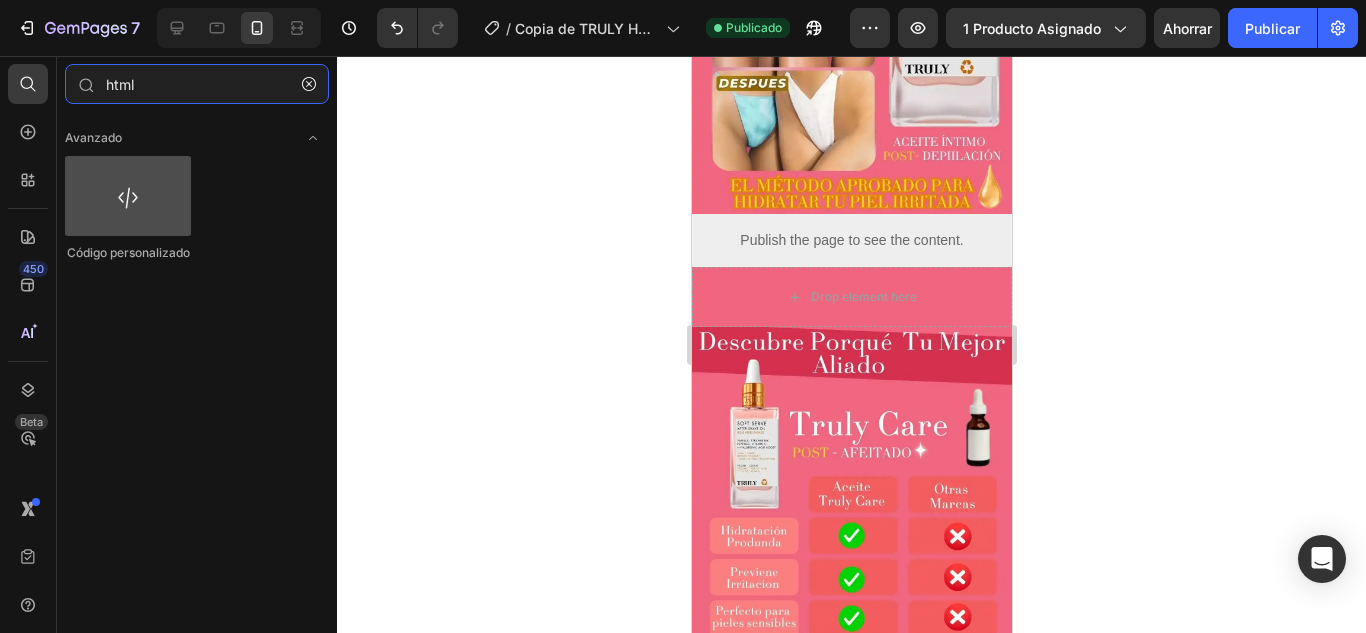 type on "html" 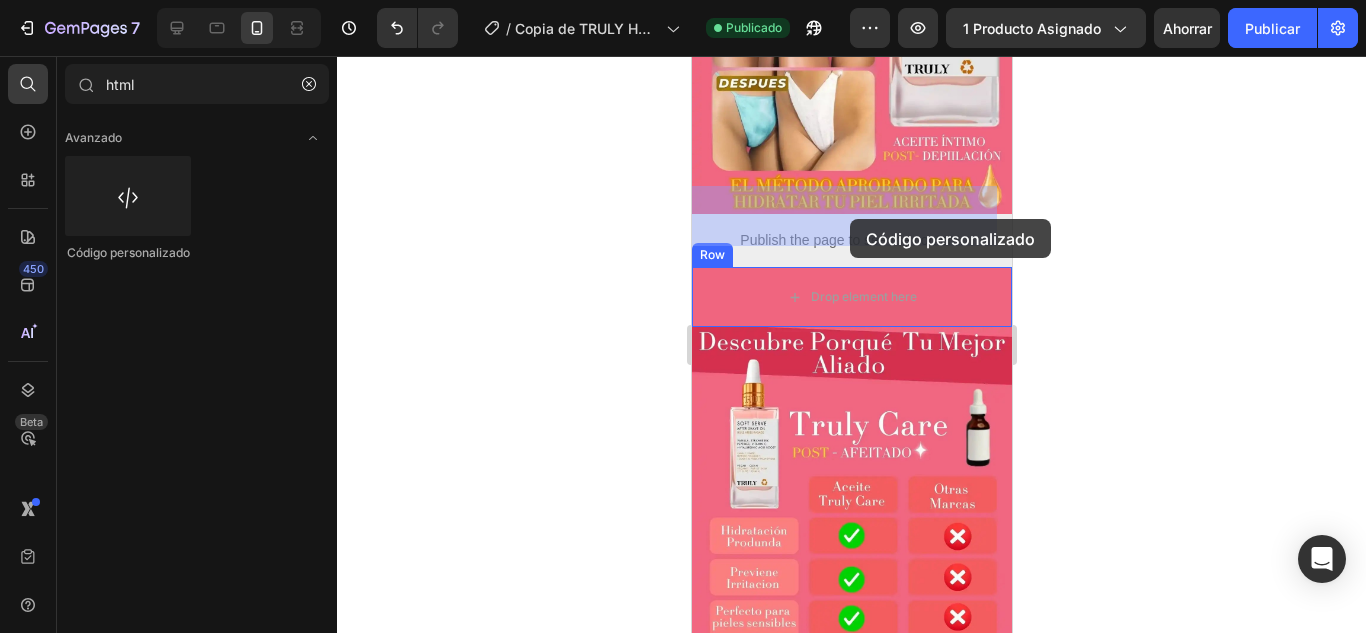drag, startPoint x: 823, startPoint y: 251, endPoint x: 849, endPoint y: 219, distance: 41.231056 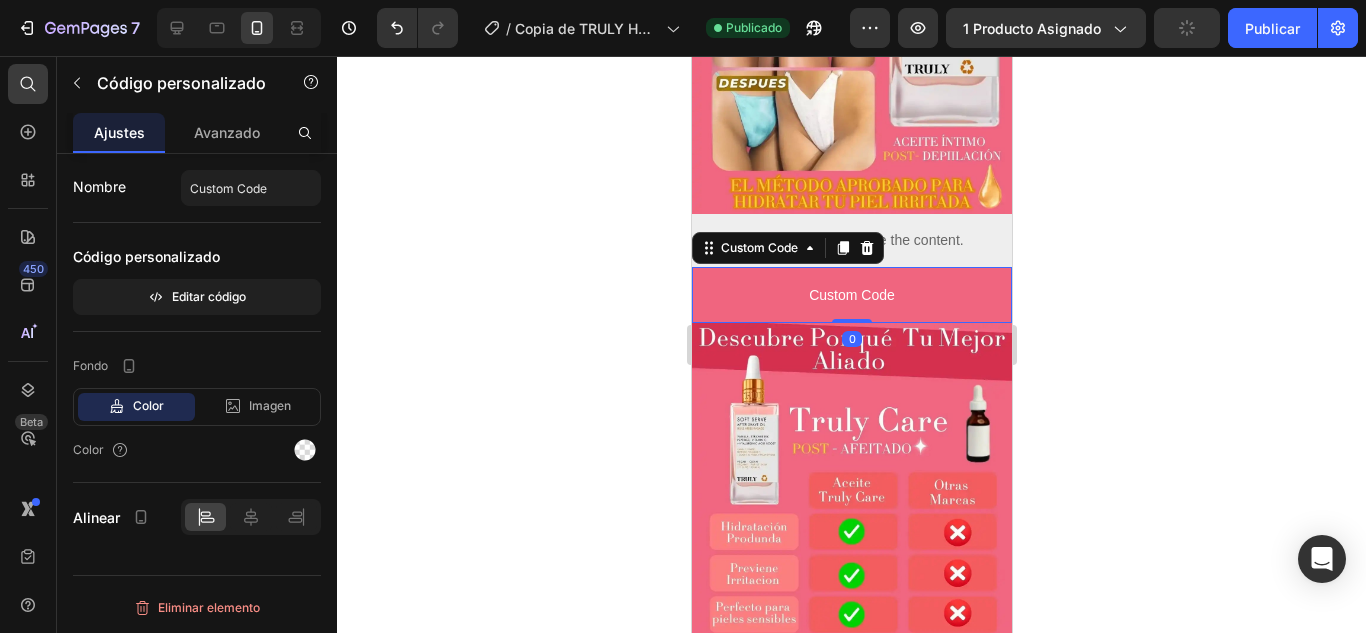 click on "Custom Code" at bounding box center (851, 295) 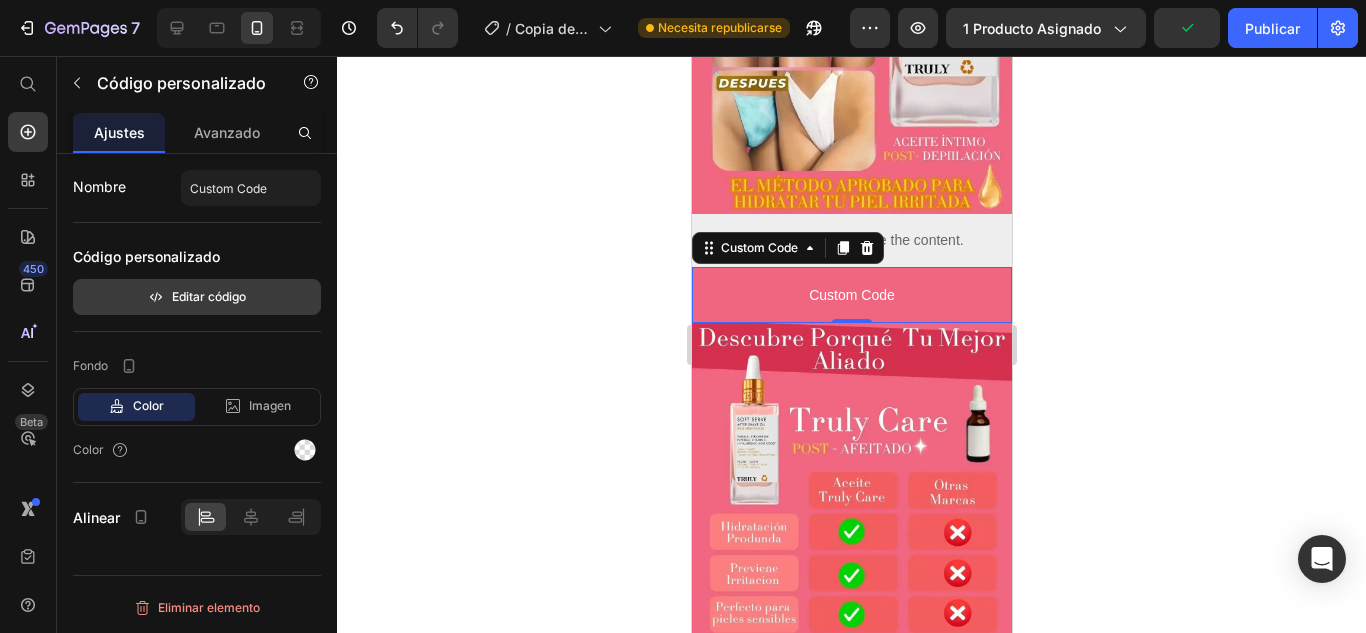 click on "Editar código" at bounding box center (209, 296) 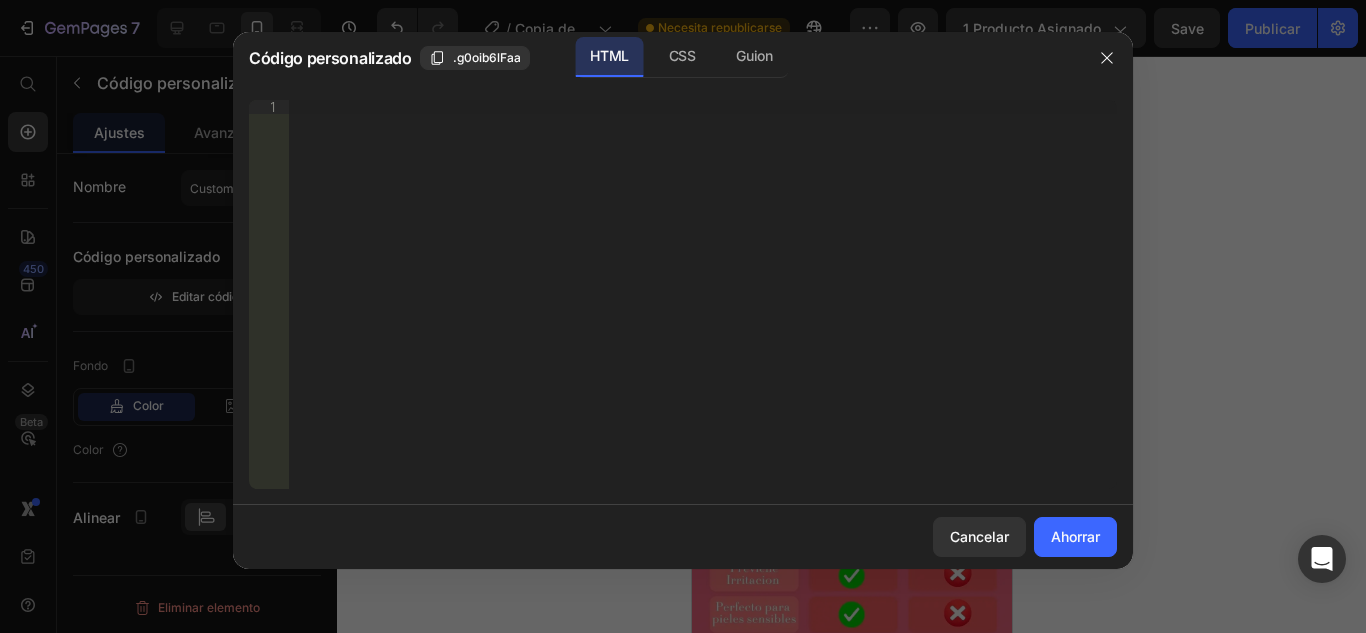 click on "Inserte el código de instalación de terceros, el código HTML o el código Liquid para mostrar contenido personalizado." at bounding box center (703, 308) 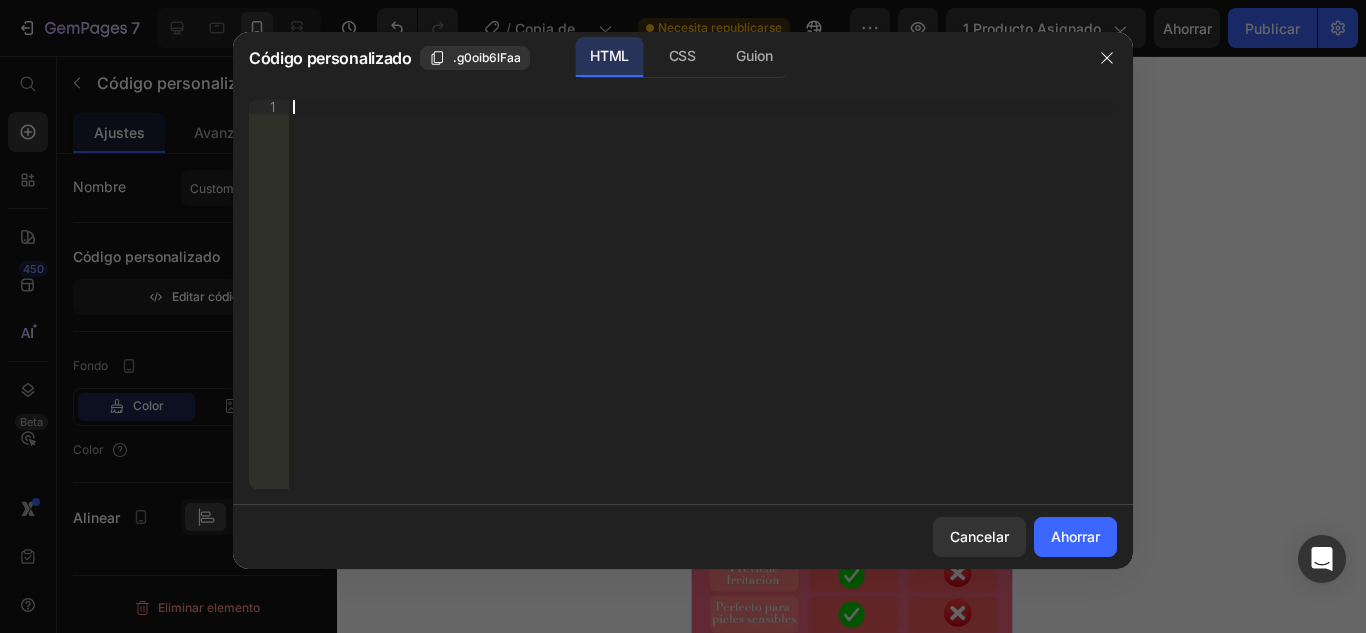 paste on "</div>" 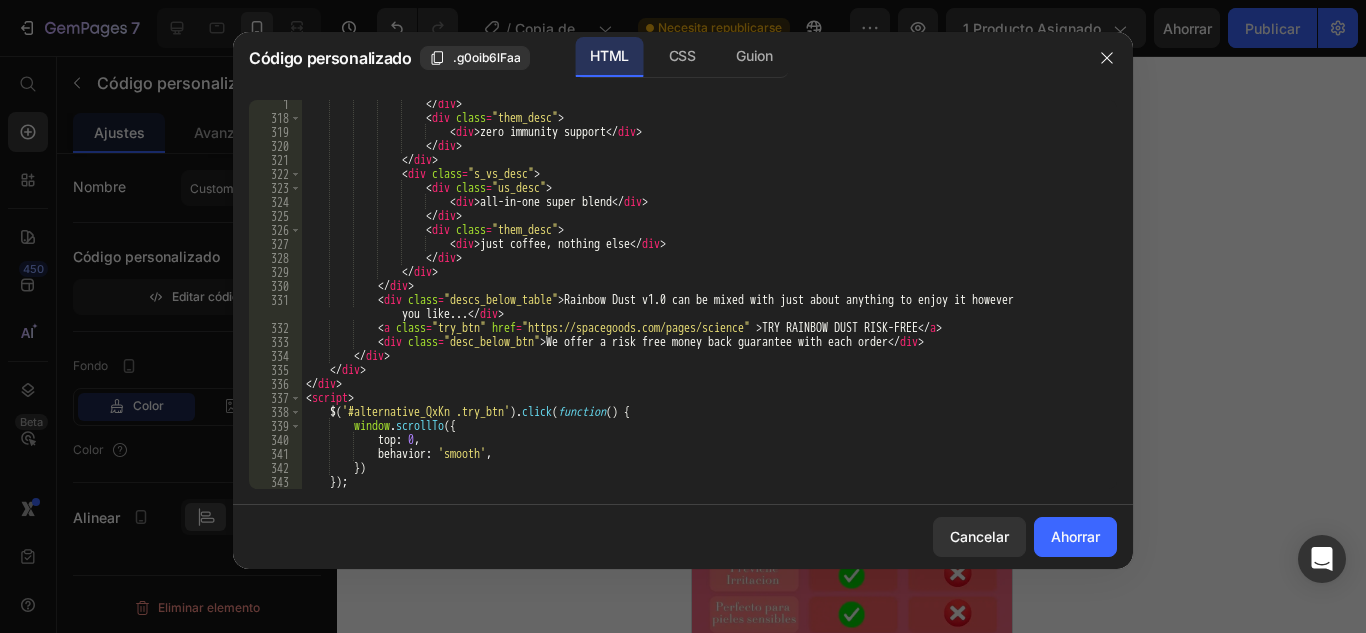 scroll, scrollTop: 4497, scrollLeft: 0, axis: vertical 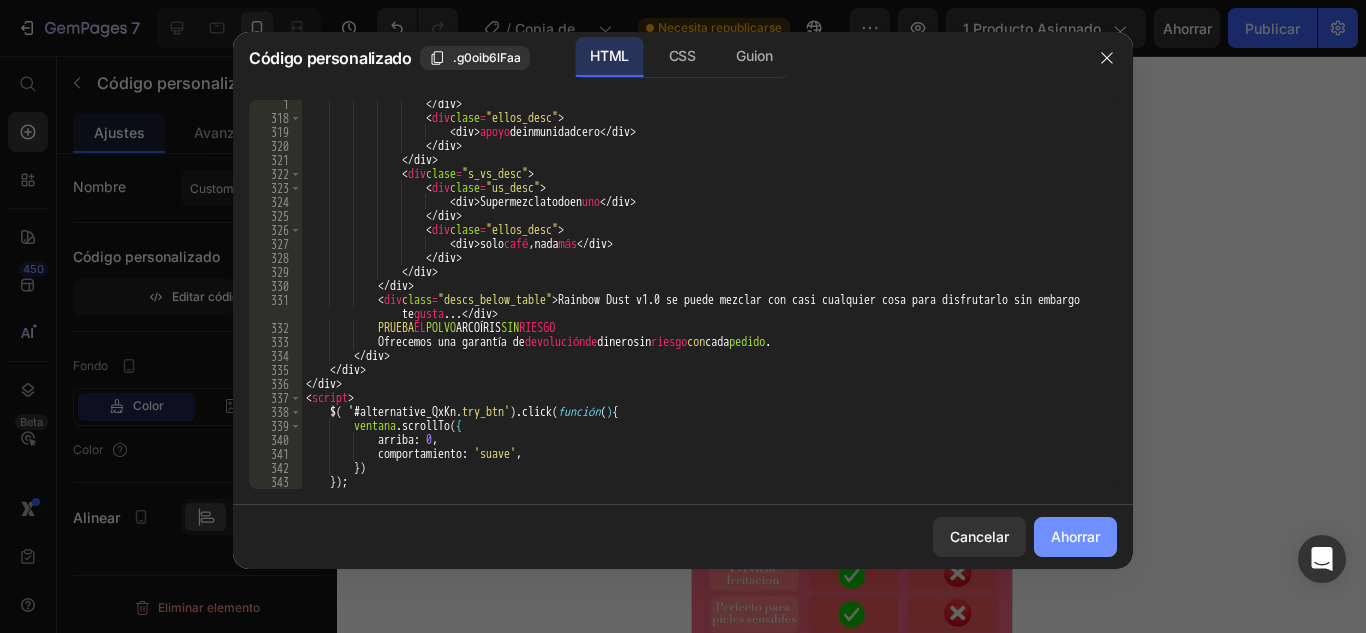 click on "Ahorrar" at bounding box center (1075, 536) 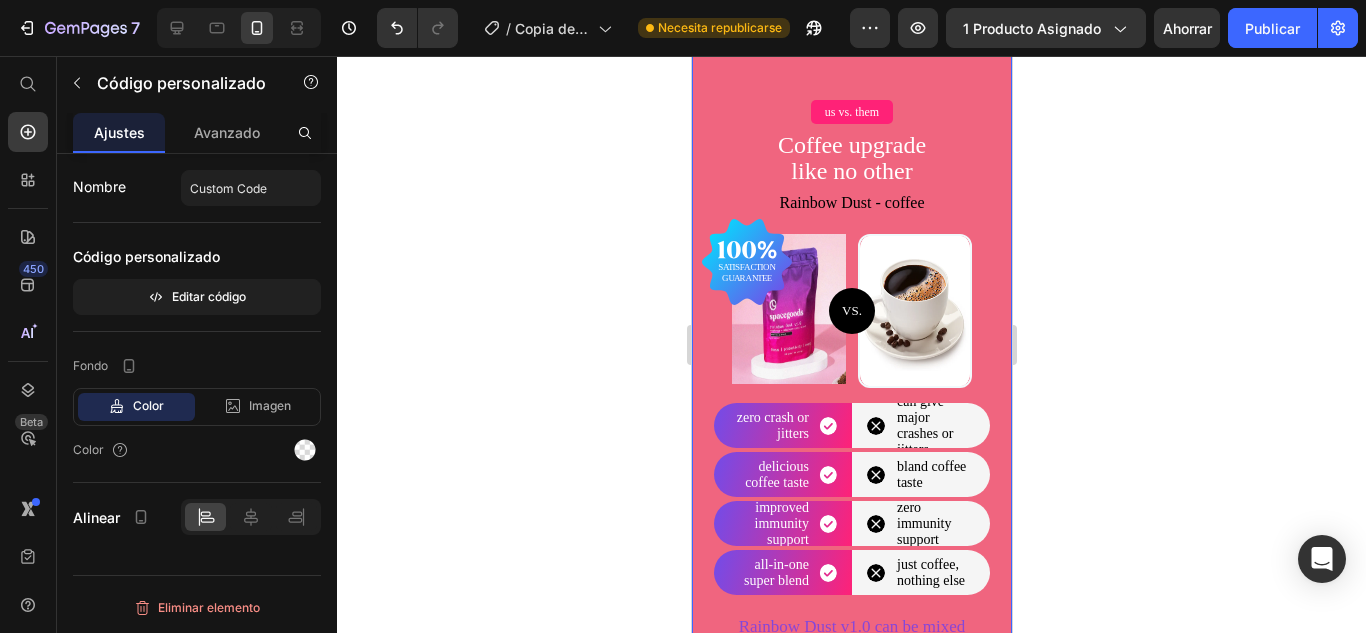 scroll, scrollTop: 5058, scrollLeft: 0, axis: vertical 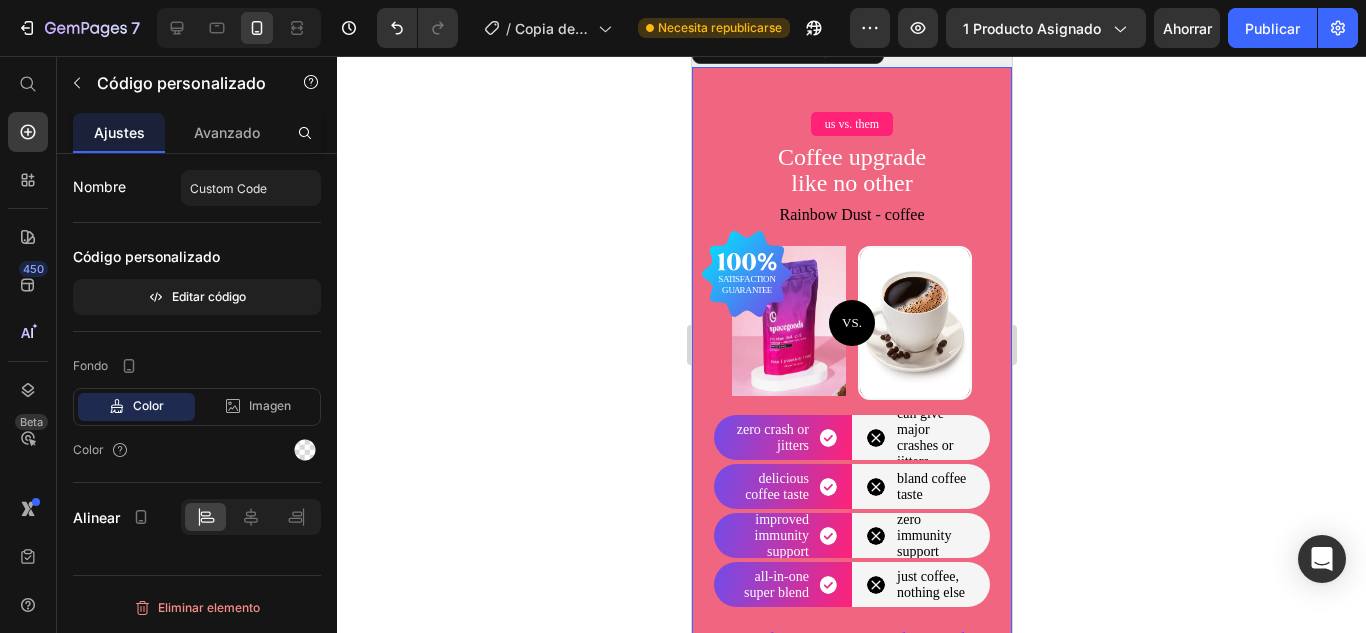 click at bounding box center (788, 321) 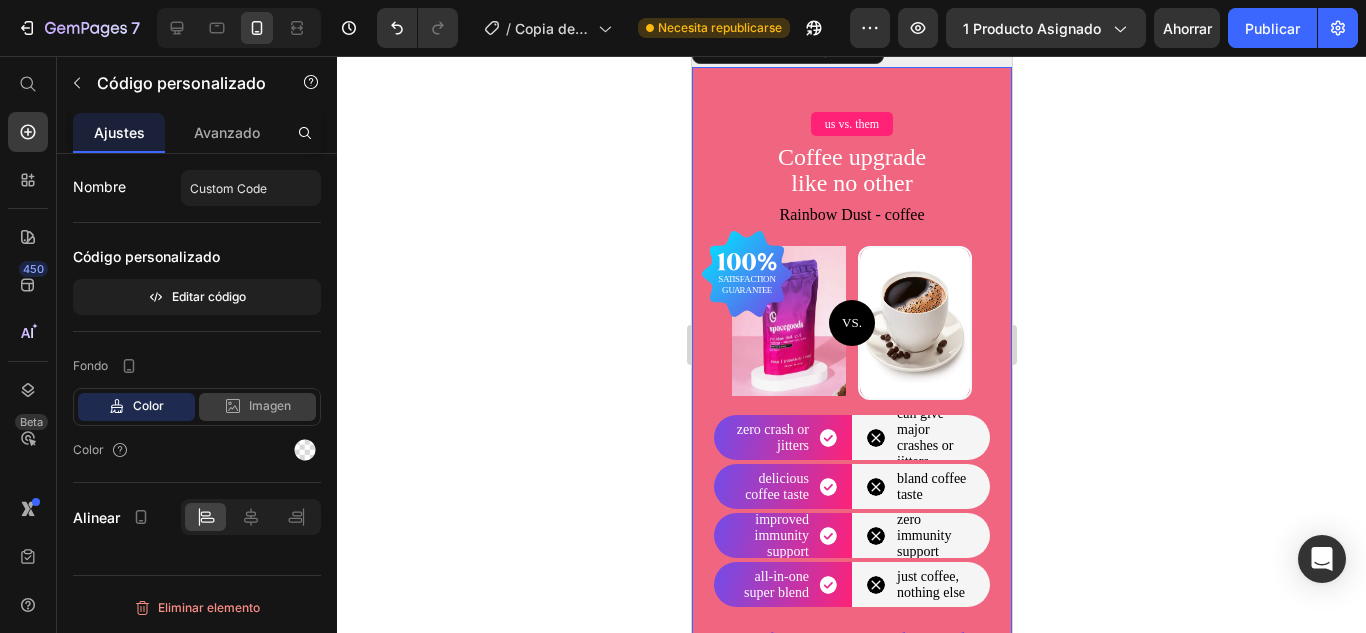 click on "Imagen" at bounding box center (270, 405) 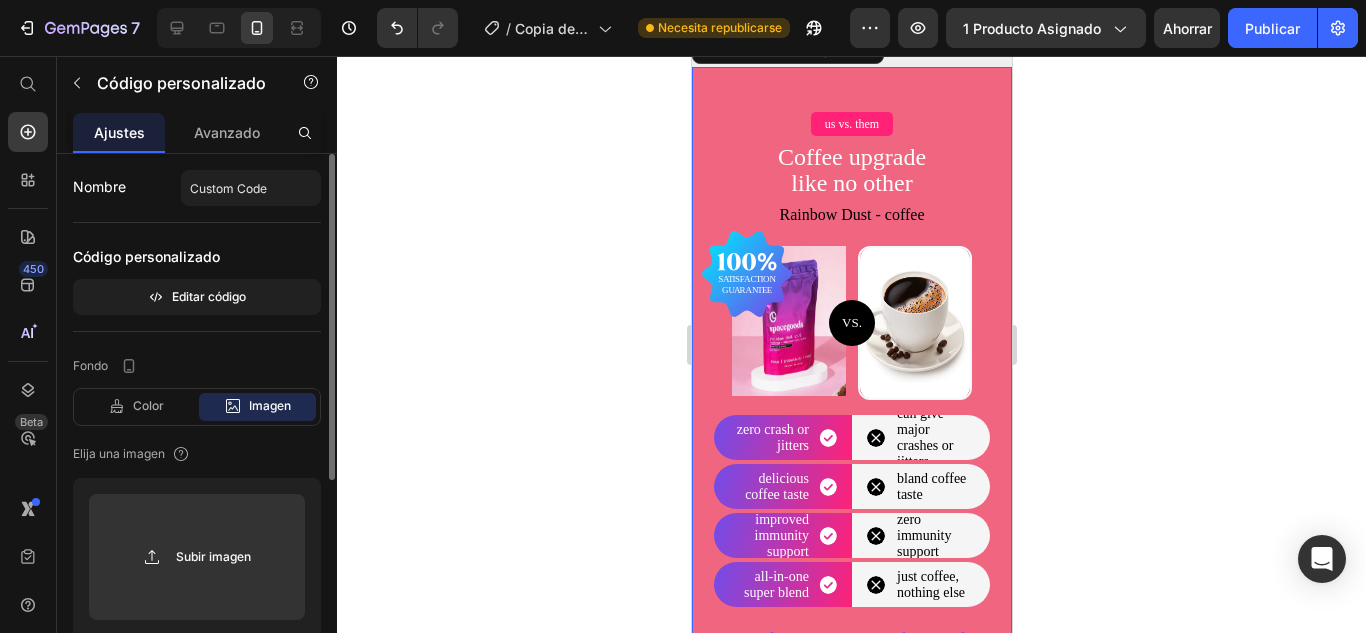 scroll, scrollTop: 200, scrollLeft: 0, axis: vertical 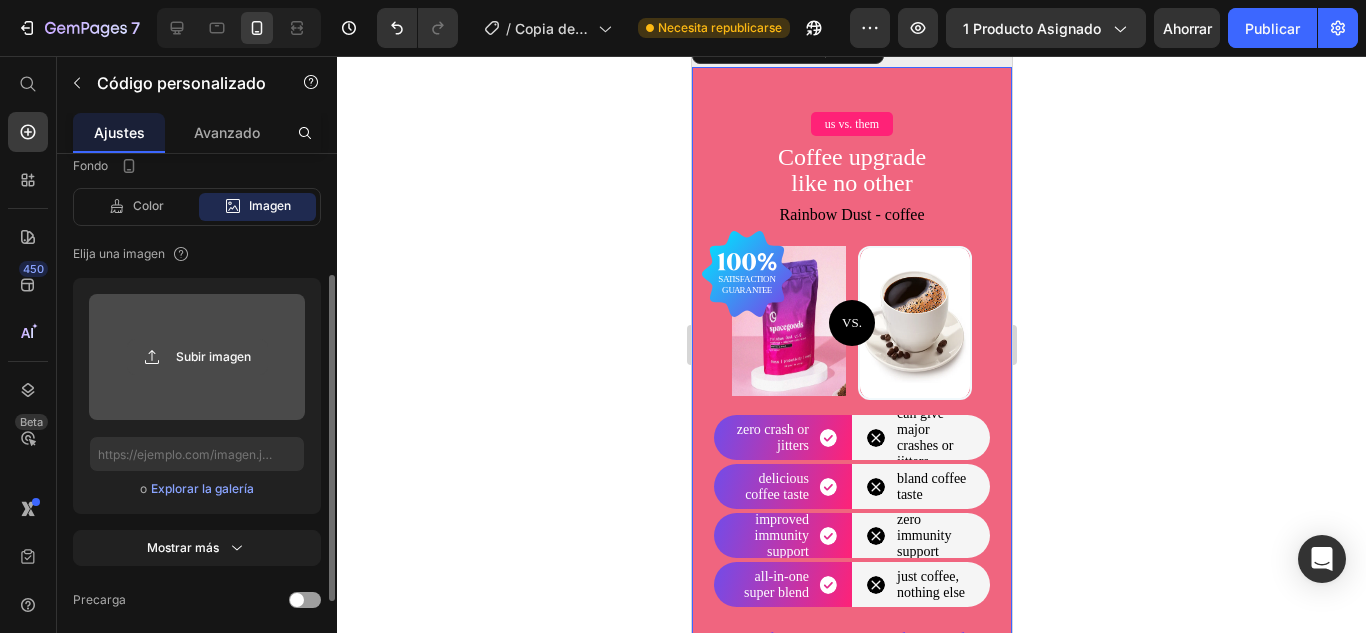 click 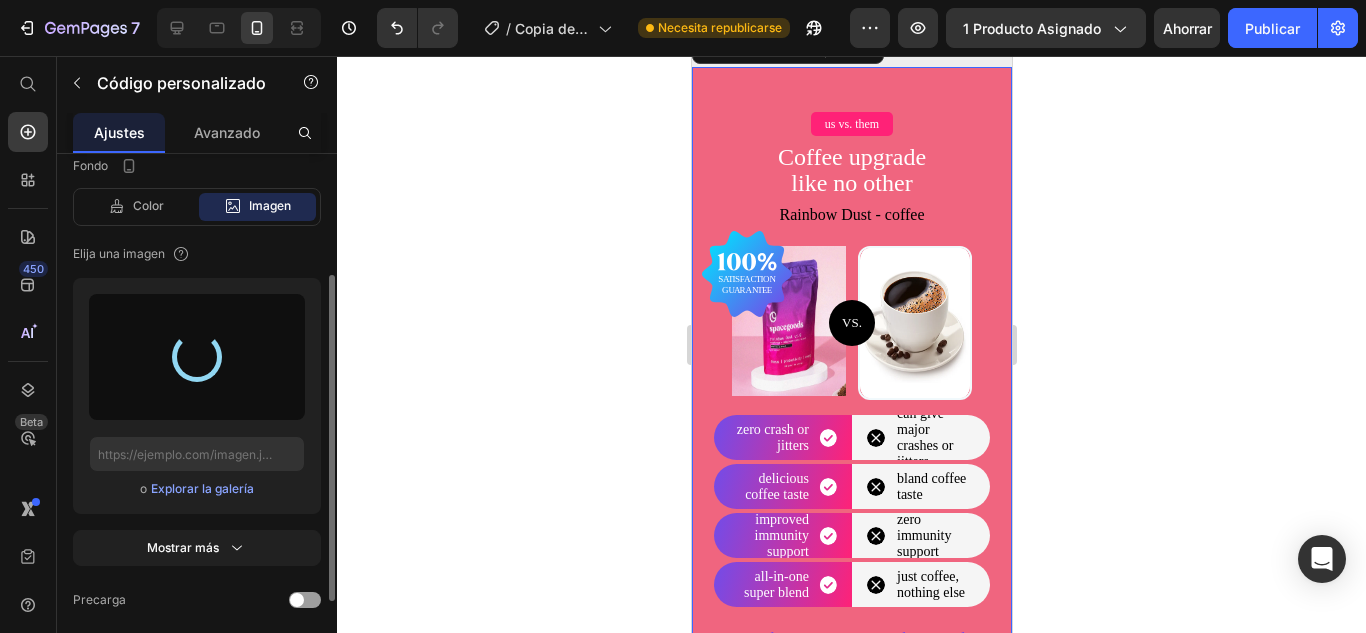 type on "https://cdn.shopify.com/s/files/1/0617/5916/0401/files/gempages_551826084442669953-99f4b627-3f6a-4f83-8cbc-7bebce537579.jpg" 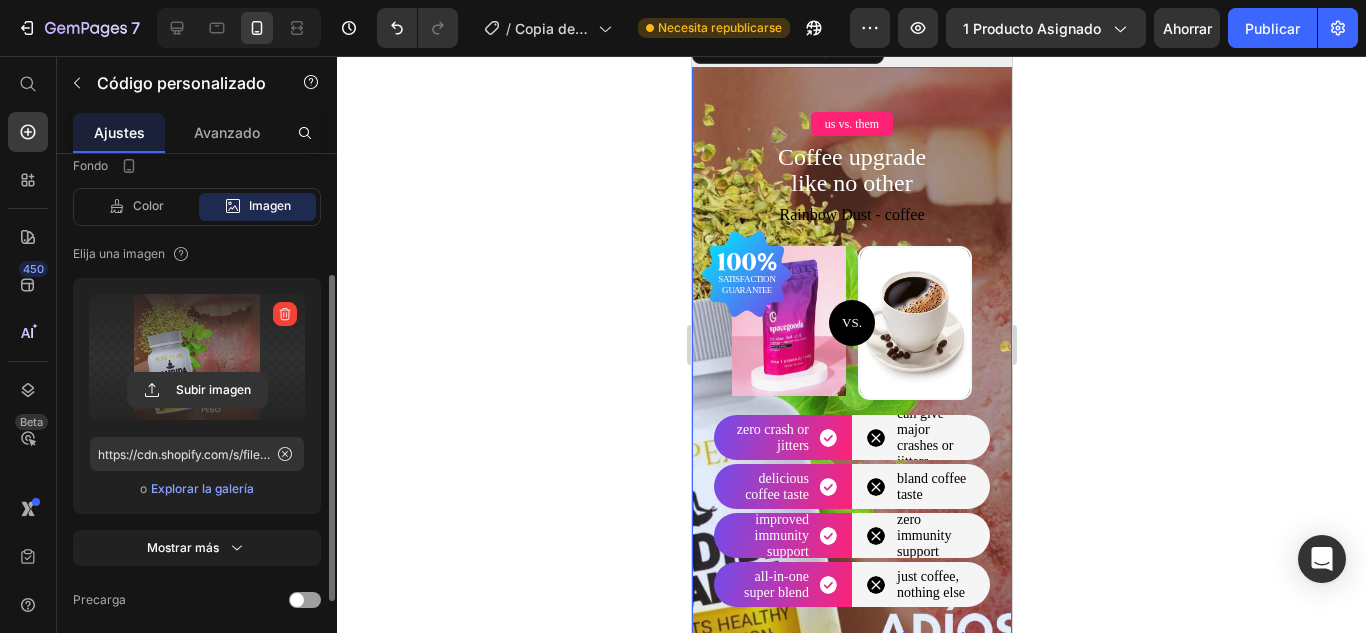 scroll, scrollTop: 4958, scrollLeft: 0, axis: vertical 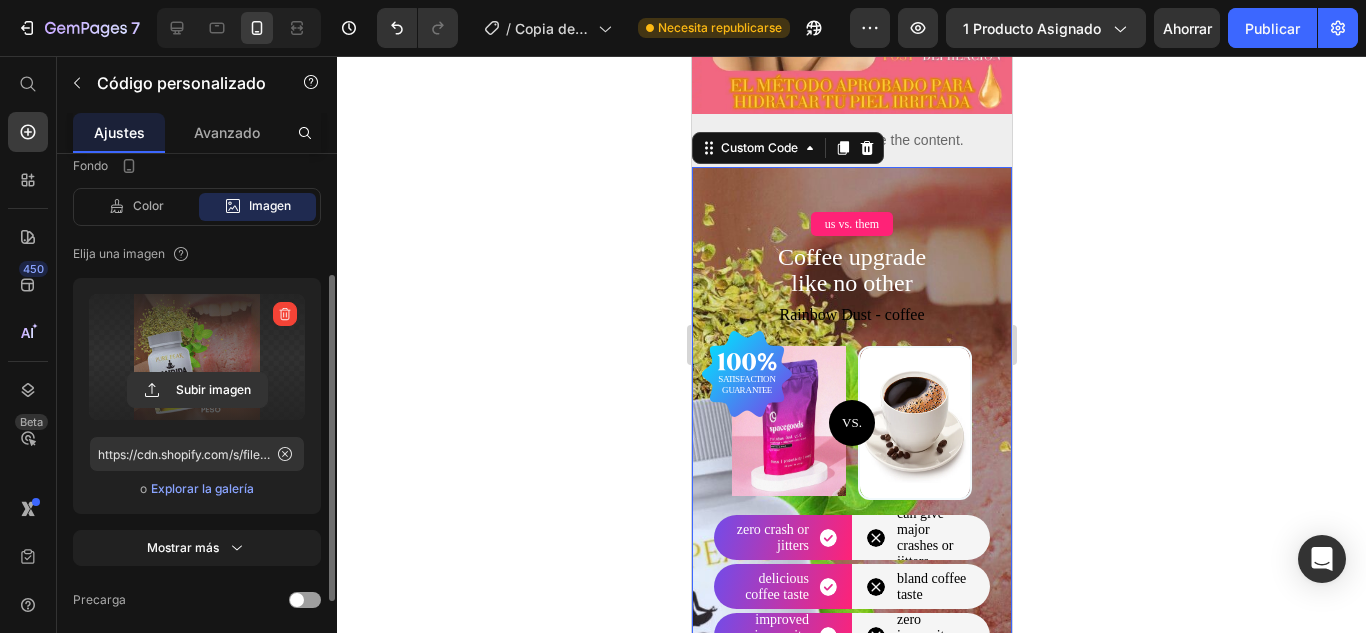 type 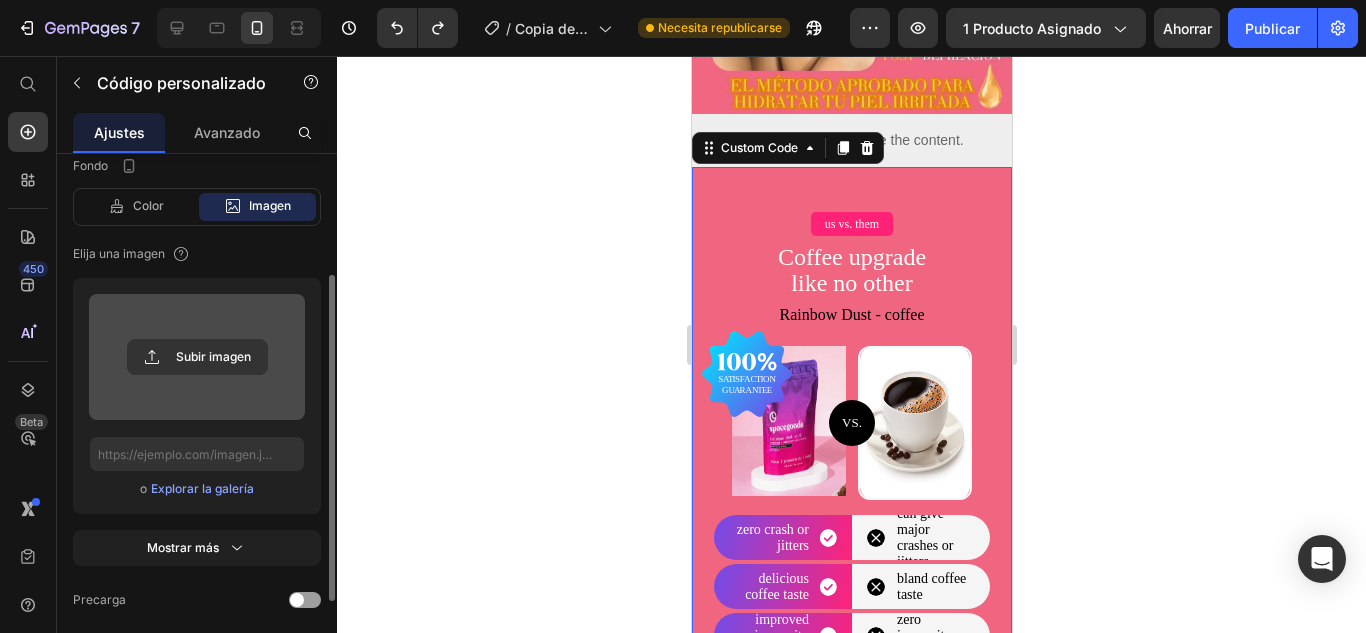 click 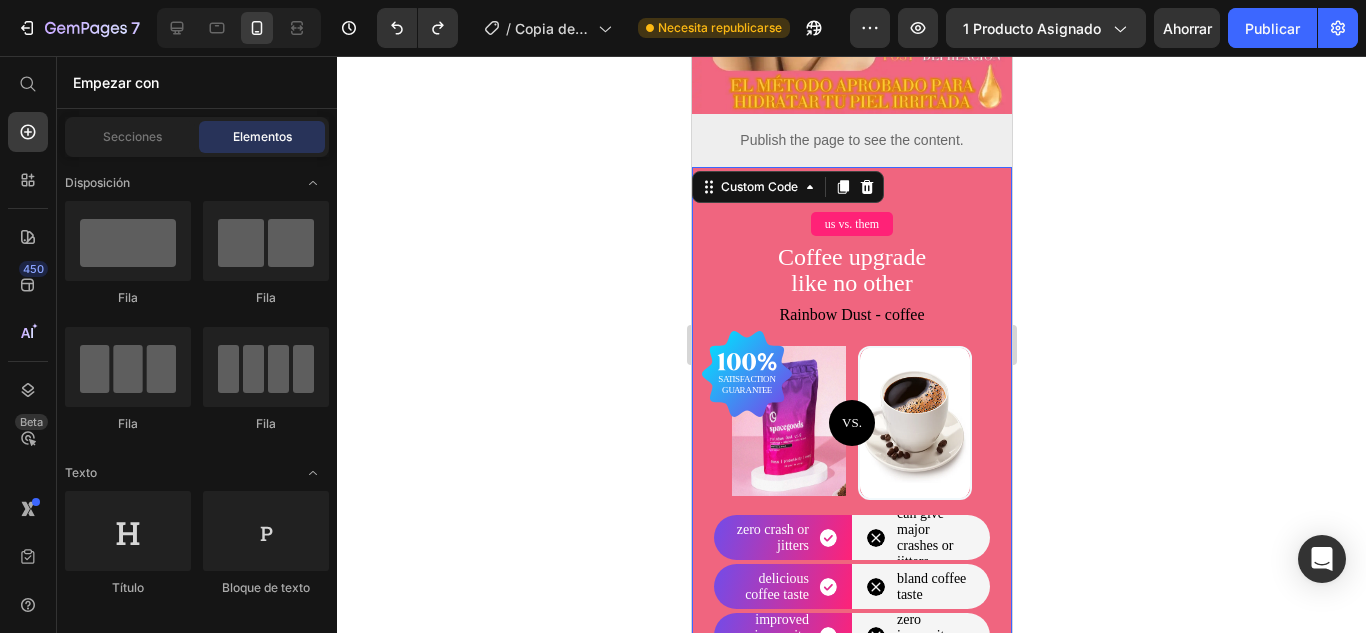 click on "Coffee upgrade like no other" at bounding box center (851, 270) 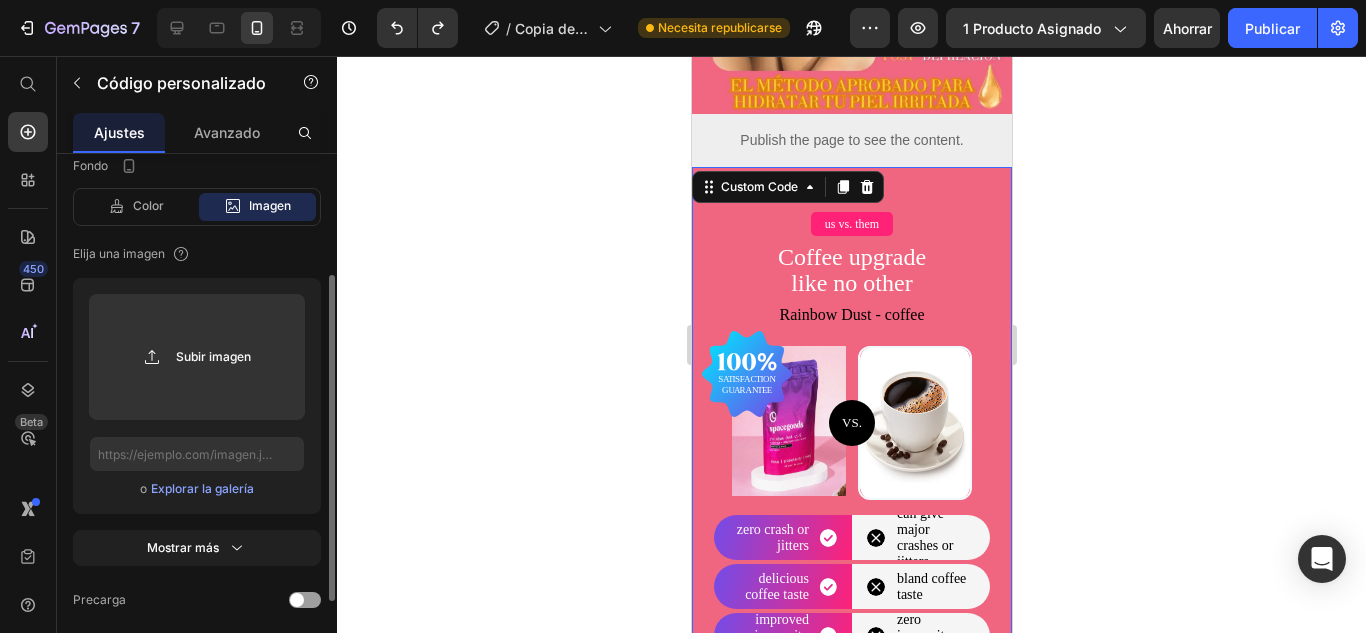 click 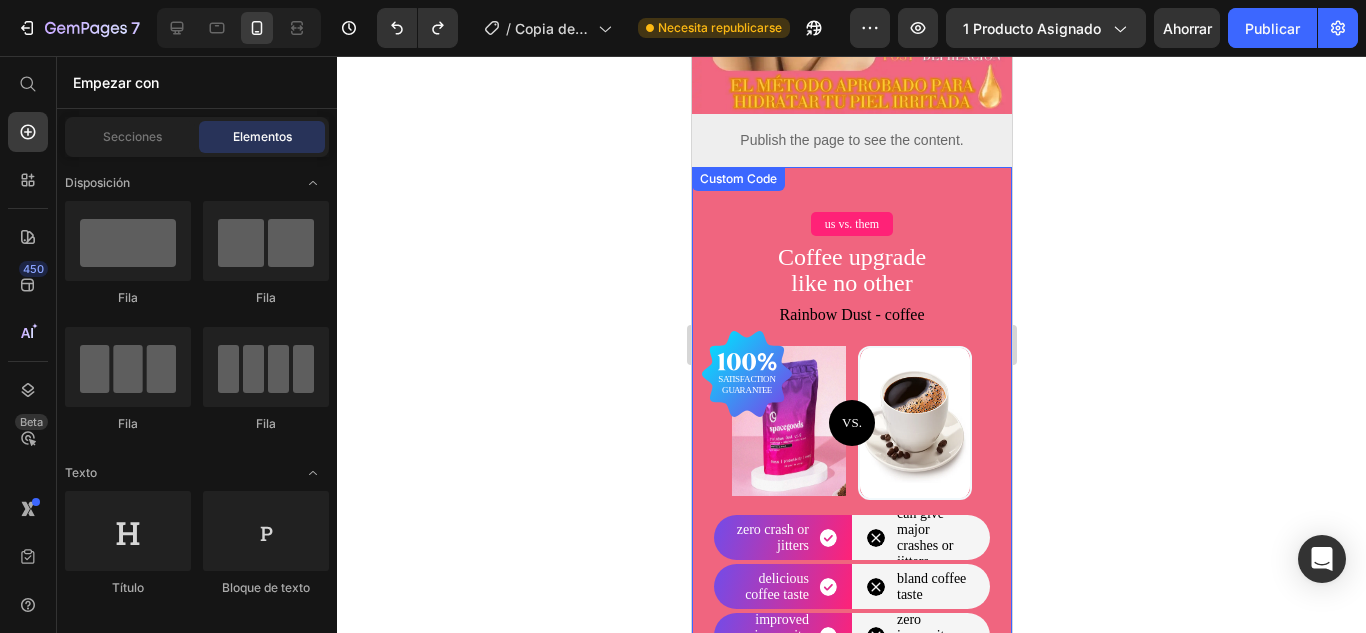 click at bounding box center (914, 423) 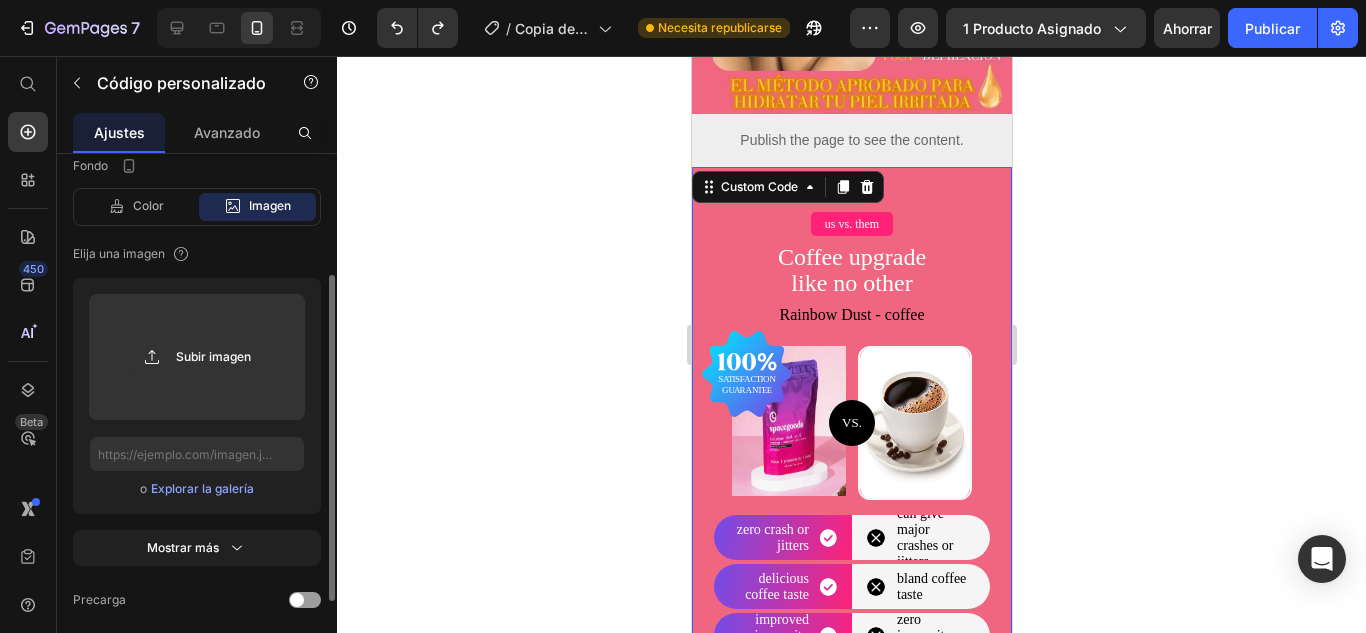 click on "us vs. them
Coffee upgrade like no other
Rainbow Dust - coffee
VS.
zero crash or jitters
can give major crashes or jitters
delicious coffee taste
bland coffee taste
improved immunity support
zero immunity support
all-in-one super blend" at bounding box center [851, 556] 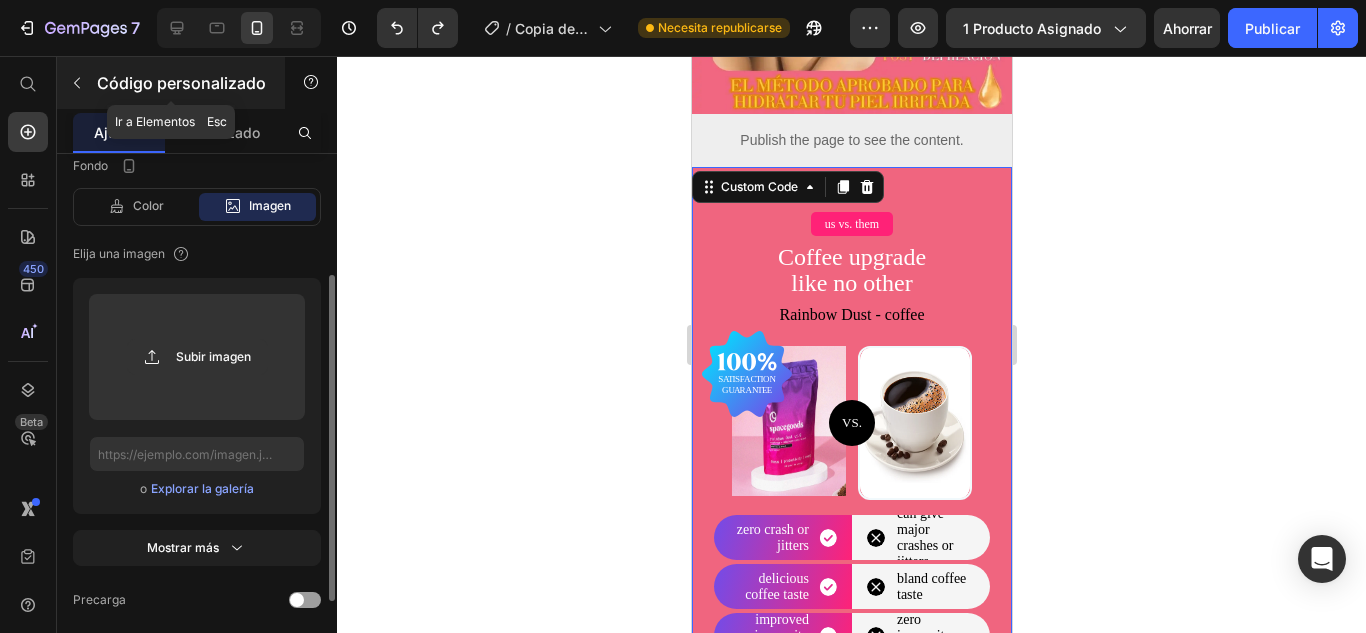 click 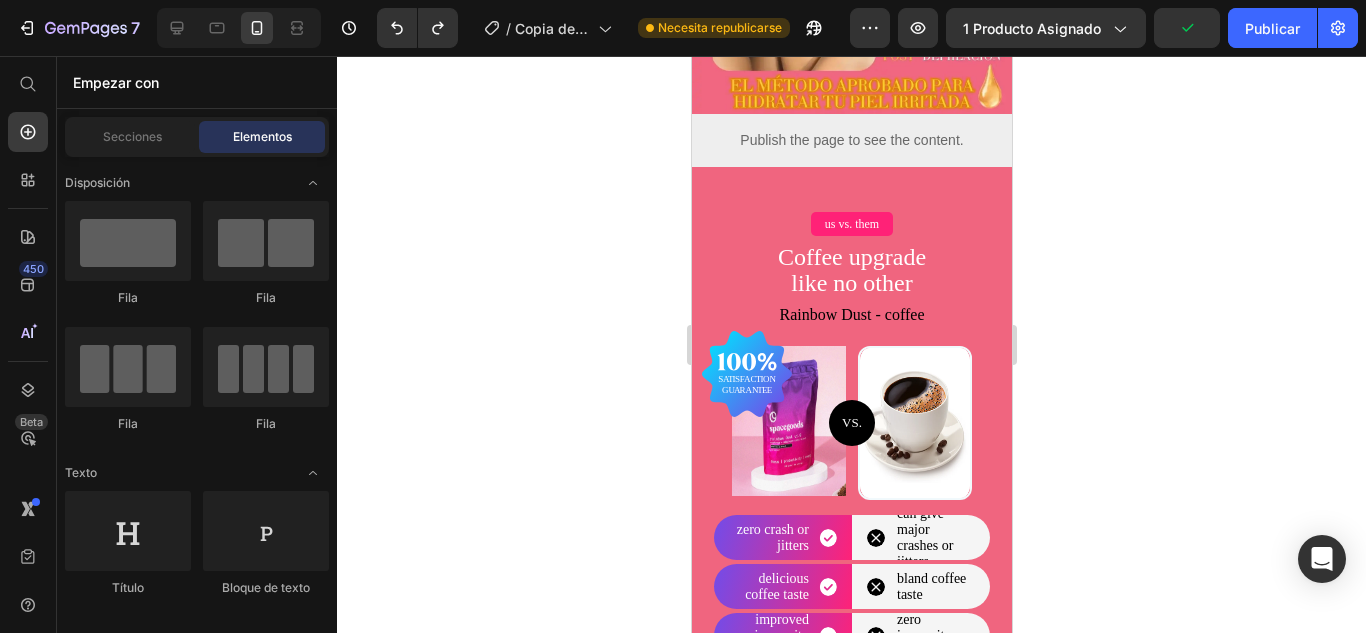 click 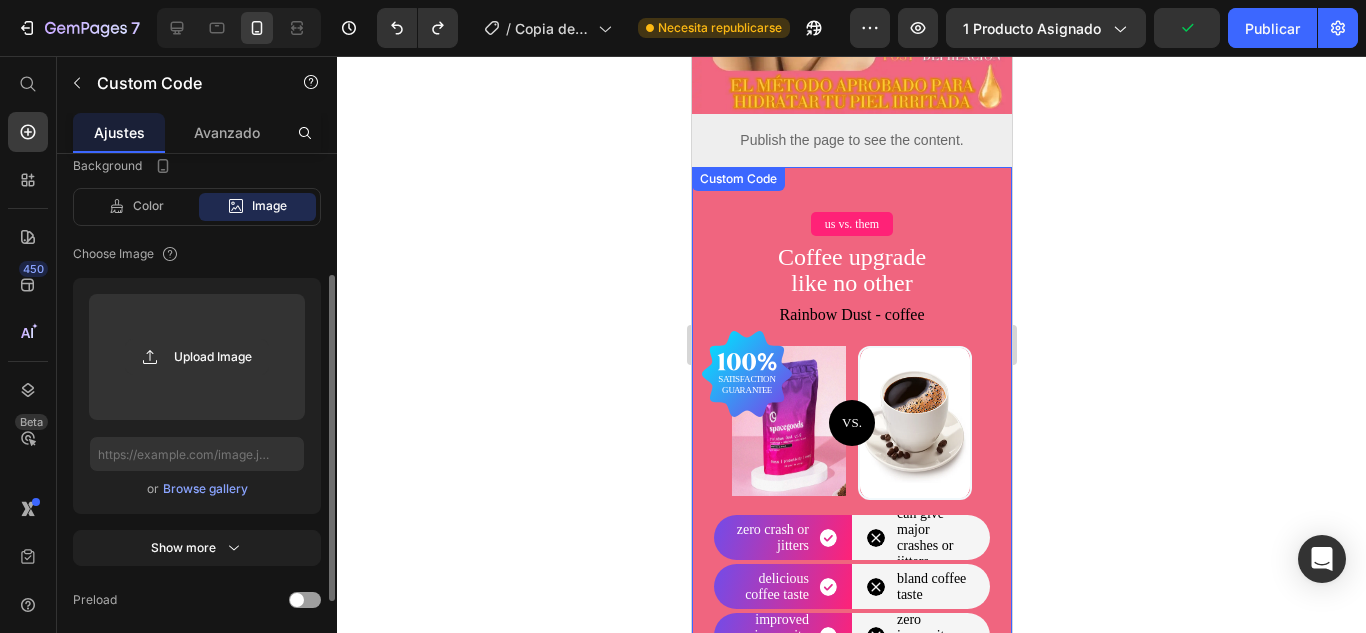 click on "VS.
zero crash or jitters
can give major crashes or jitters
delicious coffee taste
bland coffee taste
improved immunity support
zero immunity support
all-in-one super blend
just coffee, nothing else" at bounding box center [851, 623] 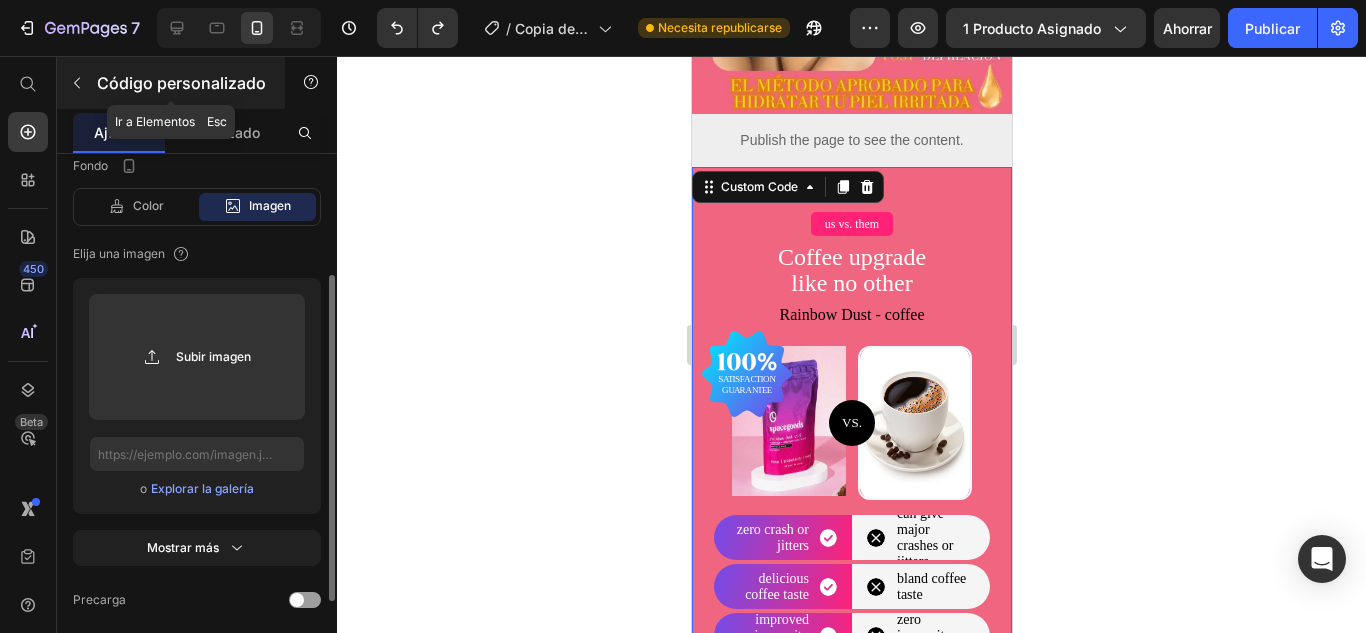 click on "Código personalizado" at bounding box center (182, 83) 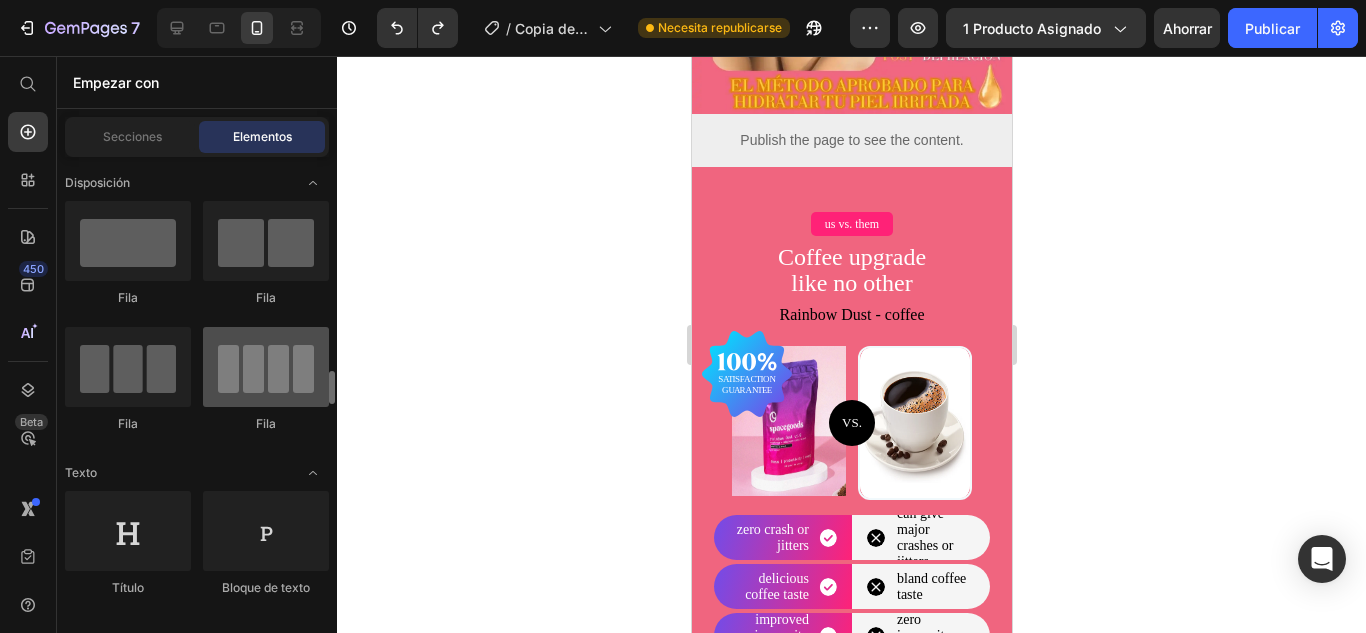 scroll, scrollTop: 200, scrollLeft: 0, axis: vertical 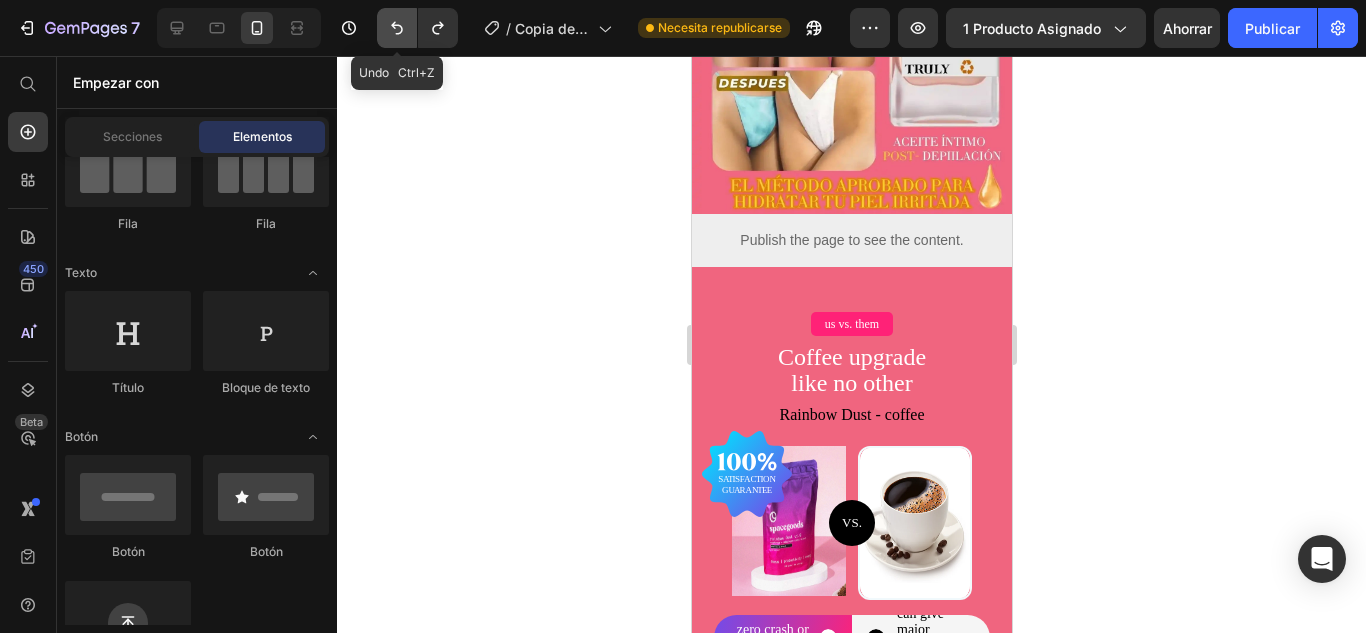 click 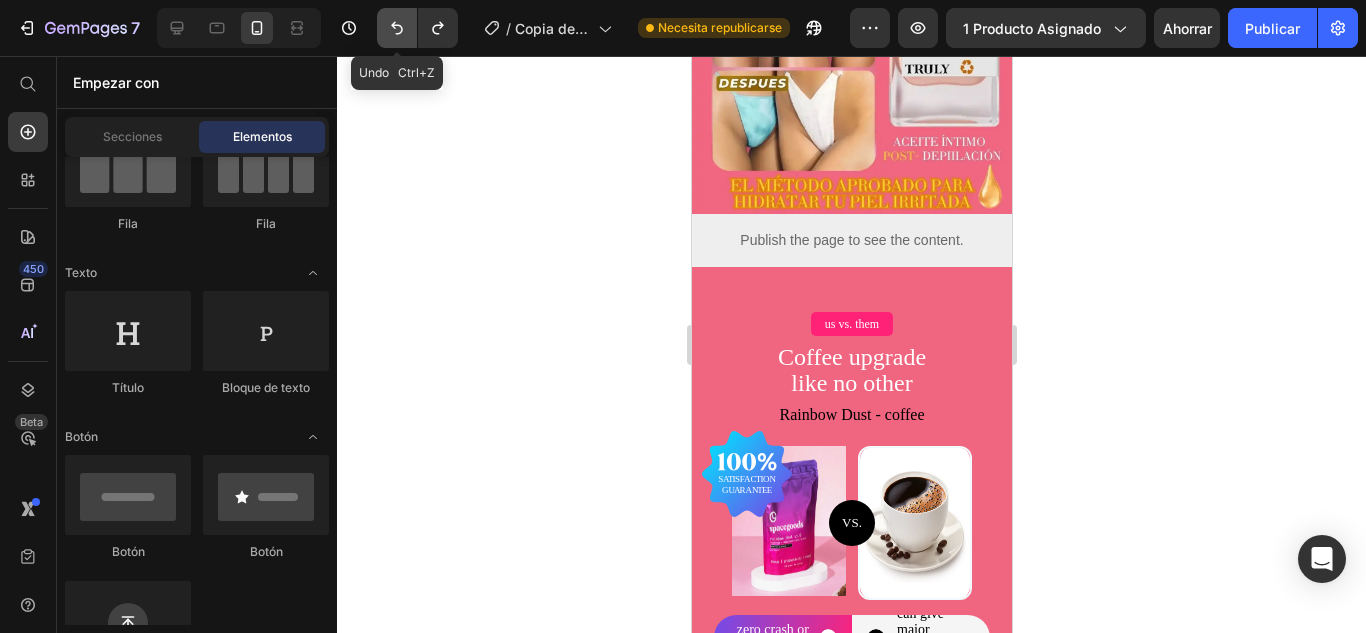click 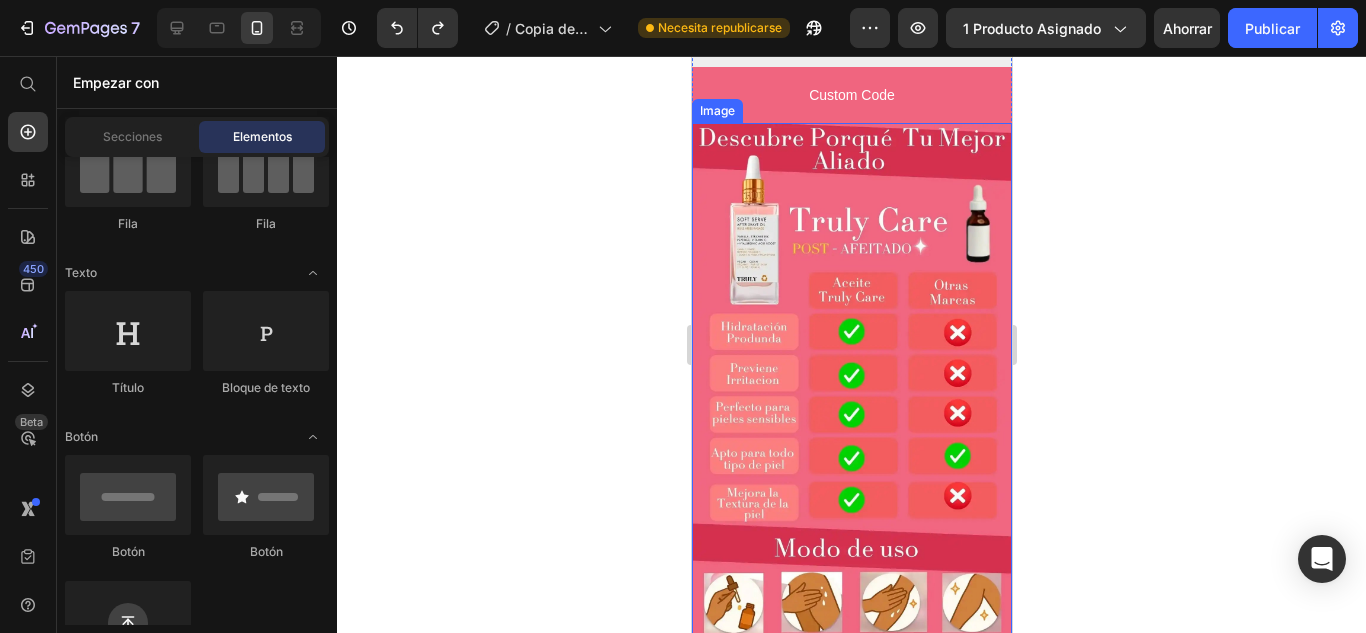 scroll, scrollTop: 4958, scrollLeft: 0, axis: vertical 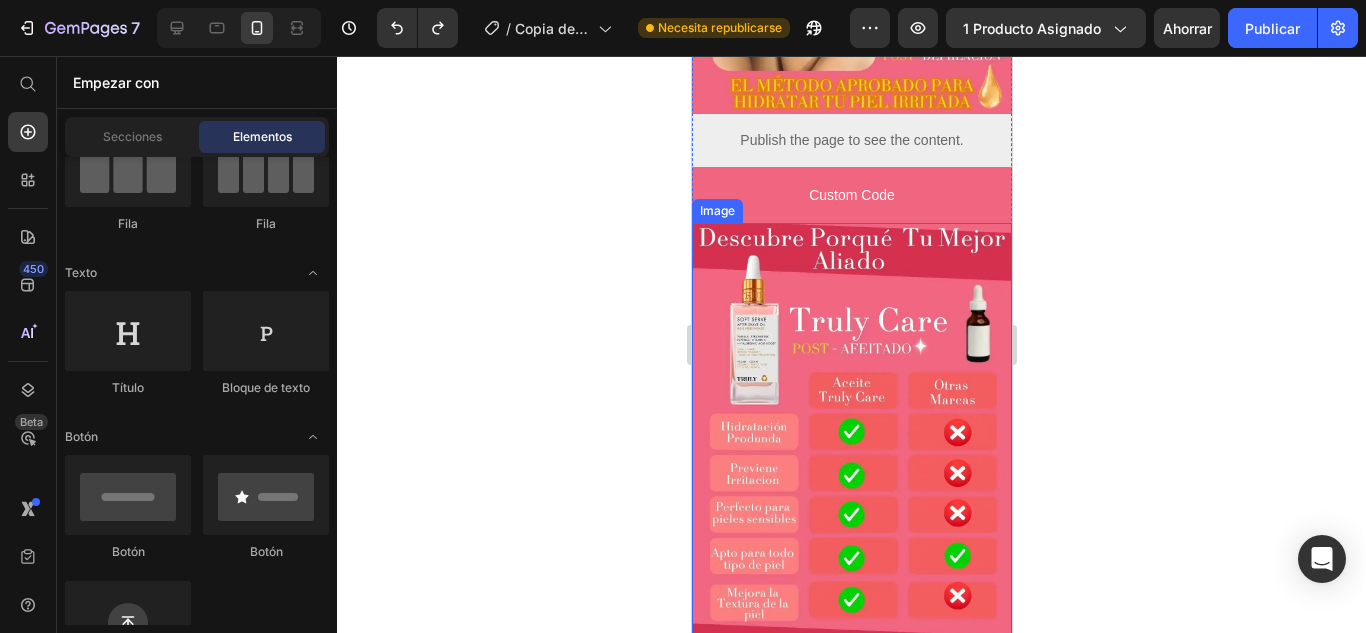 click at bounding box center (851, 507) 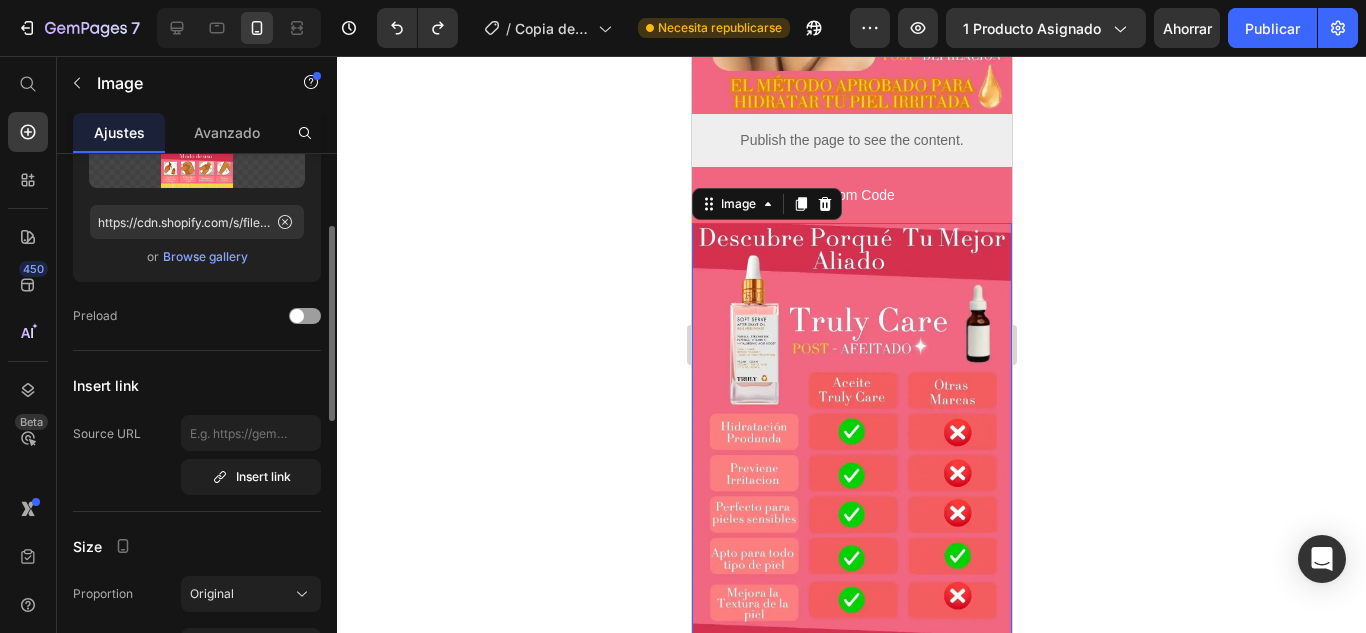 scroll, scrollTop: 0, scrollLeft: 0, axis: both 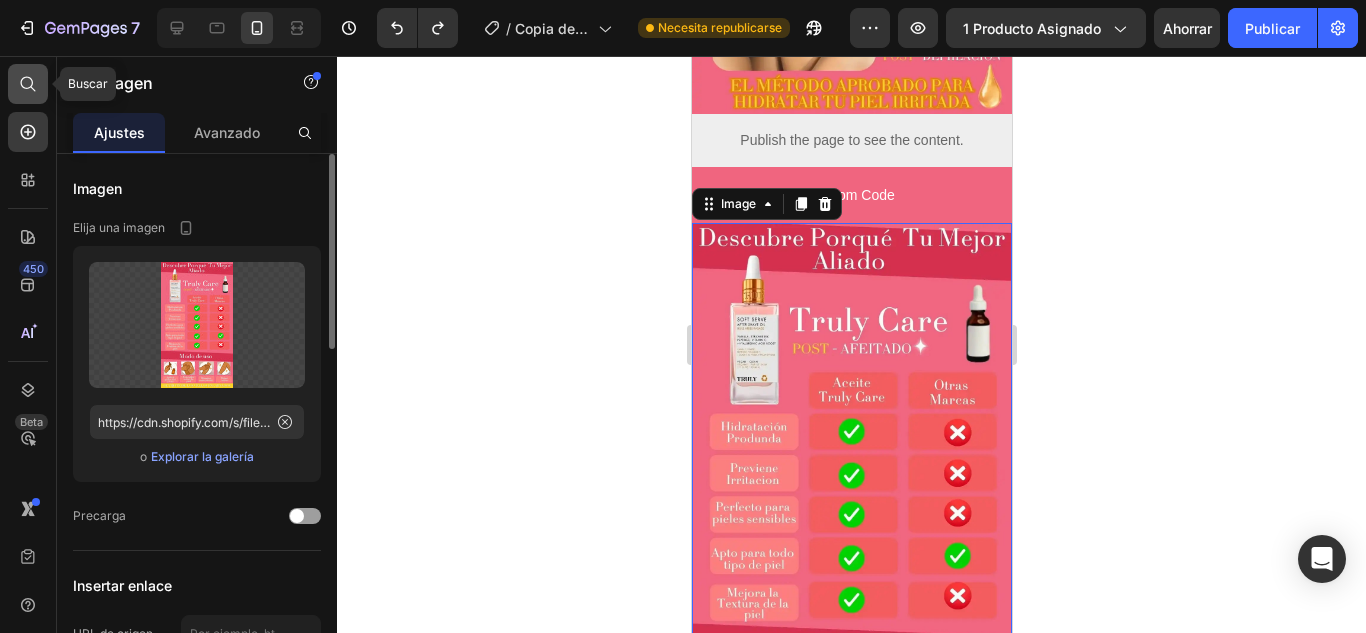 click 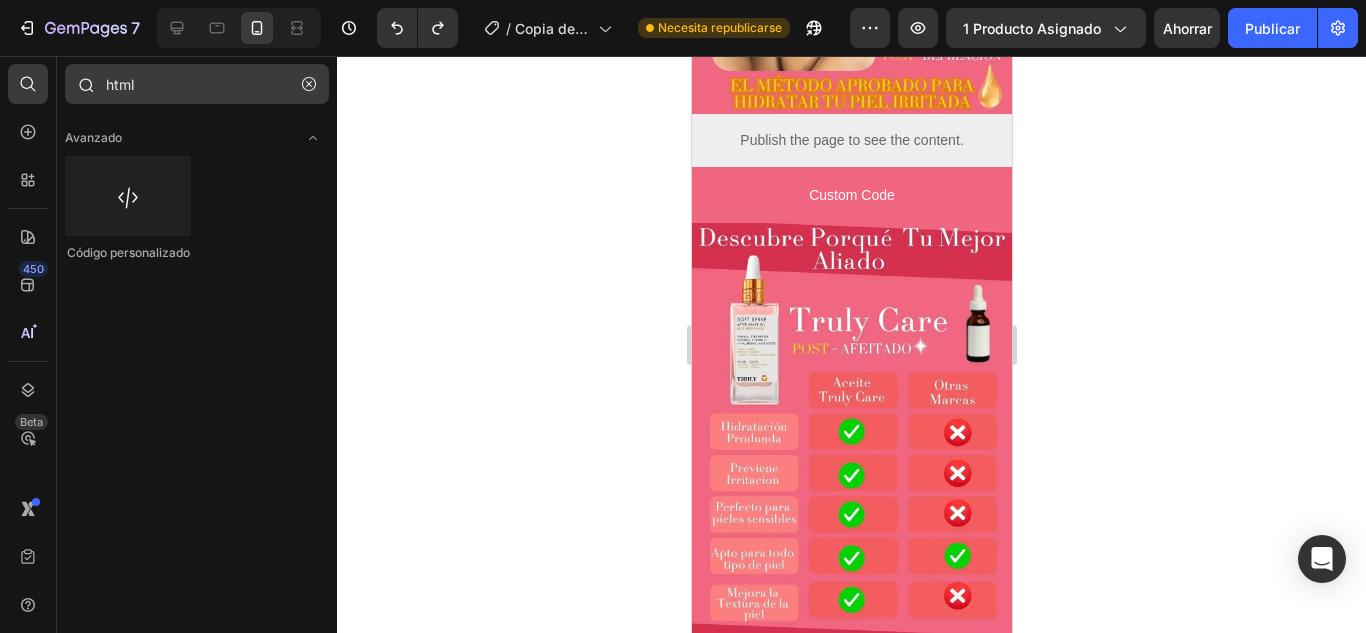 drag, startPoint x: 307, startPoint y: 81, endPoint x: 271, endPoint y: 81, distance: 36 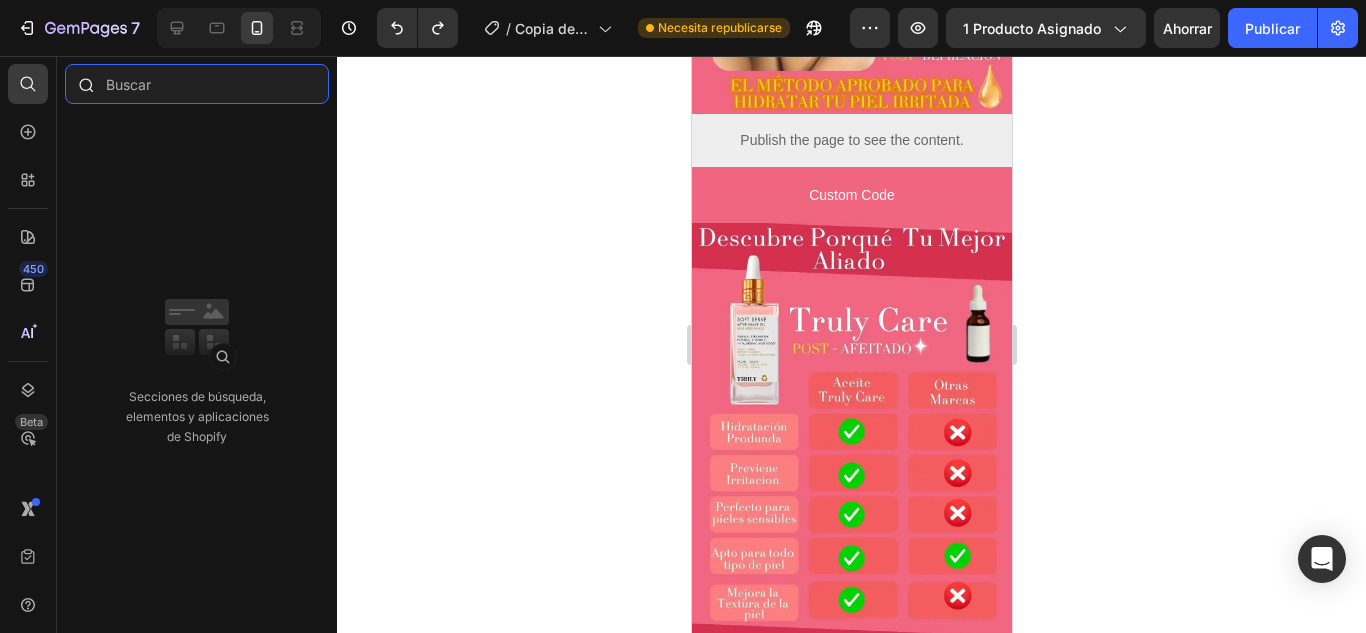 click at bounding box center (197, 84) 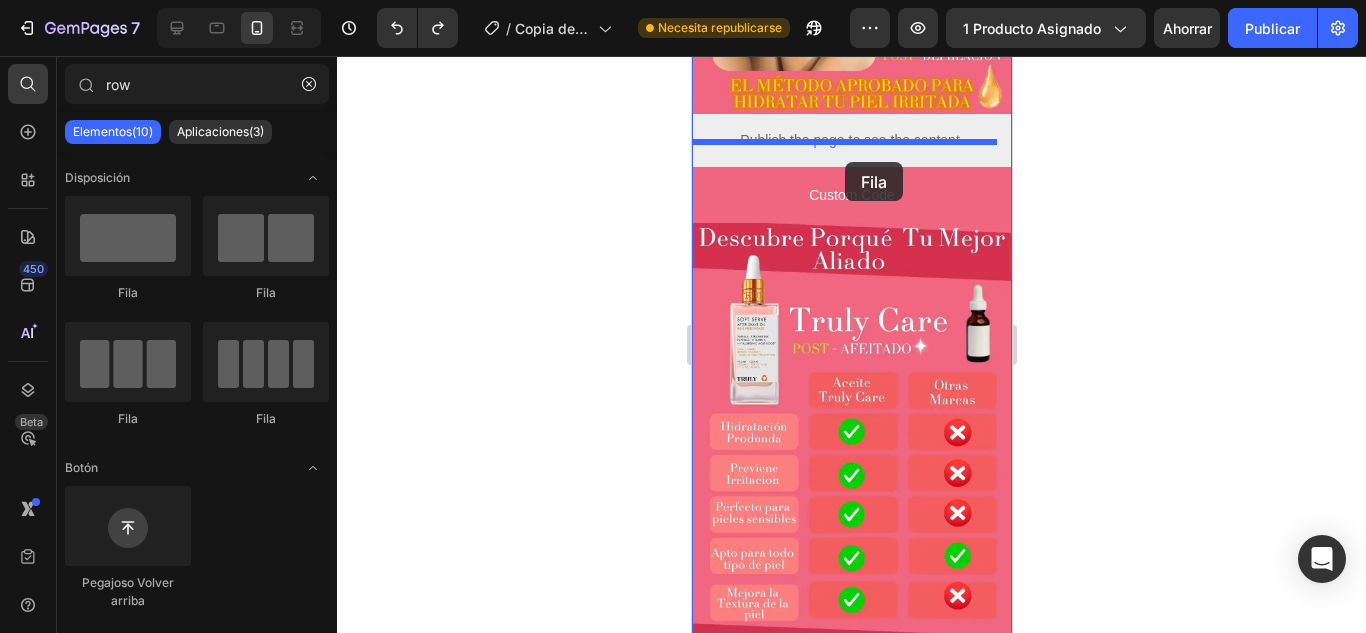 drag, startPoint x: 827, startPoint y: 282, endPoint x: 844, endPoint y: 162, distance: 121.19818 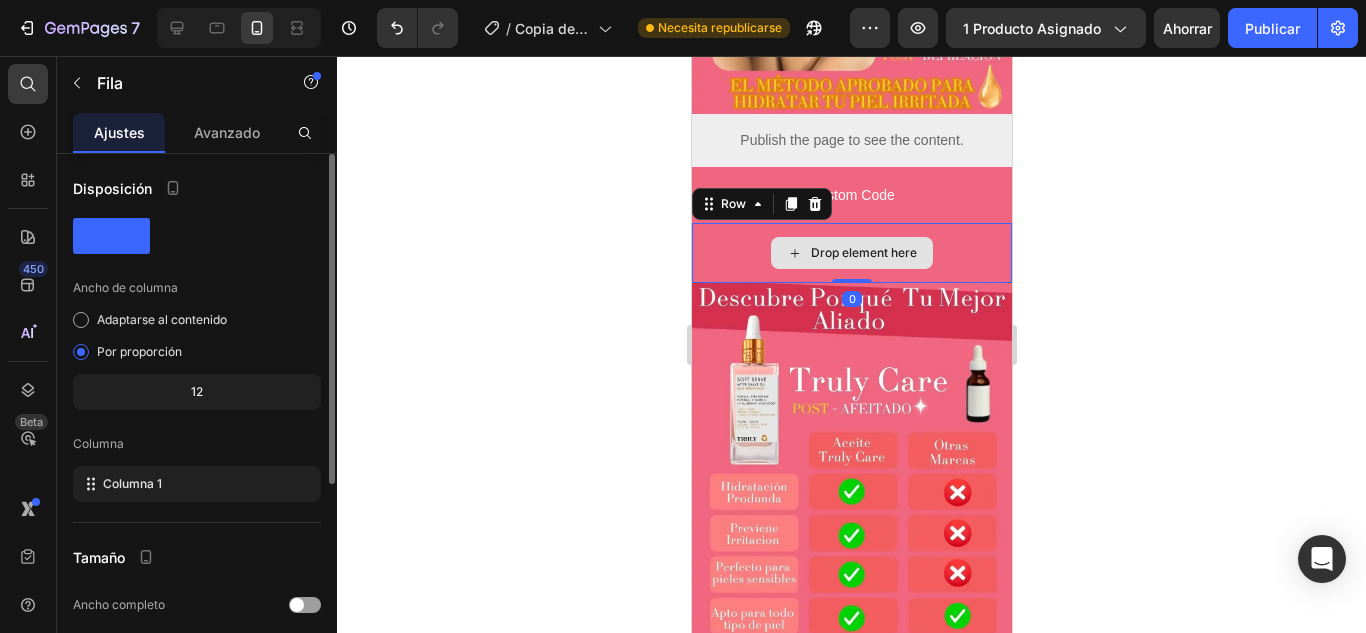 type on "ro" 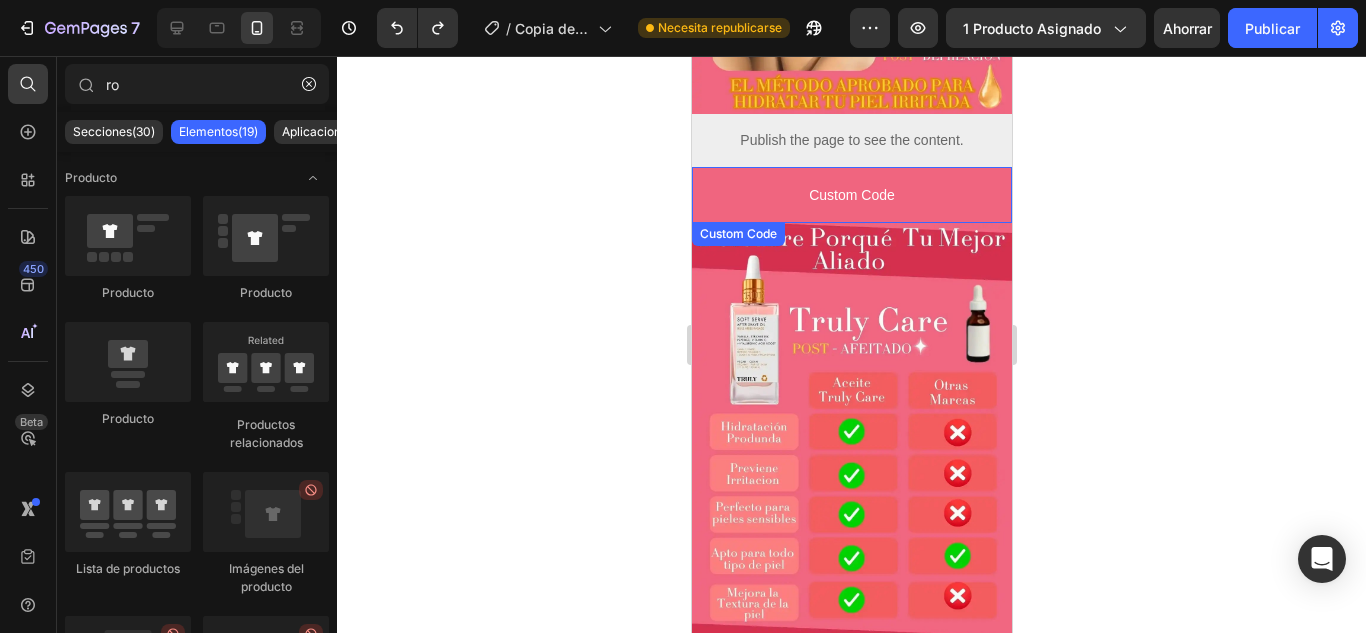 click on "Custom Code" at bounding box center [851, 195] 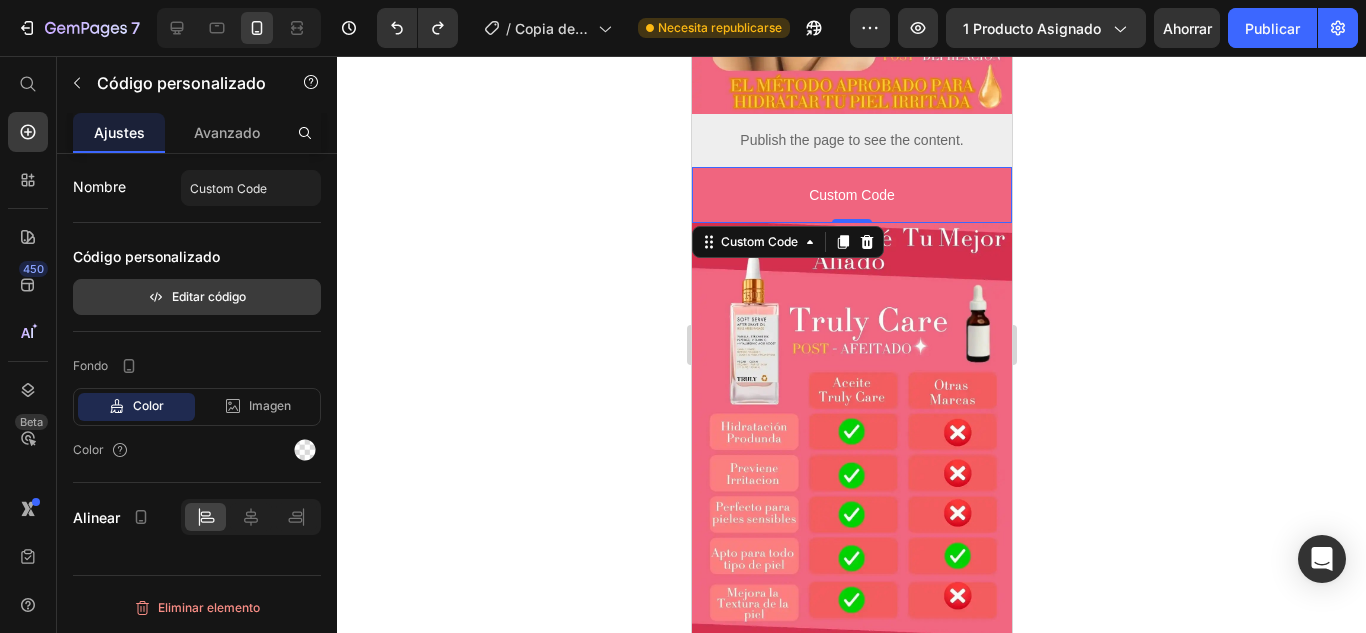 click on "Editar código" at bounding box center (209, 296) 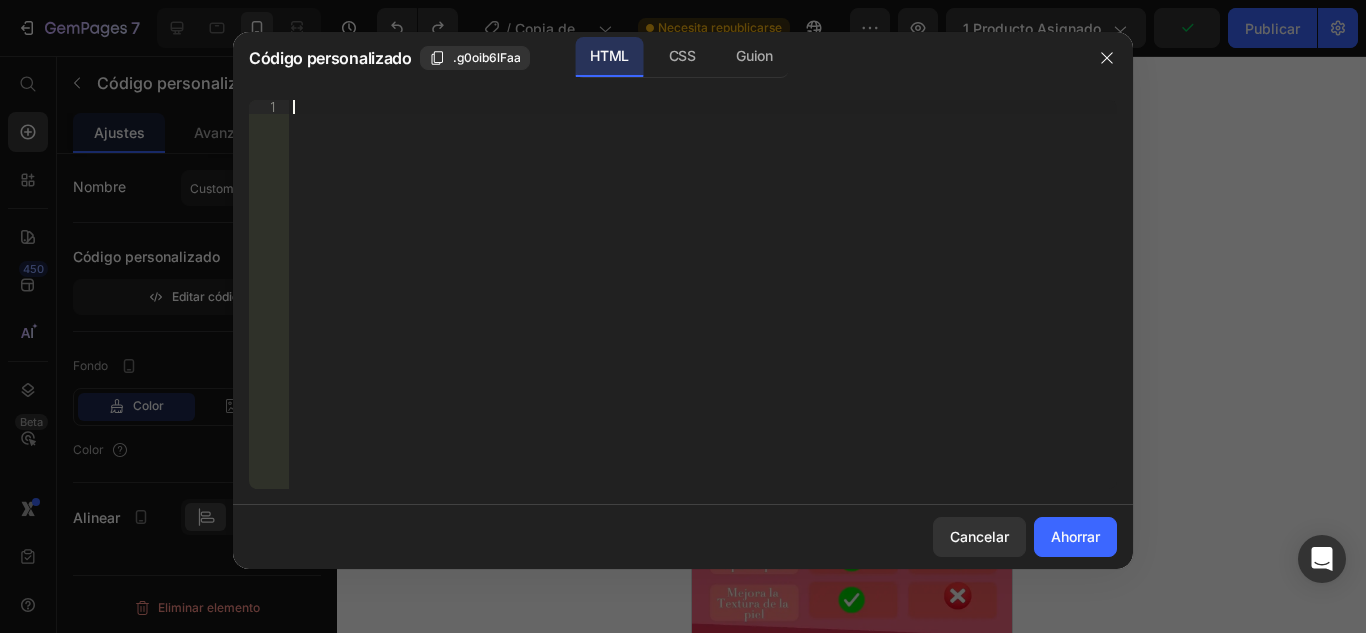 click on "Inserte el código de instalación de terceros, el código HTML o el código Liquid para mostrar contenido personalizado." at bounding box center (703, 308) 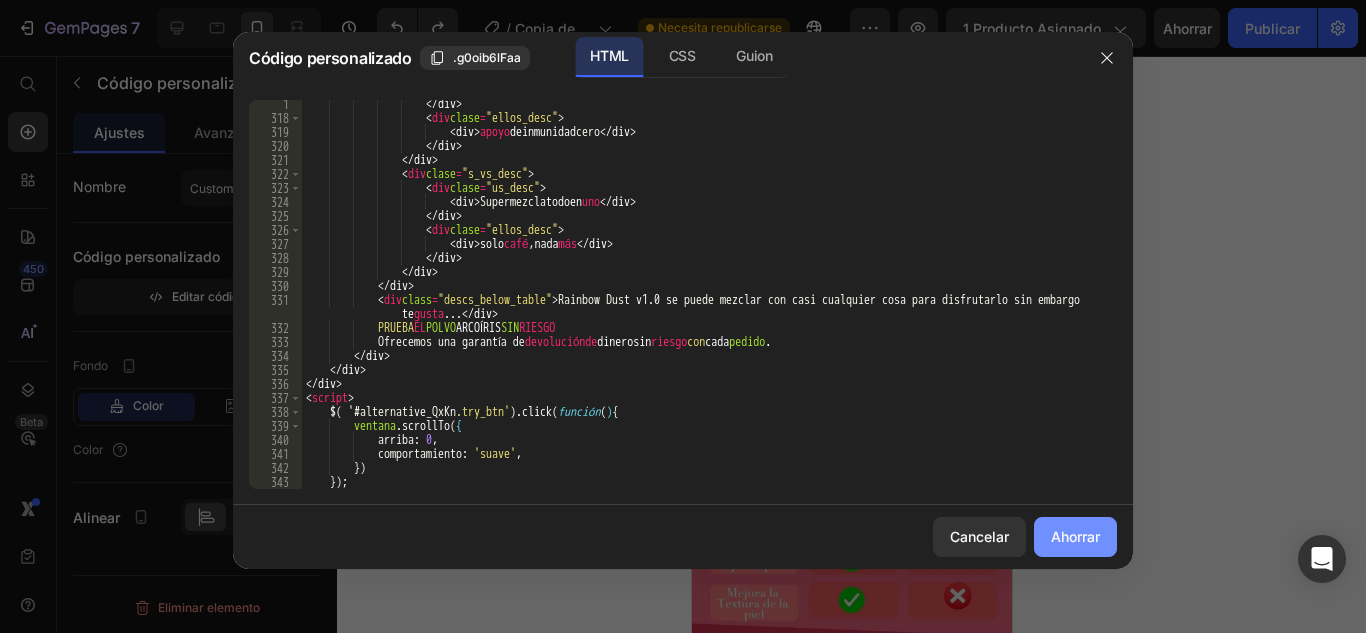 click on "Ahorrar" at bounding box center (1075, 536) 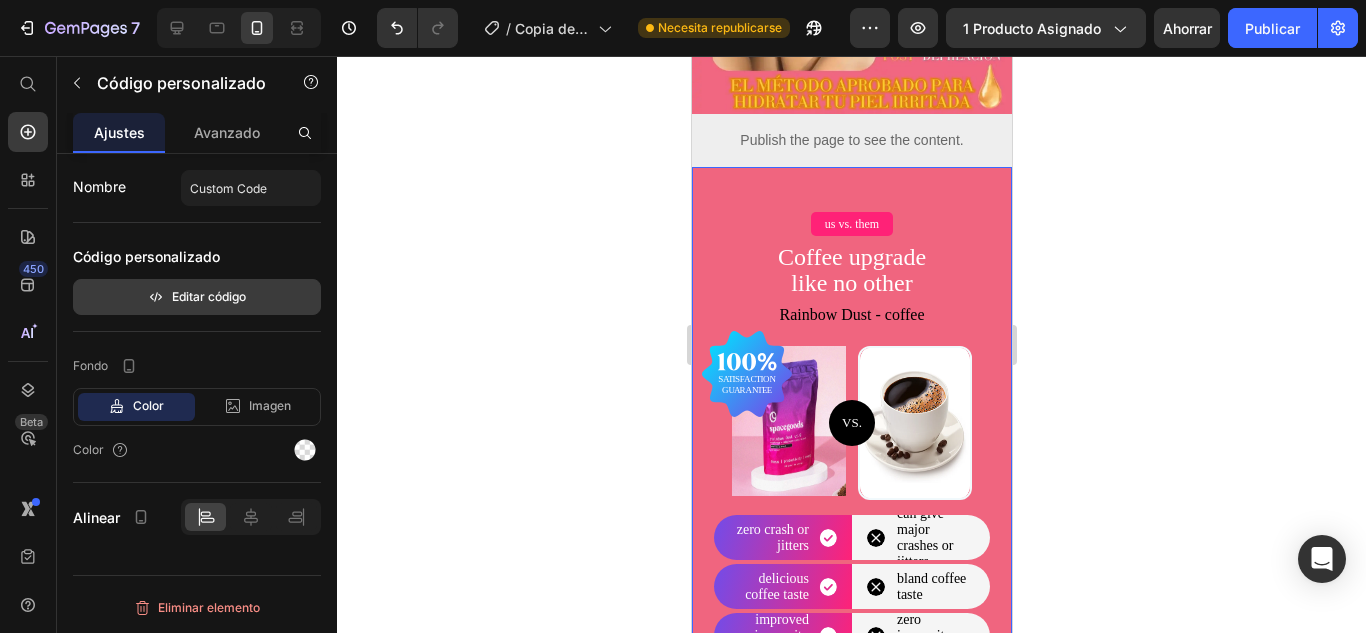 click on "Editar código" at bounding box center [197, 297] 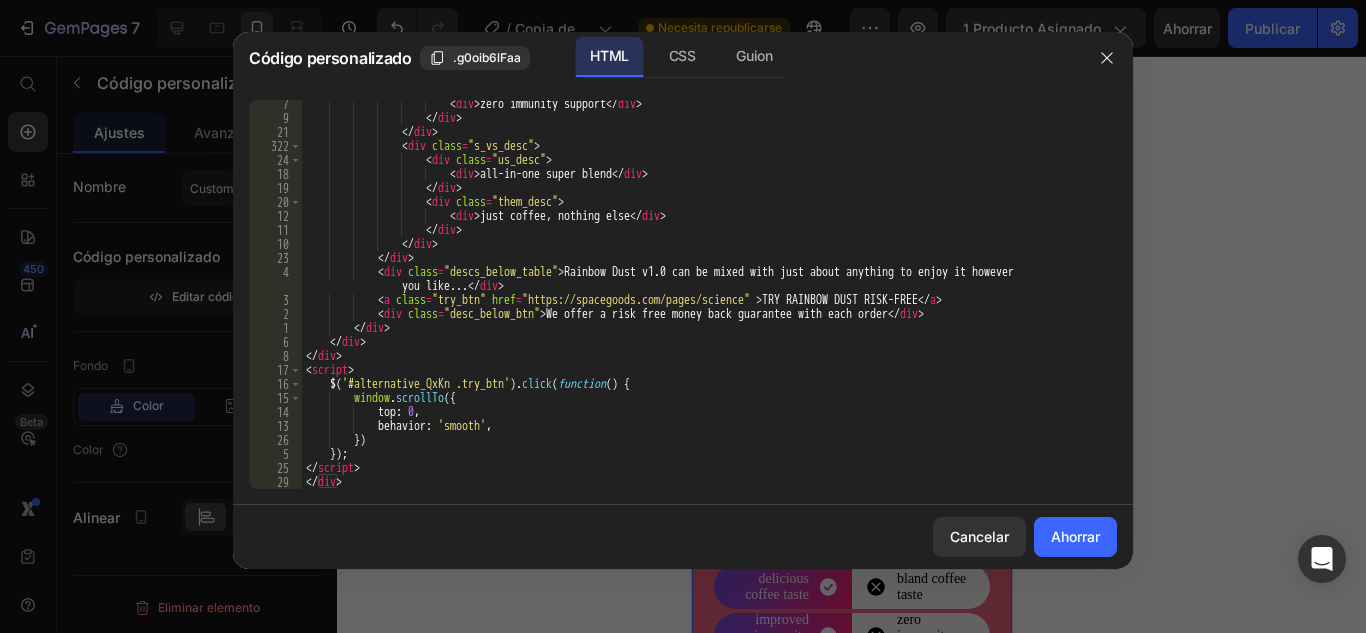 scroll, scrollTop: 4525, scrollLeft: 0, axis: vertical 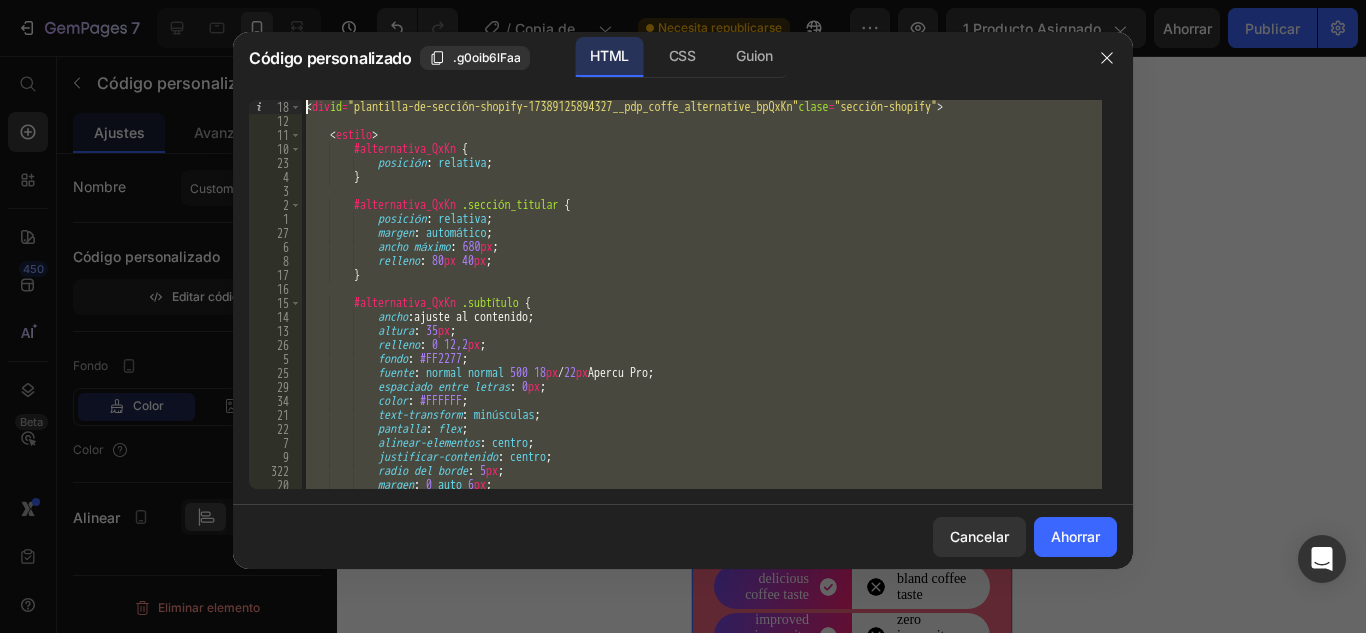 drag, startPoint x: 392, startPoint y: 483, endPoint x: 271, endPoint y: -87, distance: 582.7015 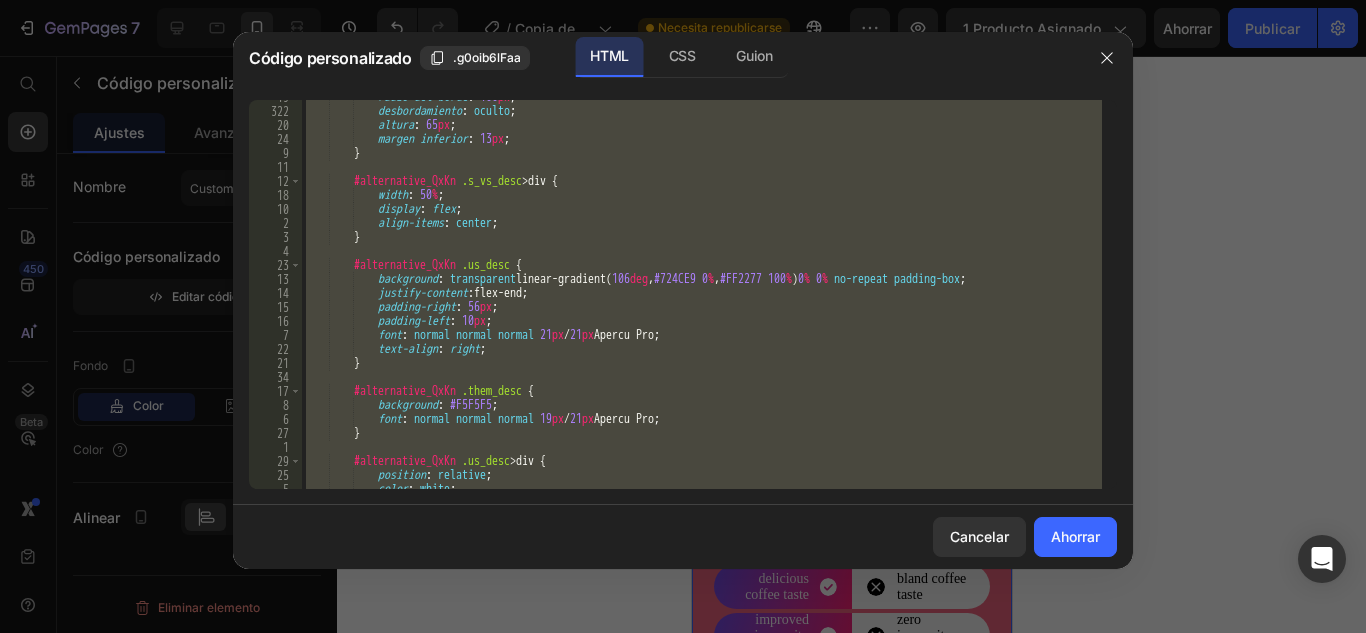 scroll, scrollTop: 1200, scrollLeft: 0, axis: vertical 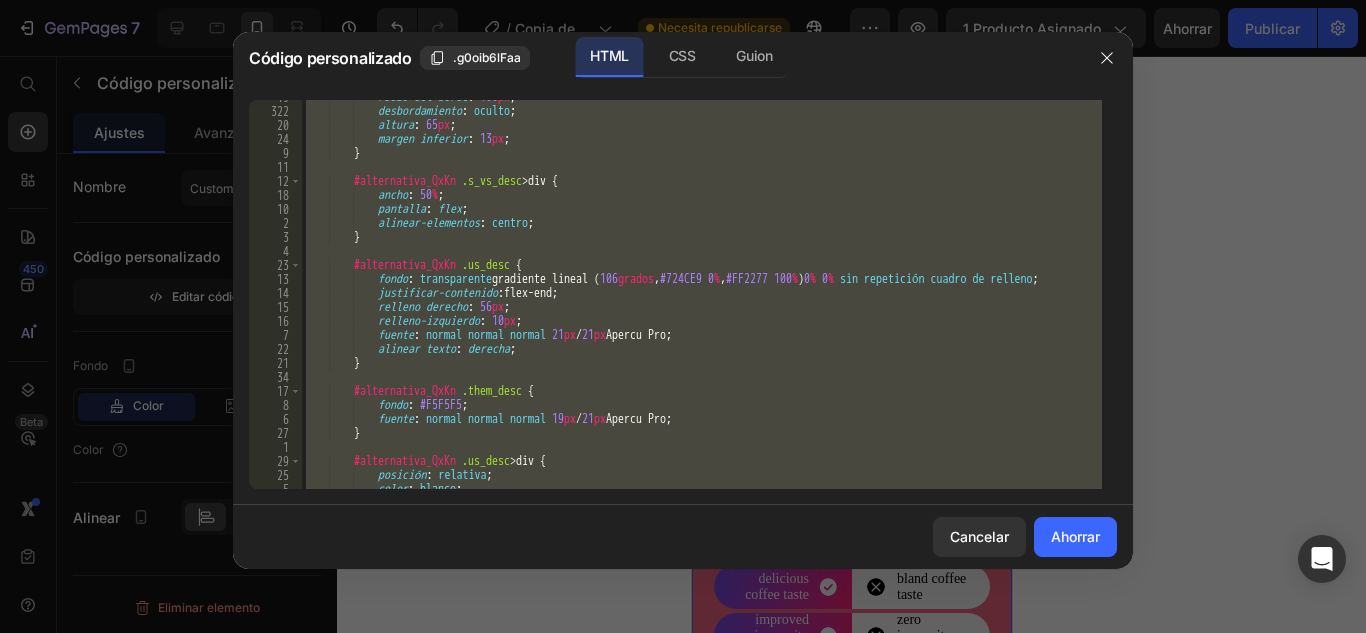 click on "radio del borde  :    100  px  ;                desbordamiento  :    oculto  ;                altura  :    65  px  ;                margen inferior  :    13  px  ;           }           #alternativa_QxKn    .s_vs_desc  >  div    {                ancho  :    50  %  ;                pantalla  :    flex  ;                alinear-elementos  :    centro  ;           }           #alternativa_QxKn    .us_desc    {                fondo  :    transparente  gradiente lineal (  106  grados  ,  #724CE9    0  %  ,  #FF2277    100  %  )  0  %    0  %    sin repetición    cuadro de relleno  ;                justificar-contenido  :  flex-end  ;                relleno derecho  :    56  px  ;                relleno-izquierdo  :    10  px  ;                fuente  :    normal    normal    normal    21  px  /  21  px  Apercu Pro  ;                alinear texto  :    derecha  ;           }           #alternativa_QxKn    .them_desc    {                fondo  :    #F5F5F5  ;                fuente  :    normal" at bounding box center (702, 294) 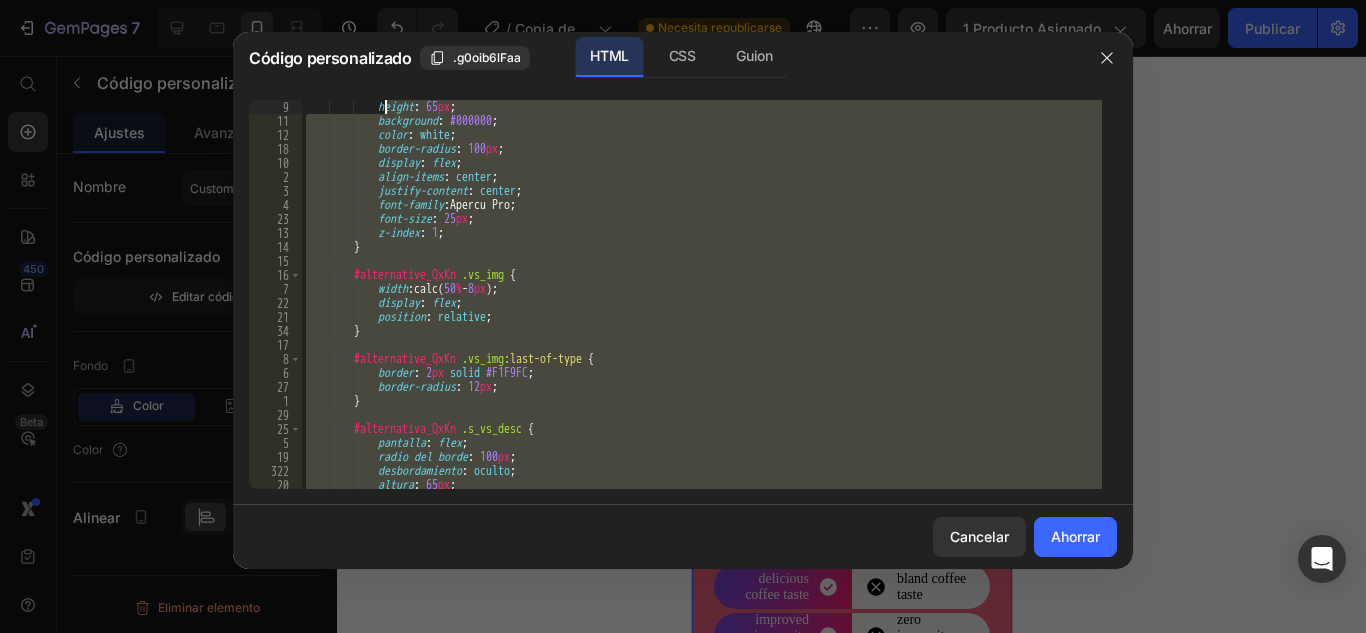 drag, startPoint x: 543, startPoint y: 478, endPoint x: 384, endPoint y: 5, distance: 499.00903 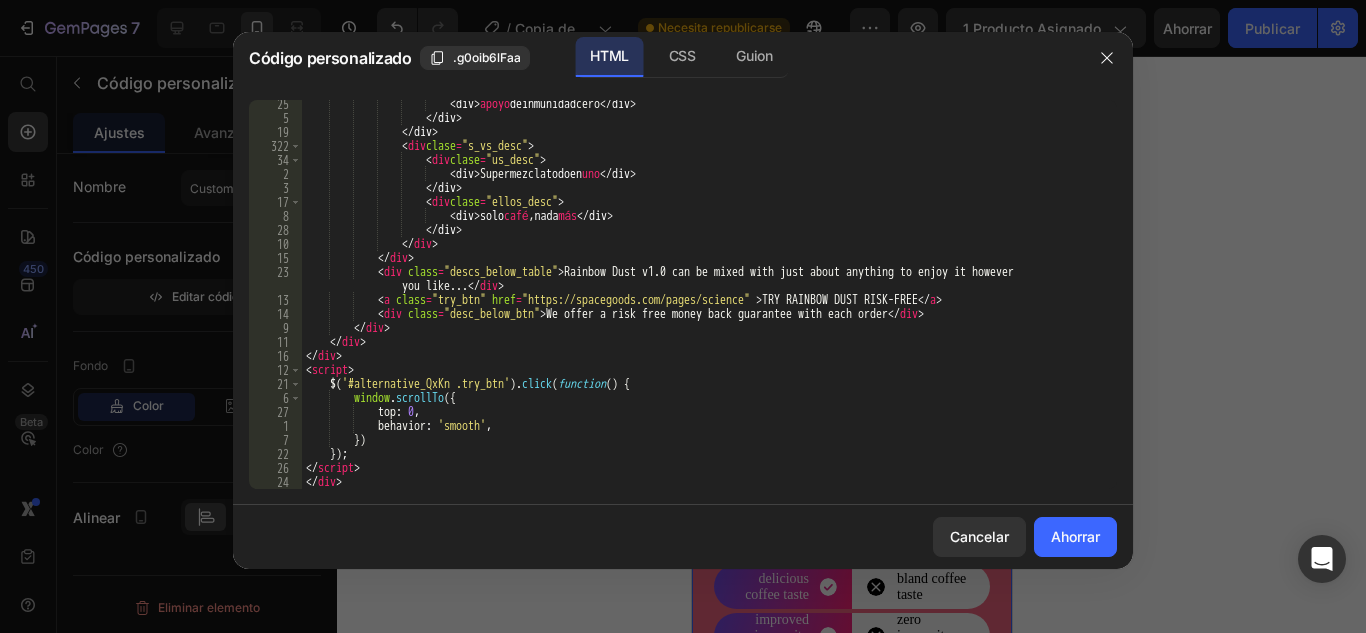 scroll, scrollTop: 3601, scrollLeft: 0, axis: vertical 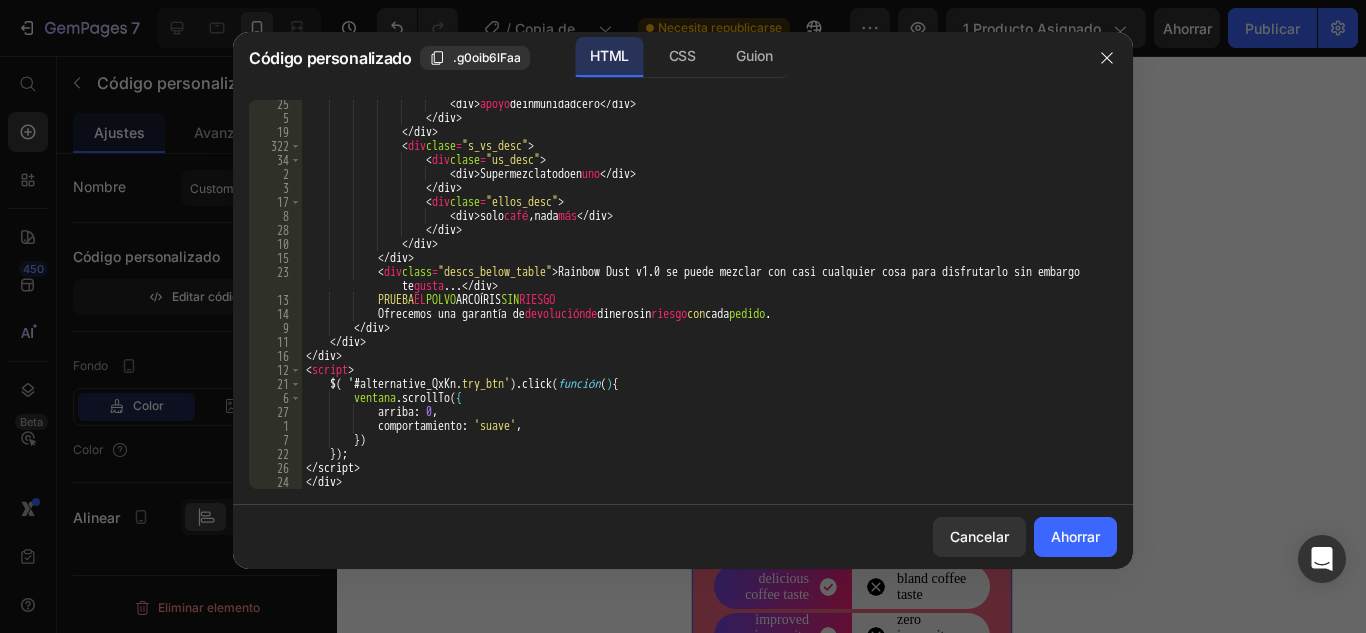 click on "Código personalizado .g0oib6lFaa HTML CSS Guion 13 3 2 1 21 20 19 18 12 11 10 9 22 23 24 25 28 27 26 4 34 7 8 29 16 6 14 15 17                          </div> ​ ​                          <div>  apoyo  de  inmunidad  cero  </div> ​                          </div> ​ ​                     </div> ​ ​                     <  div  clase  =  "s_vs_desc"  >                            <  div  clase  =  "us_desc"  >                                 <div>  Supermezcla  todo  en  uno  </div> ​                          </div> ​ ​                          <  div  clase  =  "ellos_desc"  >                                 <div>  solo  café  ,  nada  más  </div>                          </div> ​ ​                     </div> ​ ​                </div> ​ ​                <  div  class  =  "descs_below_table"  >  Rainbow Dust v1.0 se puede mezclar con casi cualquier cosa para disfrutarlo sin embargo                    te  gusta  ...  </div>                PRUEBA  EL  POLVO  ARCOÍRIS  SIN  RIESGO ​ ​ ​ ​ ​ ​ ​                      devolución  de  sin  ." 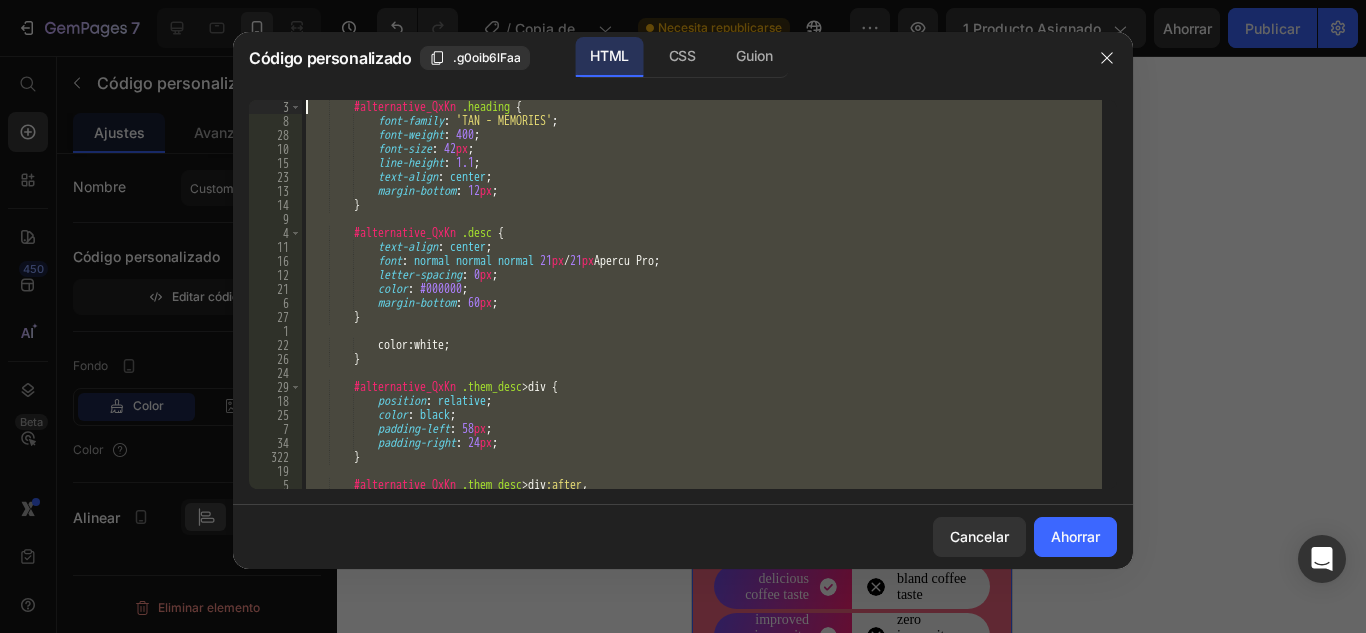 scroll, scrollTop: 0, scrollLeft: 0, axis: both 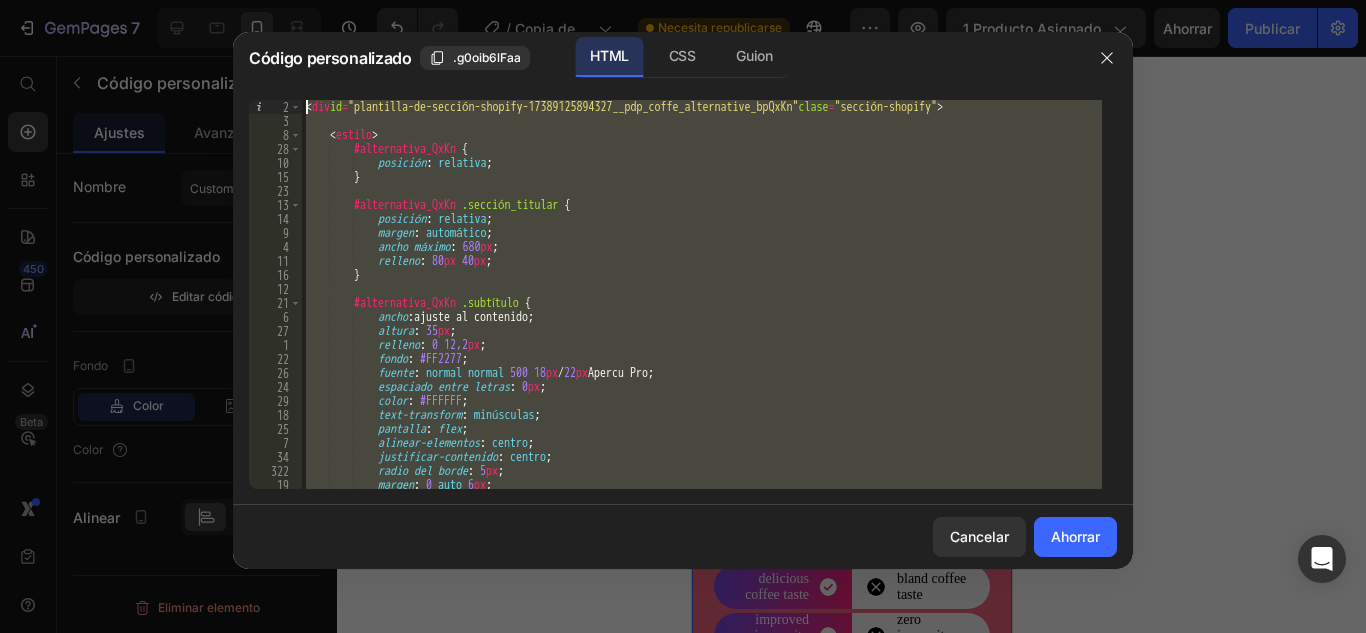 drag, startPoint x: 404, startPoint y: 479, endPoint x: 267, endPoint y: -87, distance: 582.3444 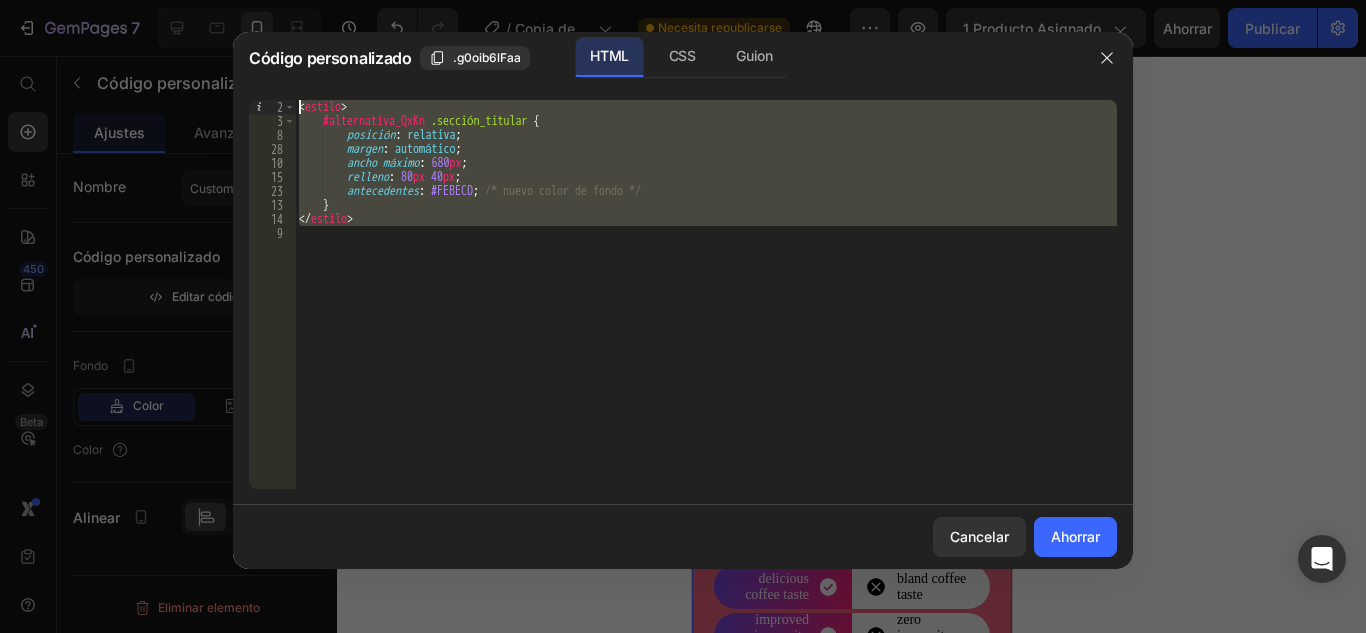 drag, startPoint x: 455, startPoint y: 250, endPoint x: 228, endPoint y: -13, distance: 347.41617 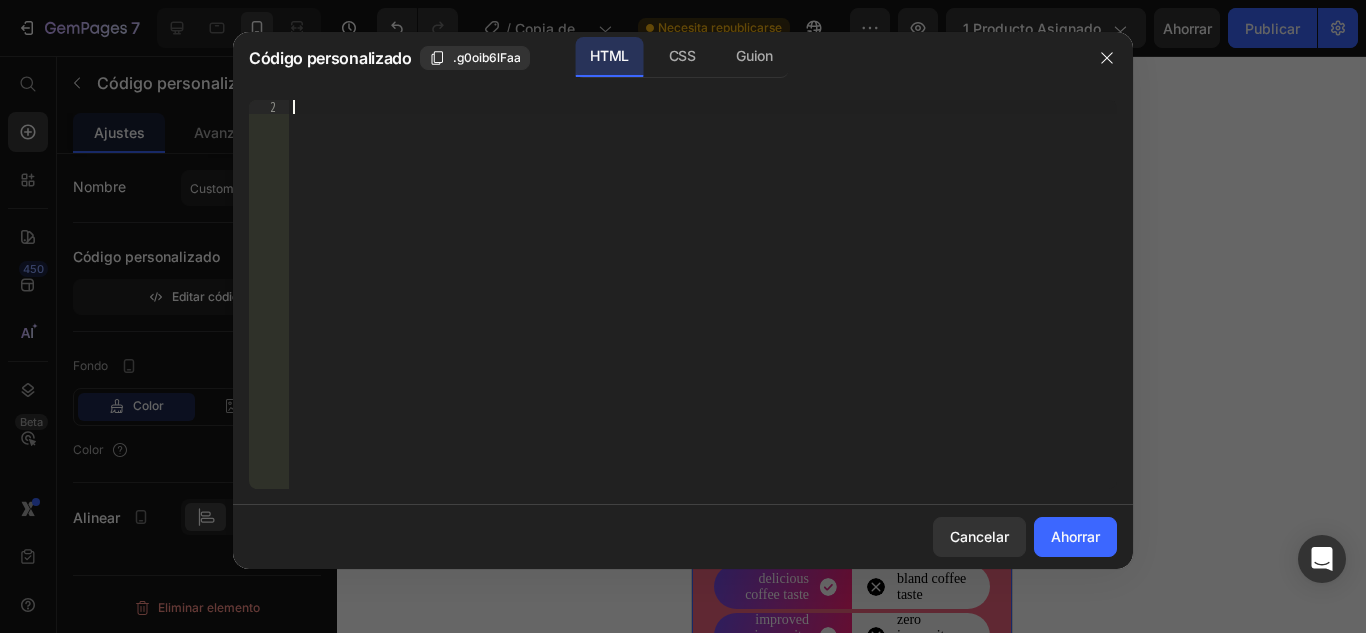 click on "Inserte el código de instalación de terceros, el código HTML o el código Liquid para mostrar contenido personalizado." at bounding box center (703, 308) 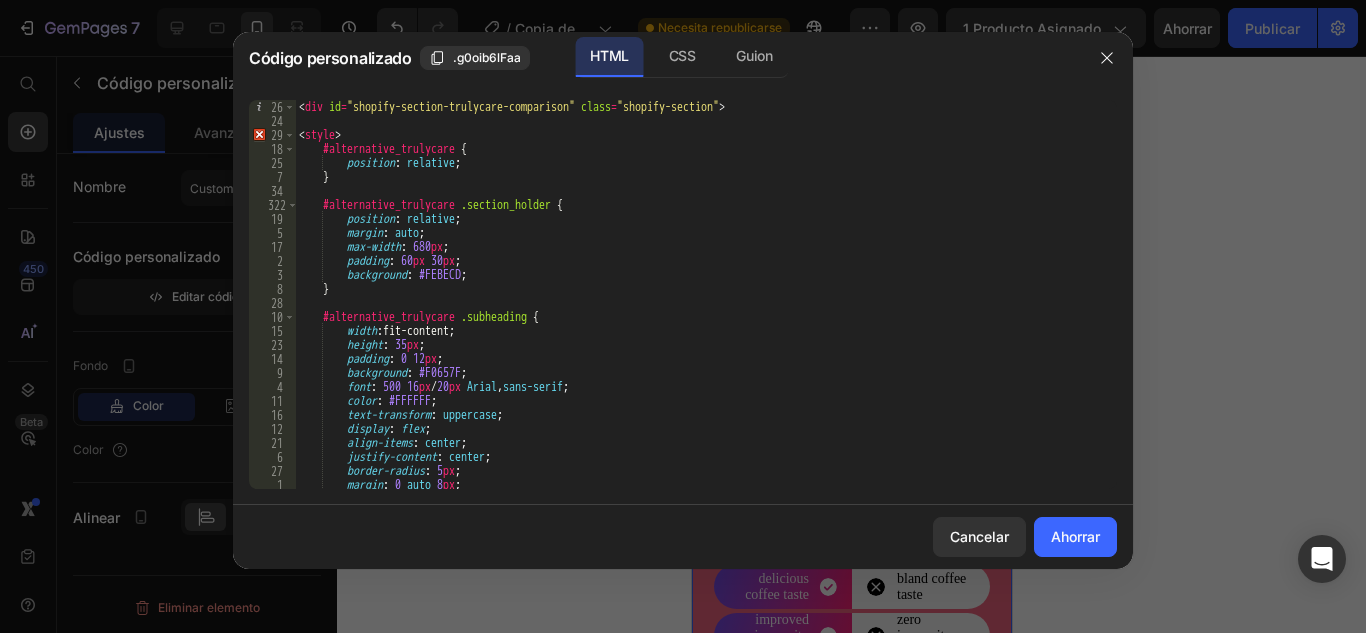scroll, scrollTop: 0, scrollLeft: 0, axis: both 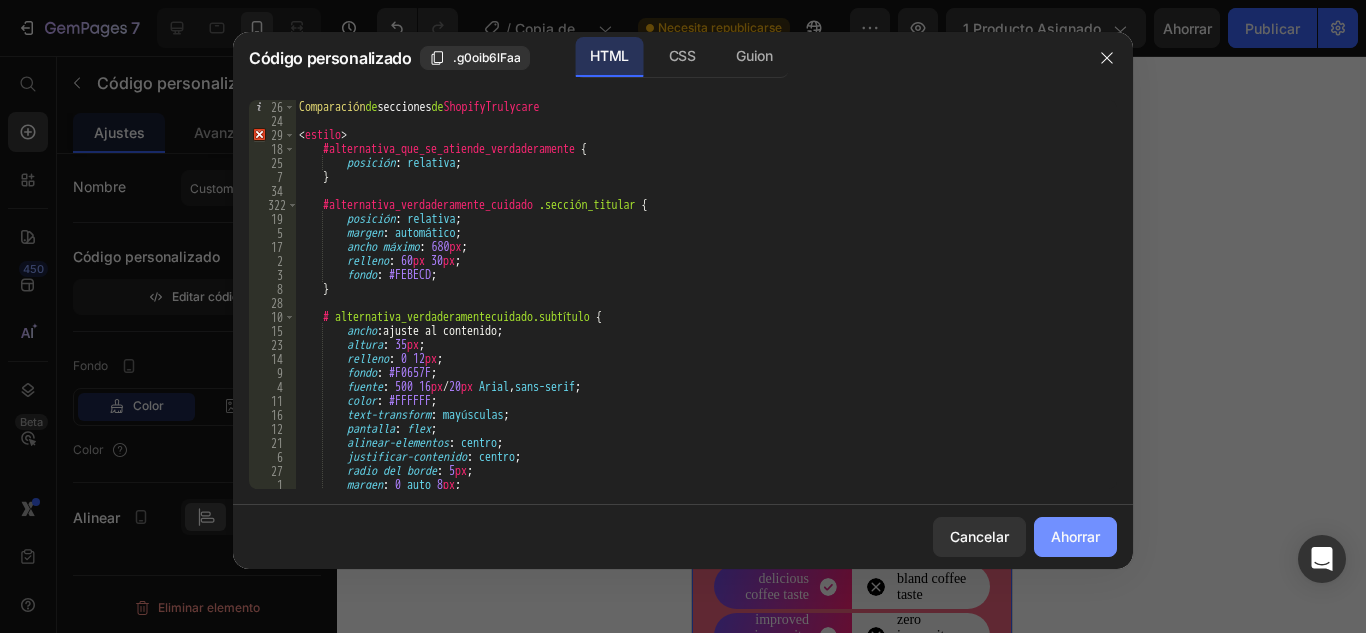 click on "Ahorrar" 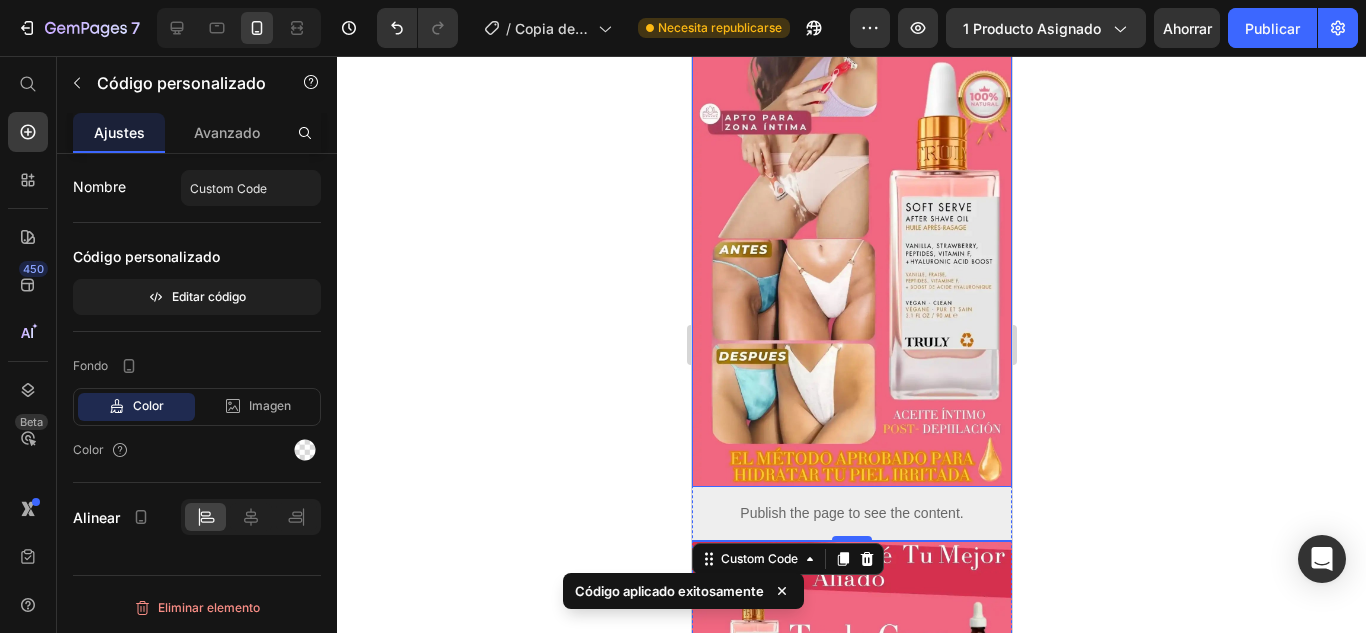 scroll, scrollTop: 4658, scrollLeft: 0, axis: vertical 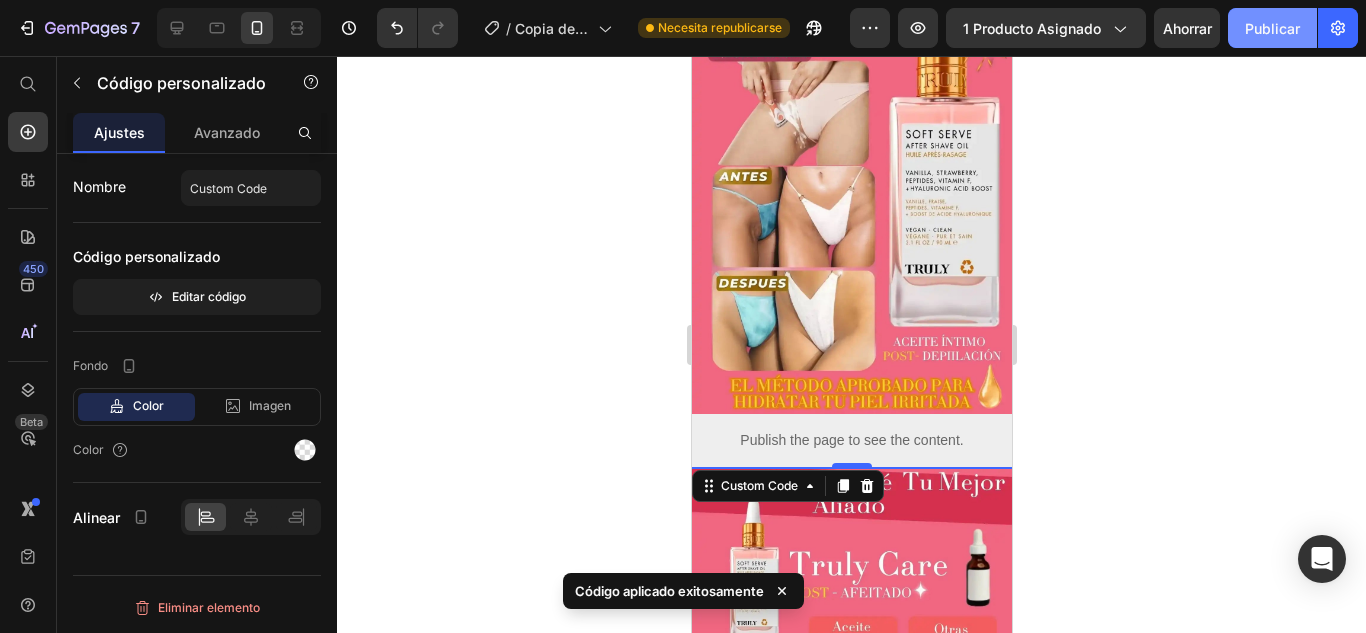 click on "Publicar" 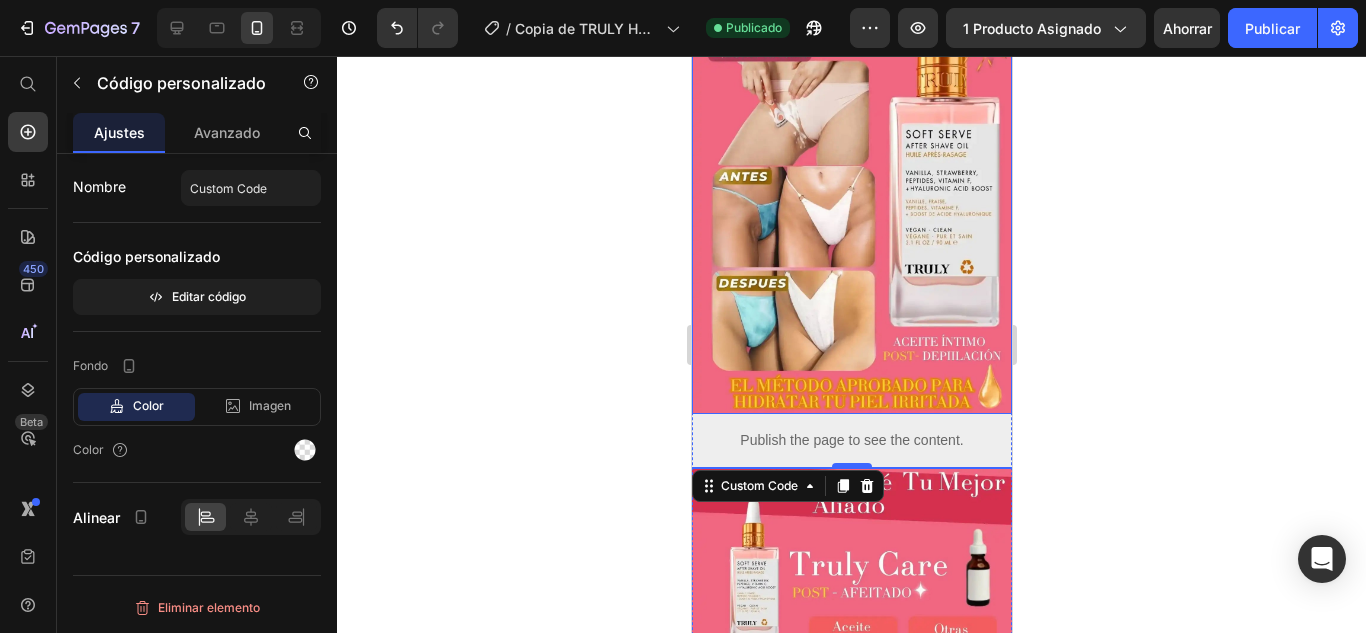 click 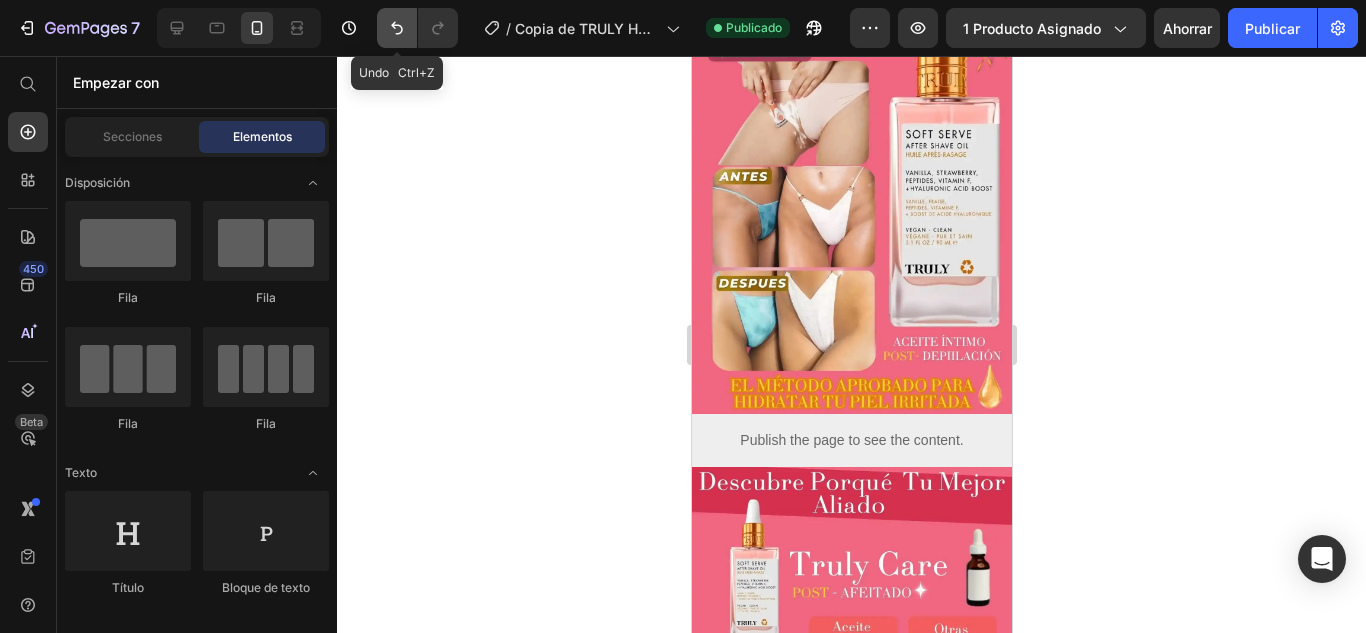 click 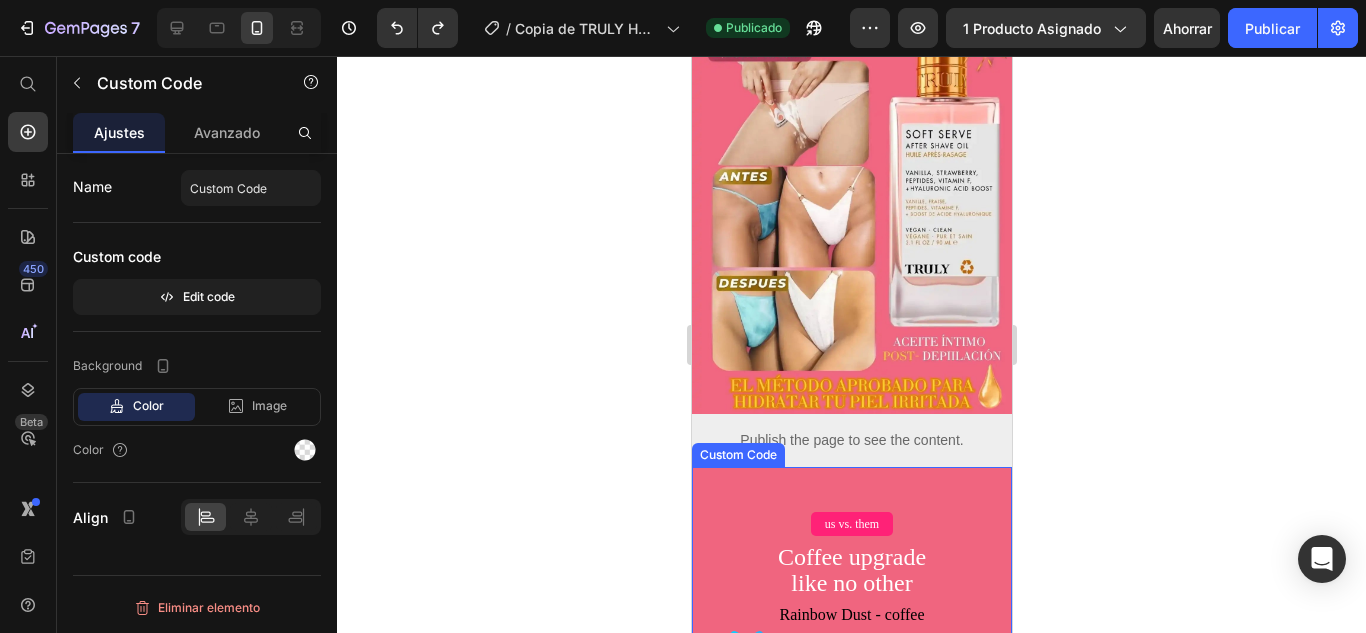 click on "Coffee upgrade like no other" at bounding box center [851, 570] 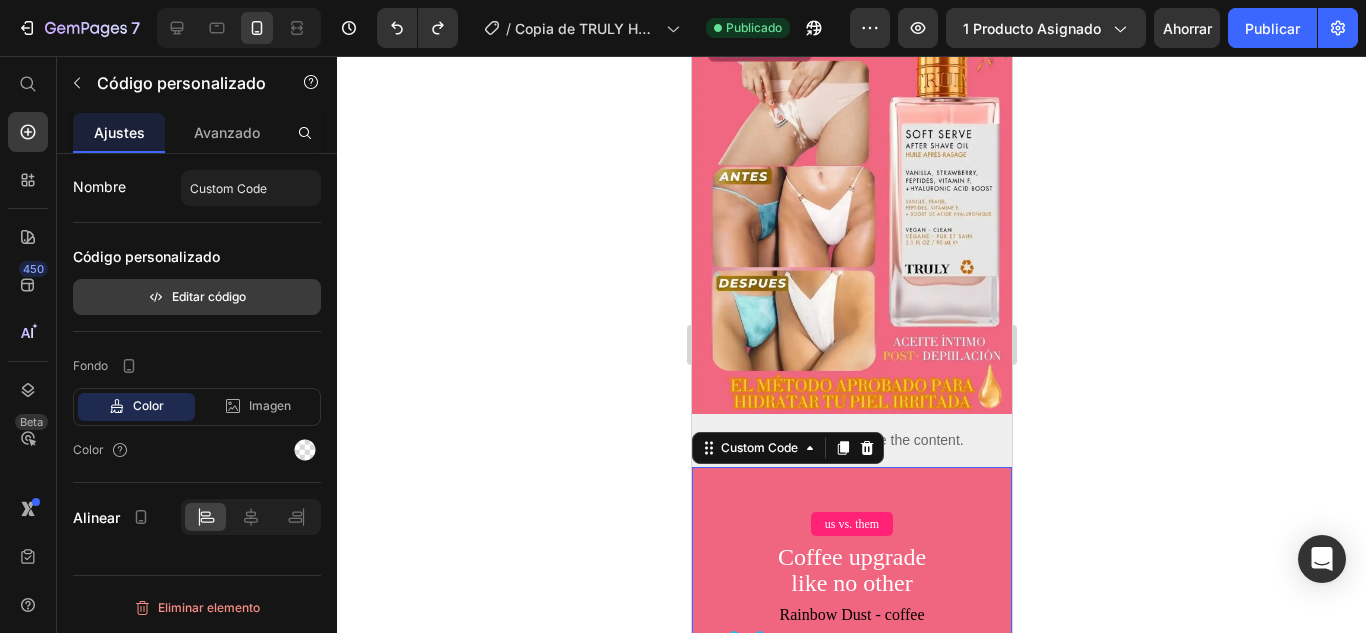 click on "Editar código" at bounding box center [209, 296] 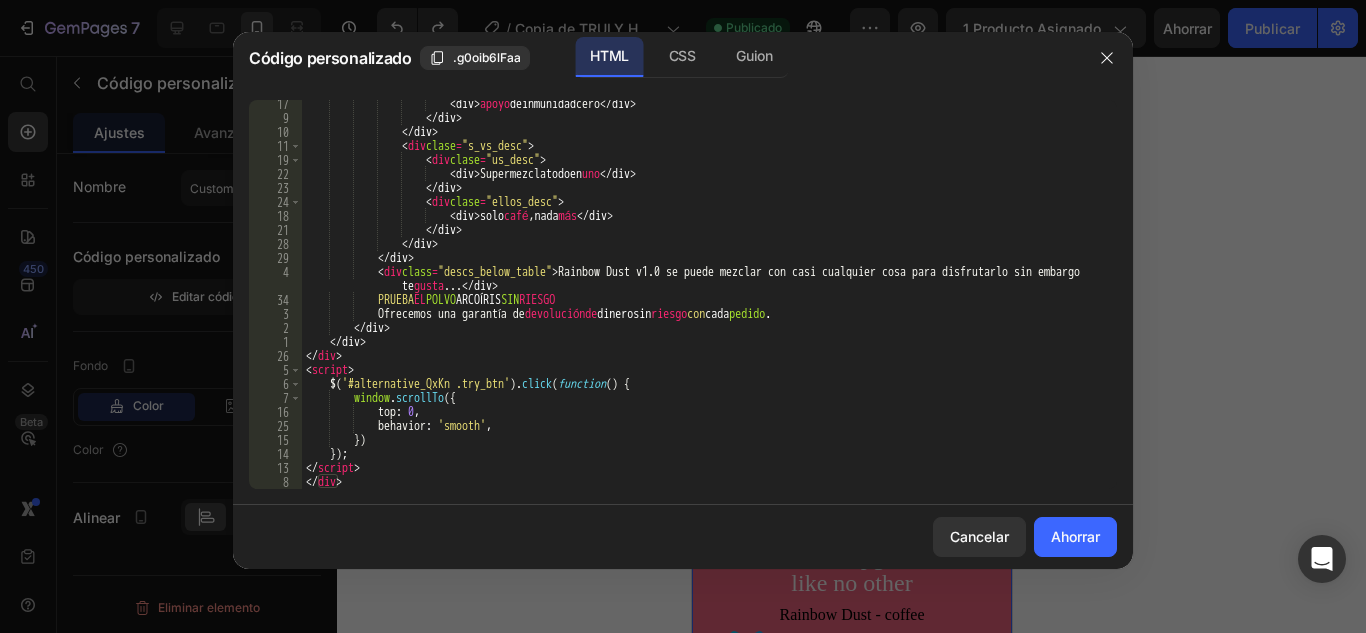 scroll, scrollTop: 4525, scrollLeft: 0, axis: vertical 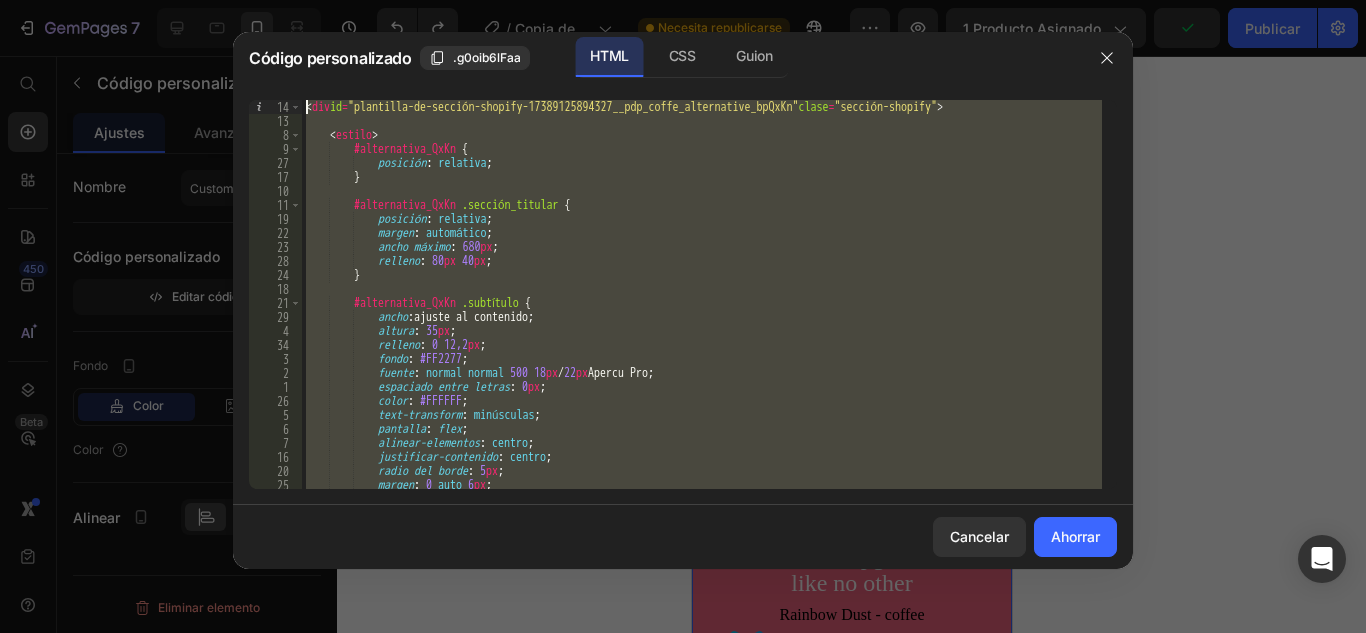 drag, startPoint x: 421, startPoint y: 481, endPoint x: 243, endPoint y: -87, distance: 595.2378 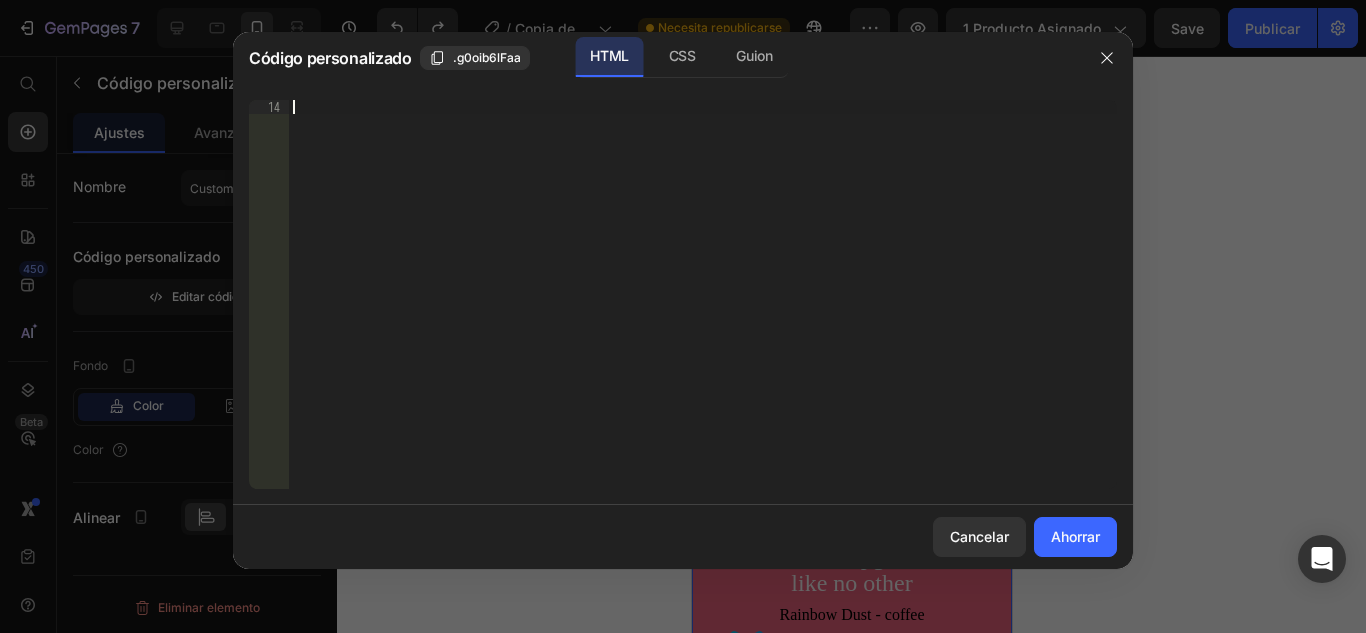 drag, startPoint x: 353, startPoint y: 142, endPoint x: 283, endPoint y: 71, distance: 99.70457 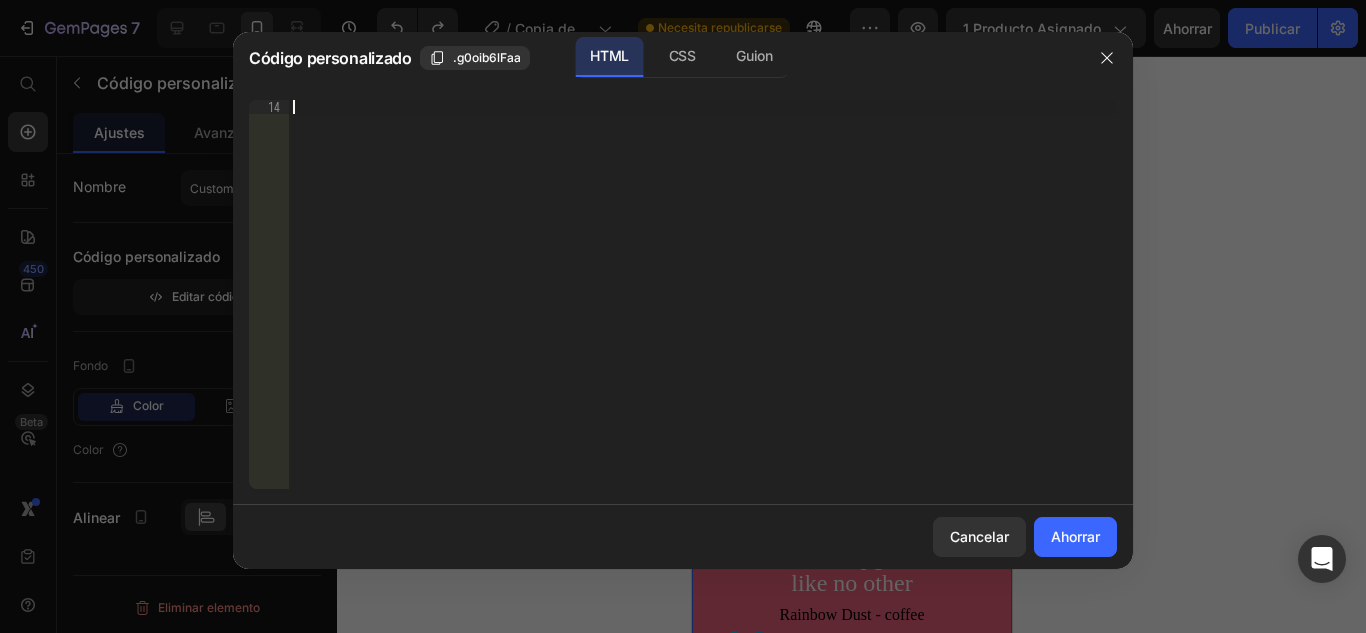 click on "Inserte el código de instalación de terceros, el código HTML o el código Liquid para mostrar contenido personalizado." at bounding box center (703, 308) 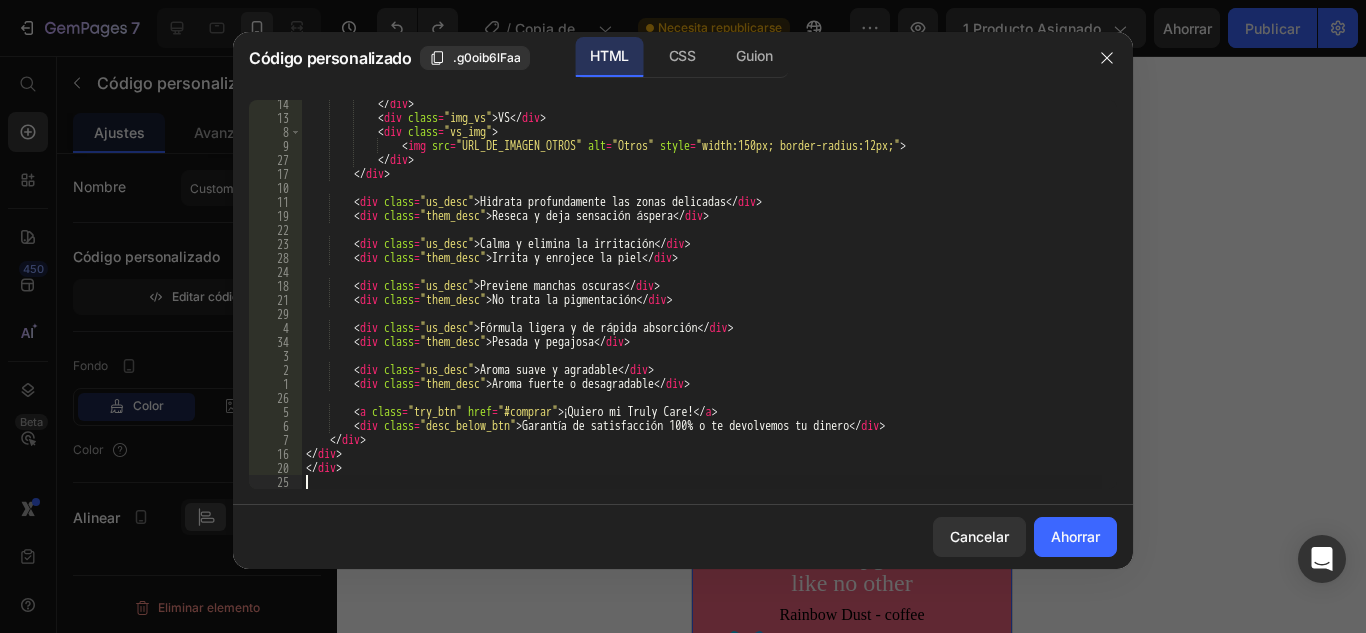 scroll, scrollTop: 1935, scrollLeft: 0, axis: vertical 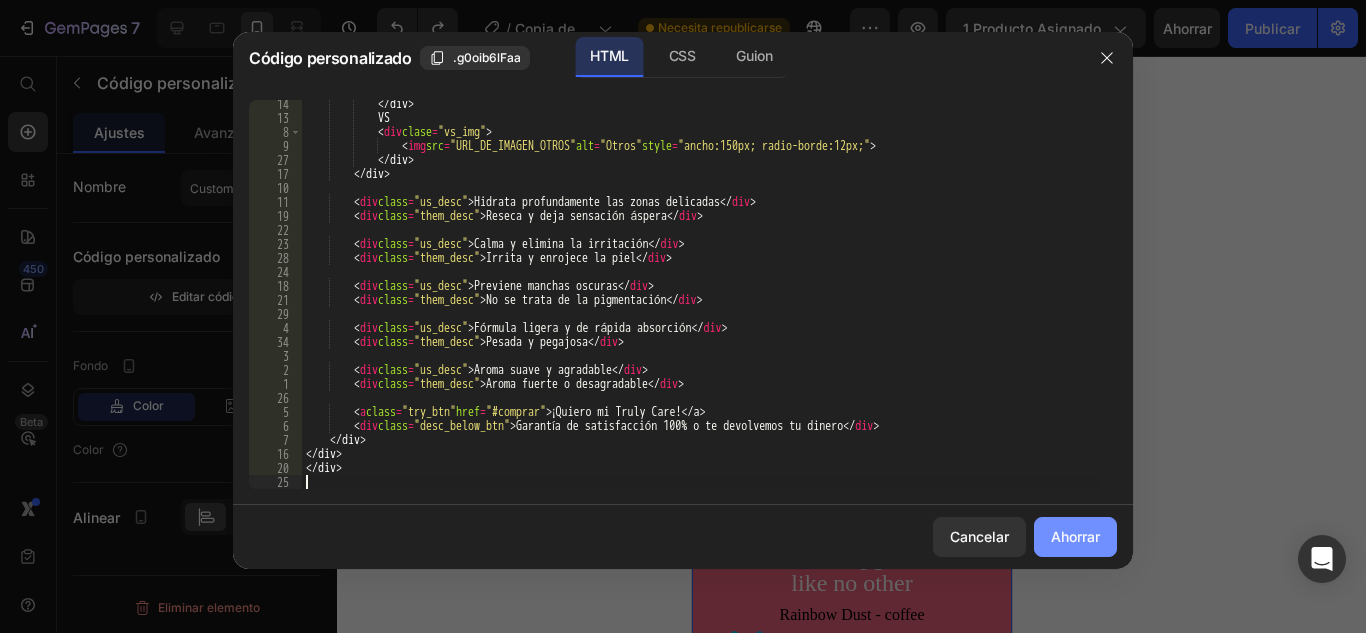 click on "Ahorrar" at bounding box center [1075, 536] 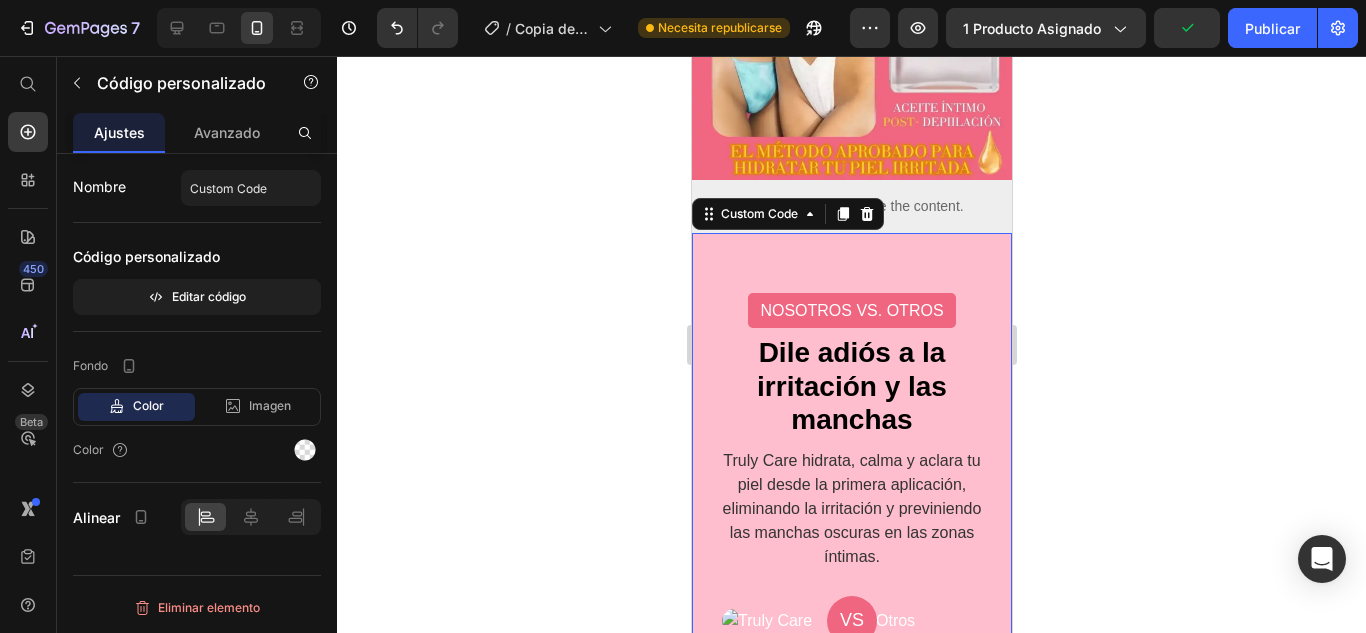 scroll, scrollTop: 4858, scrollLeft: 0, axis: vertical 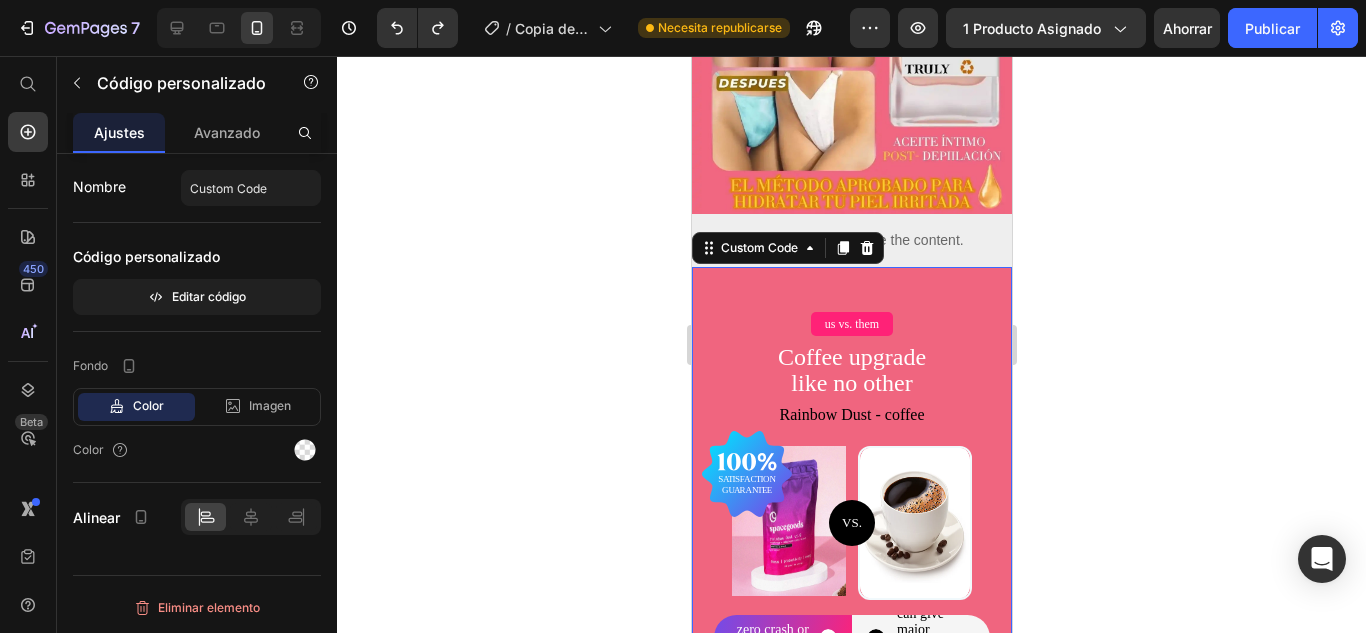 click 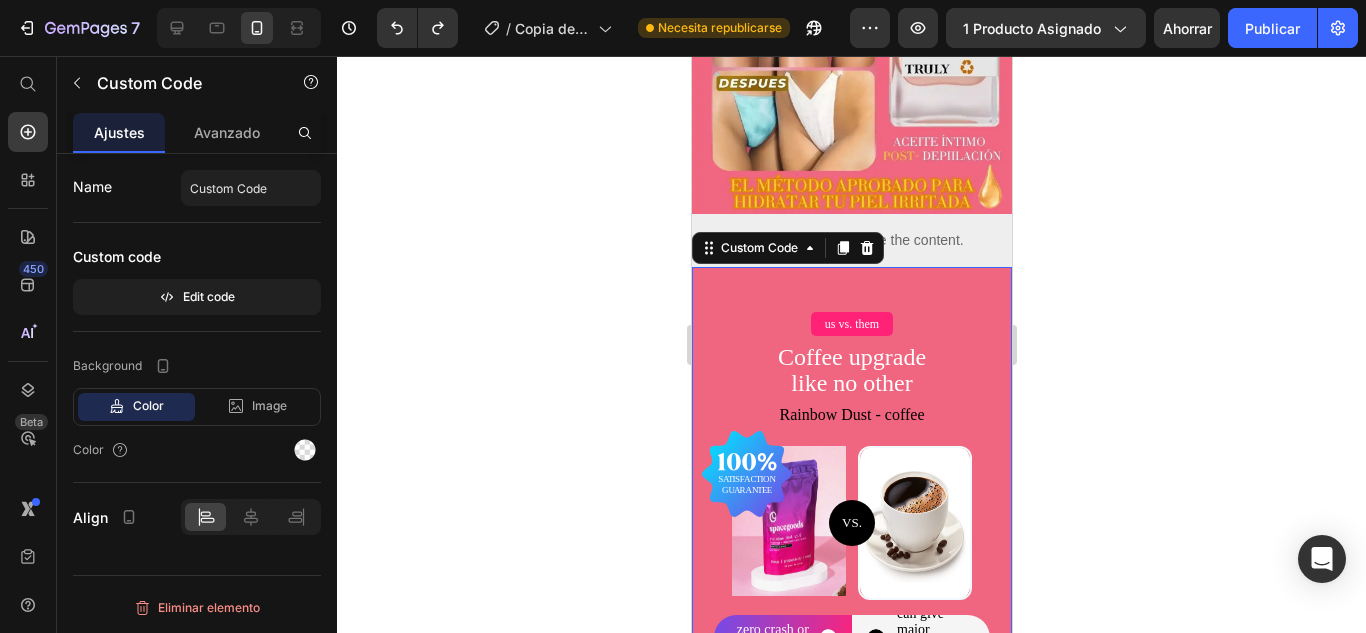 click on "can give major crashes or jitters" at bounding box center (920, 638) 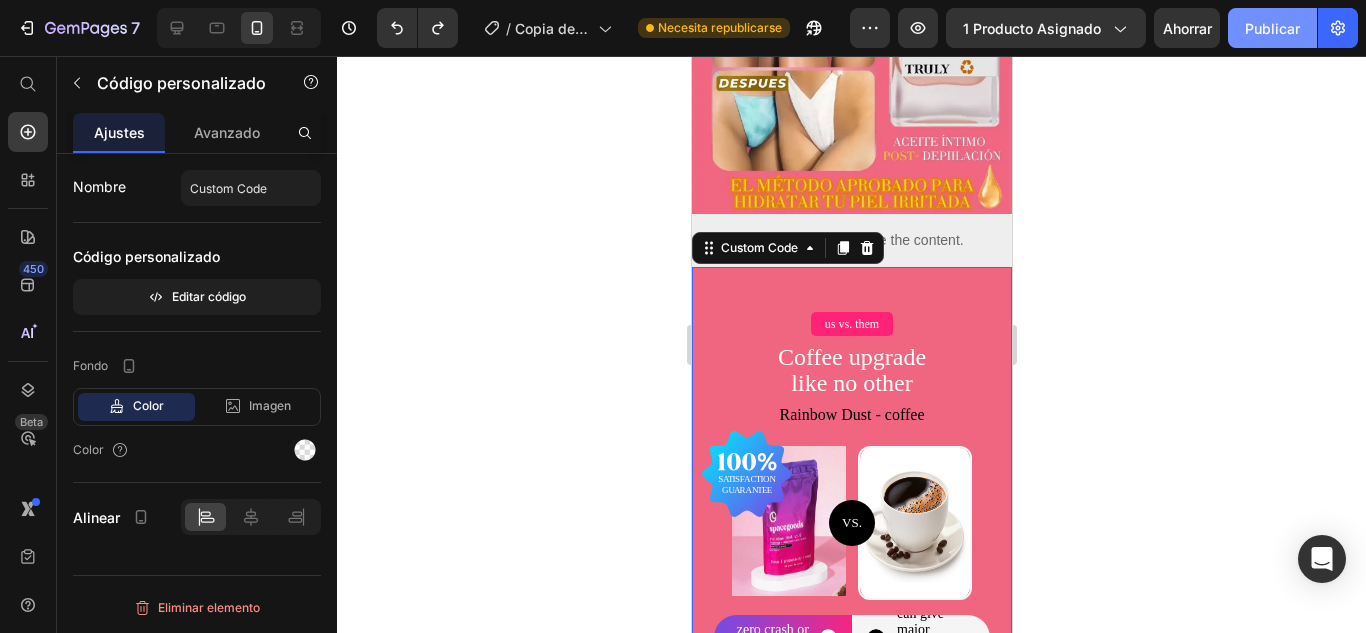 click on "Publicar" at bounding box center (1272, 28) 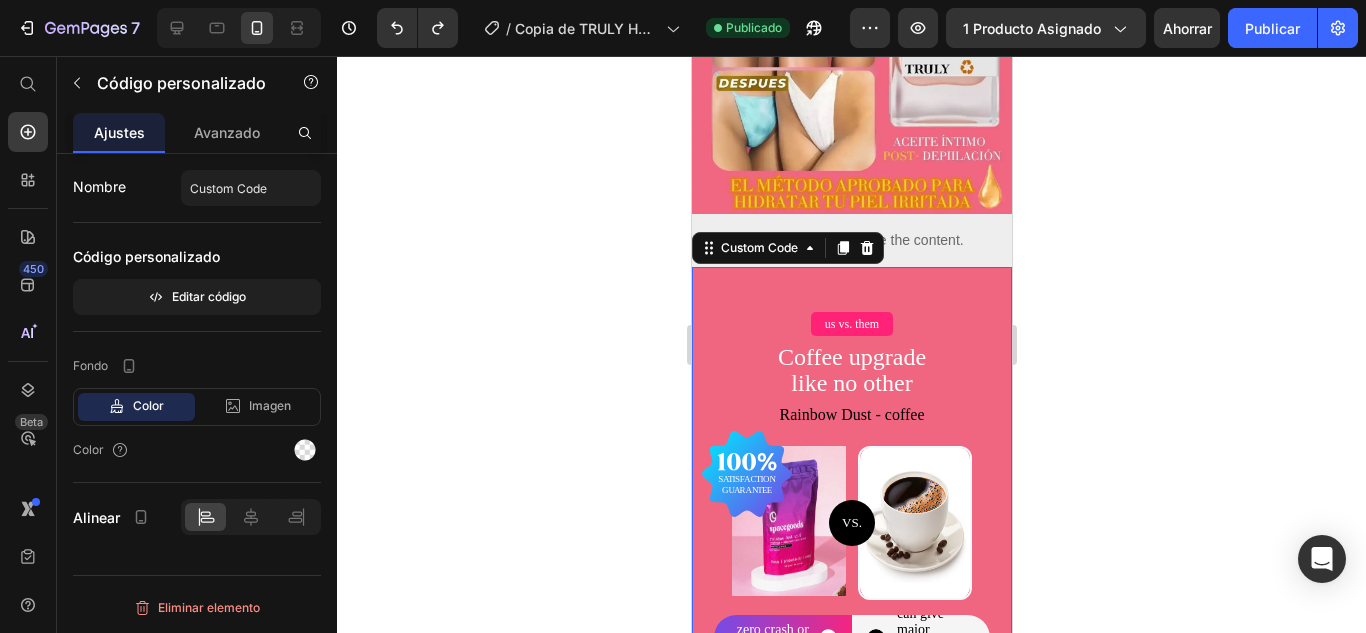 click on "Coffee upgrade like no other" at bounding box center [851, 370] 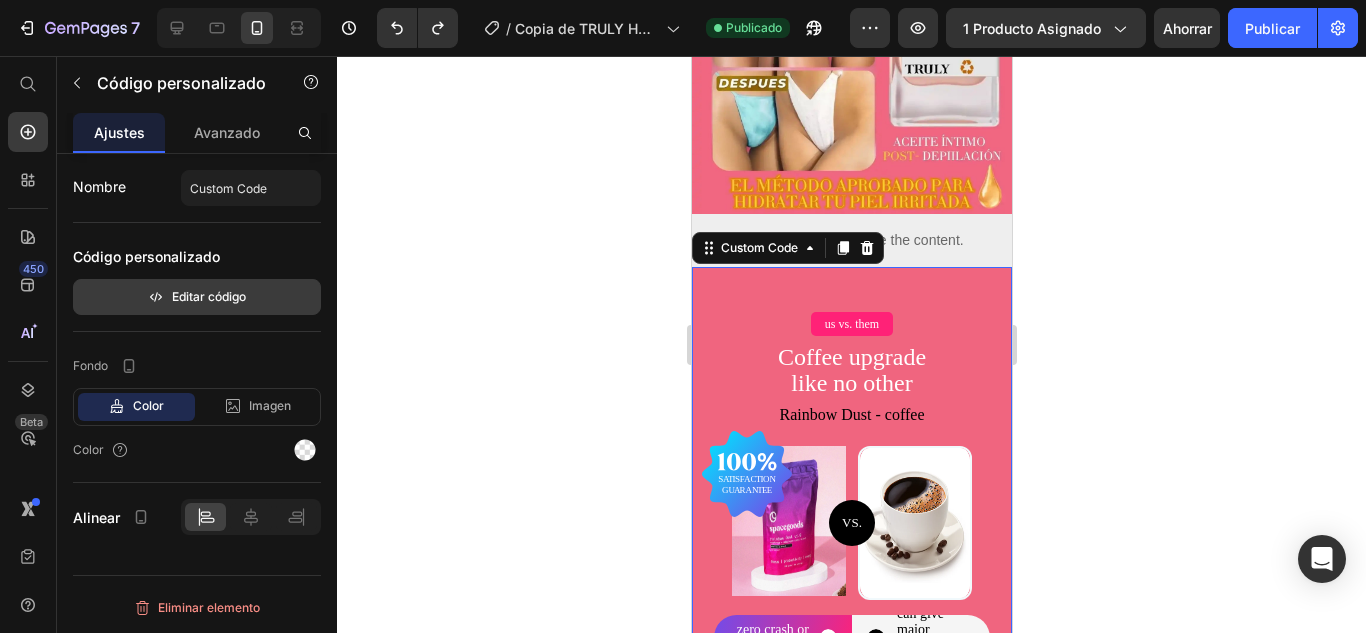click on "Editar código" at bounding box center (209, 296) 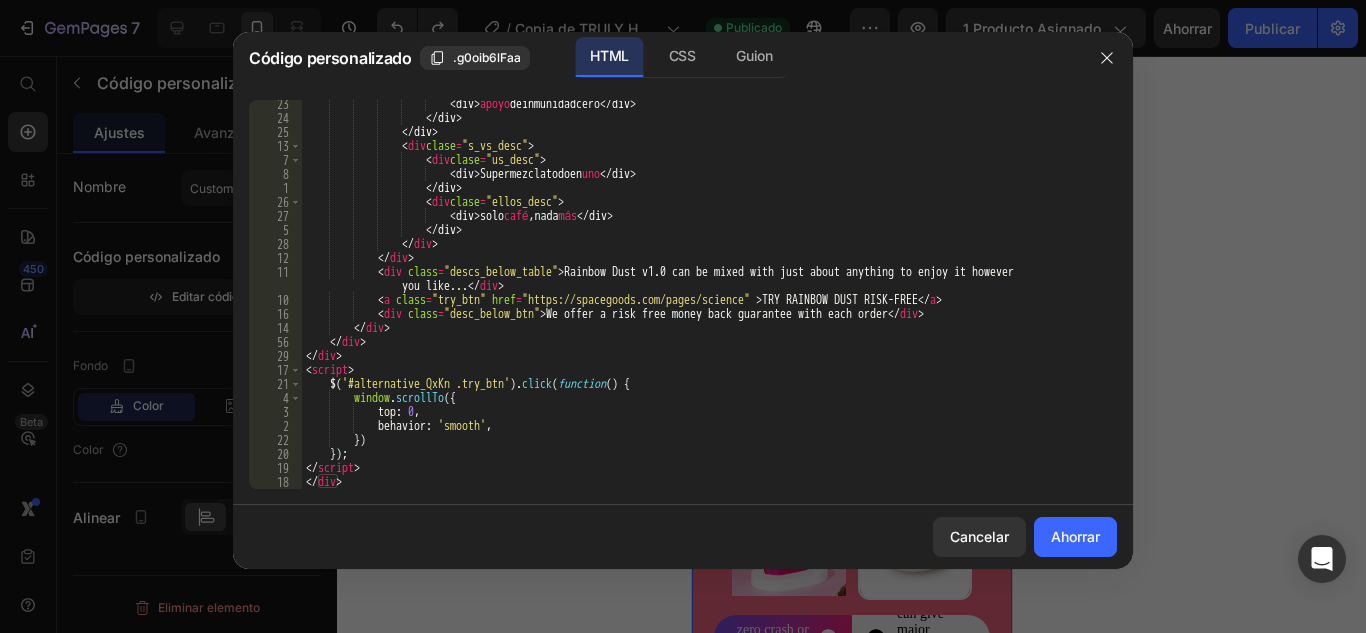 scroll, scrollTop: 4525, scrollLeft: 0, axis: vertical 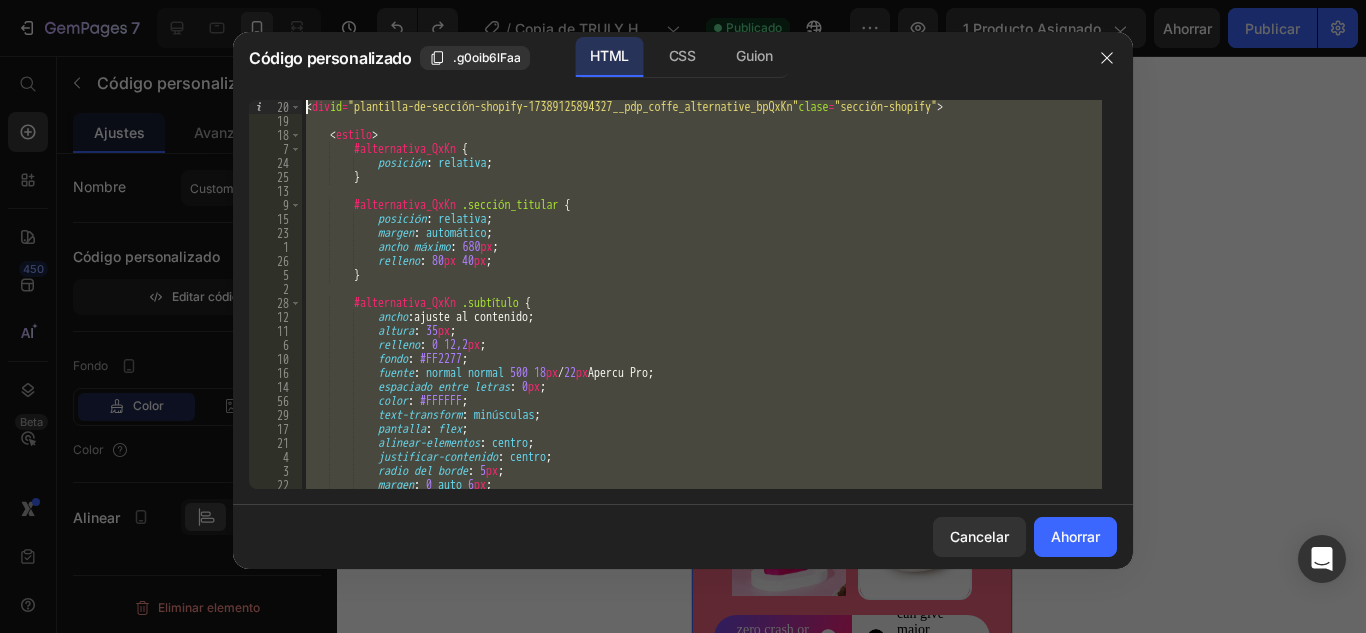 drag, startPoint x: 404, startPoint y: 485, endPoint x: 311, endPoint y: -87, distance: 579.511 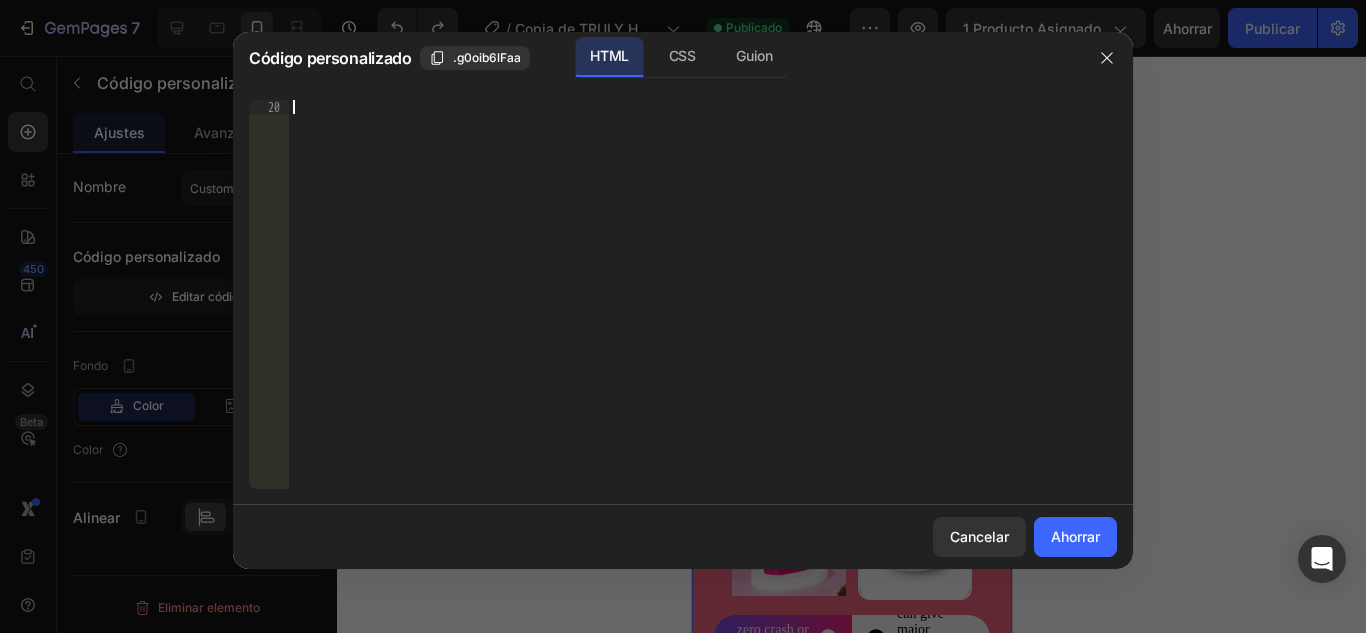 click on "Inserte el código de instalación de terceros, el código HTML o el código Liquid para mostrar contenido personalizado." at bounding box center [703, 308] 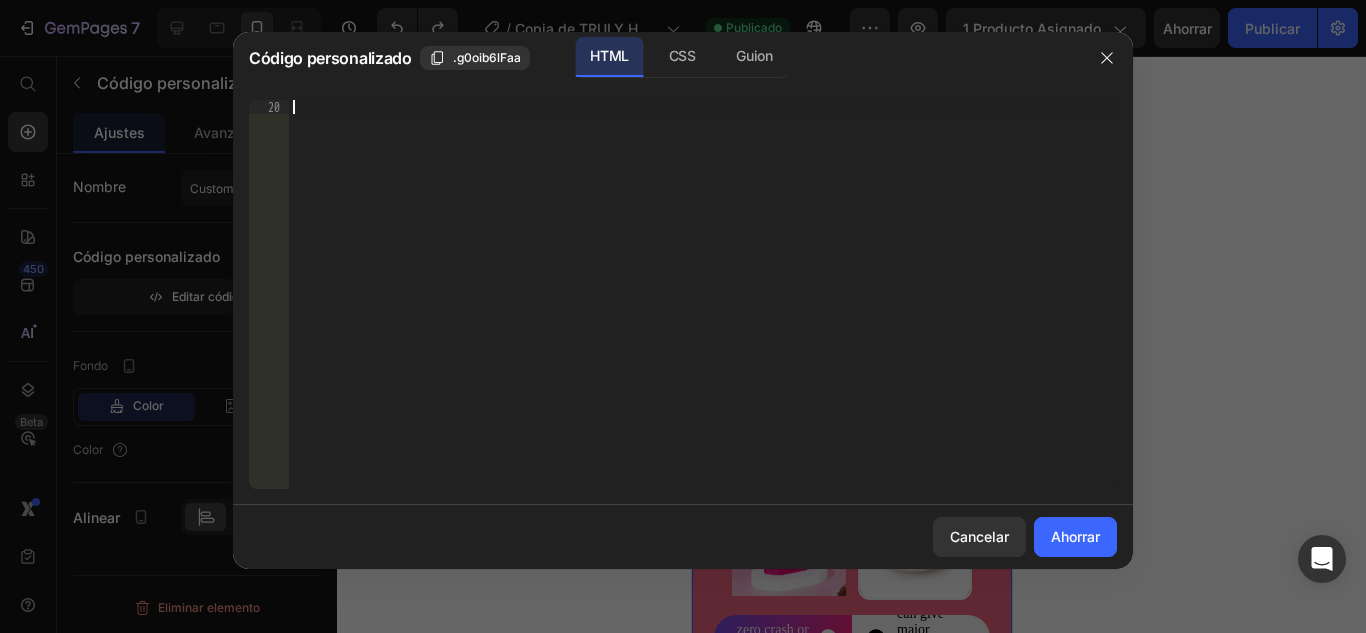 paste on "height: 65px;" 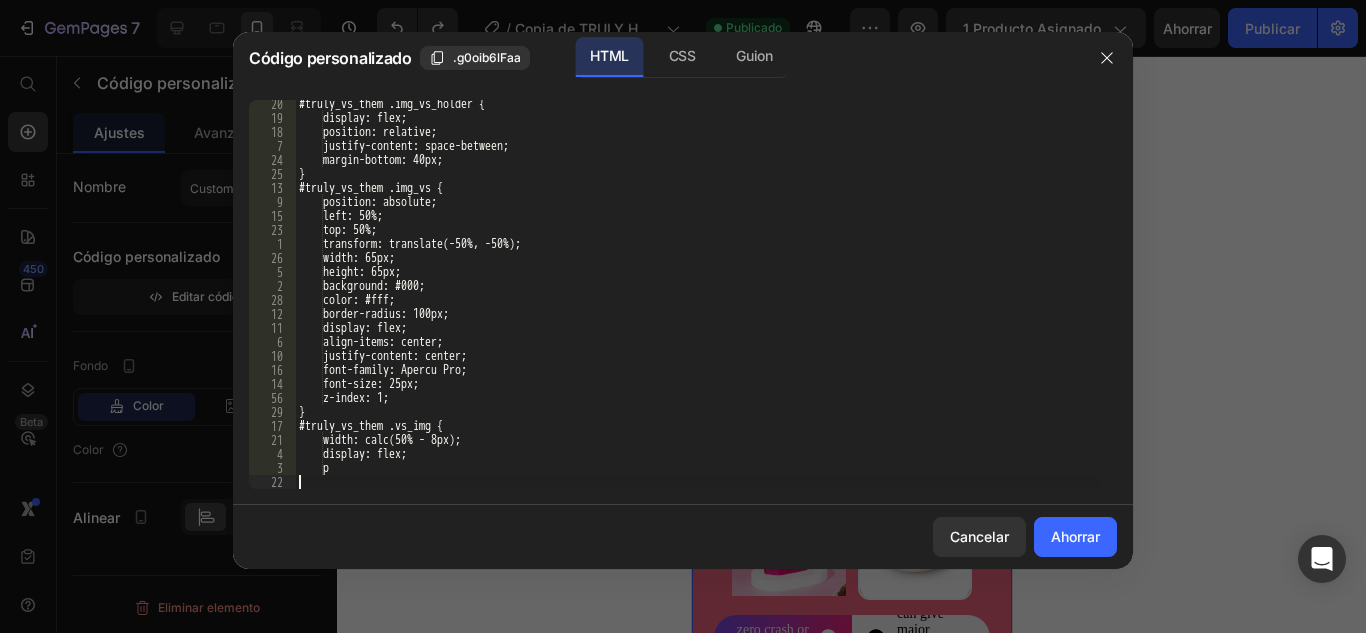 scroll, scrollTop: 549, scrollLeft: 0, axis: vertical 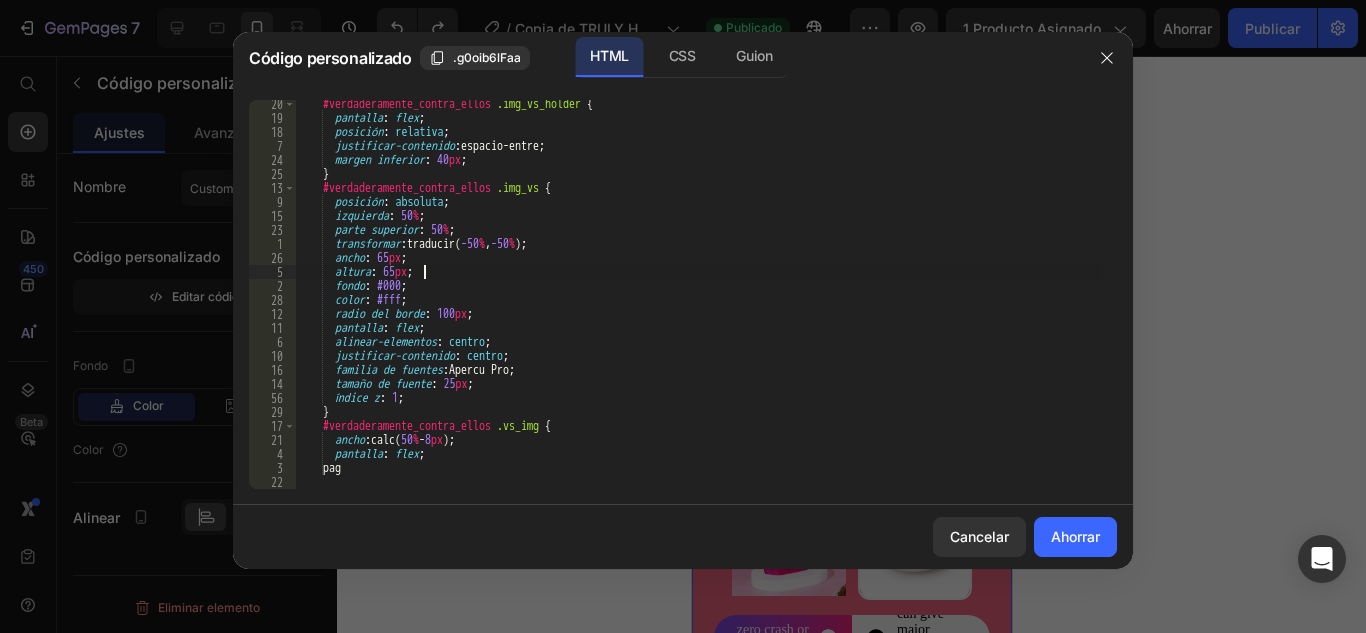 click on "posición: absoluta; izquierda: 50%; parte superior: 50%; transformar: traducir( -50 % , -50 % ) ; ancho: 65px; altura: 65px; fondo: #000; color: #fff; radio del borde: 100px; pantalla: flex; alinear-elementos: centro; justificar-contenido: centro; familia de fuentes: Apercu Pro; tamaño de fuente: 25px; índice z: 1;      }      #verdaderamente_contra_ellos    .vs_img    {         ancho:  calc(  50  %  -  8  px  )  ;         pantalla:    flex;         pag" at bounding box center (698, 305) 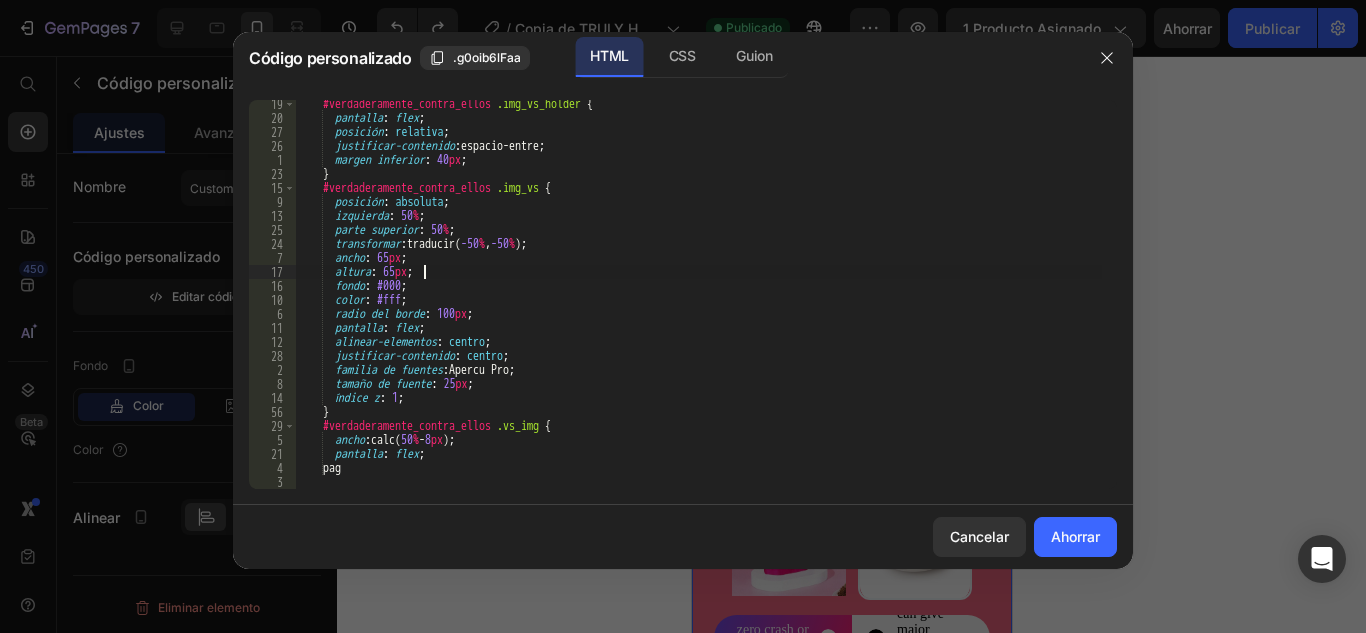 scroll, scrollTop: 549, scrollLeft: 0, axis: vertical 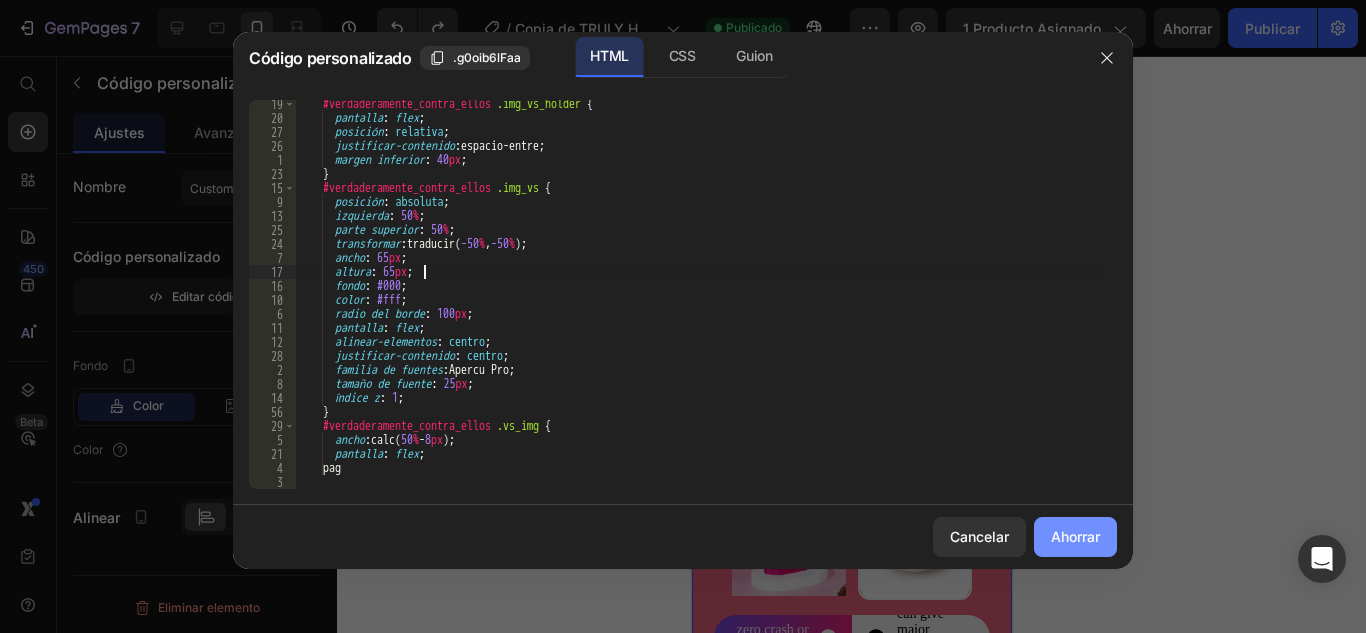click on "Ahorrar" at bounding box center (1075, 536) 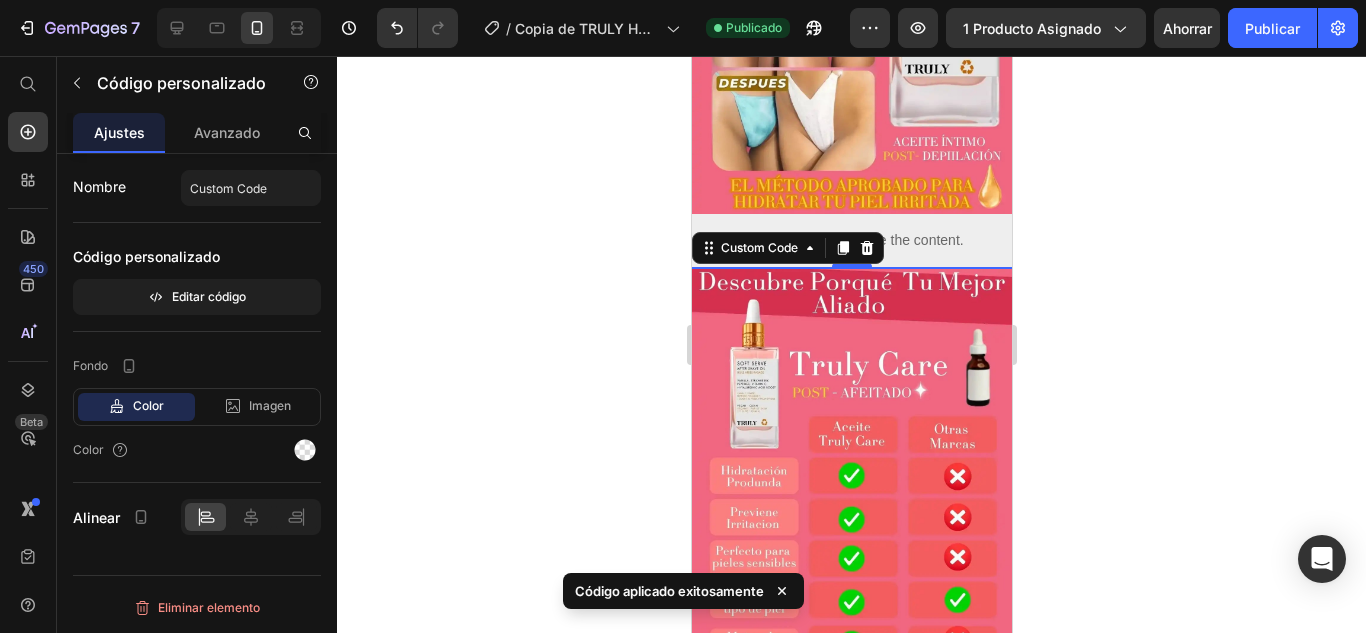 click 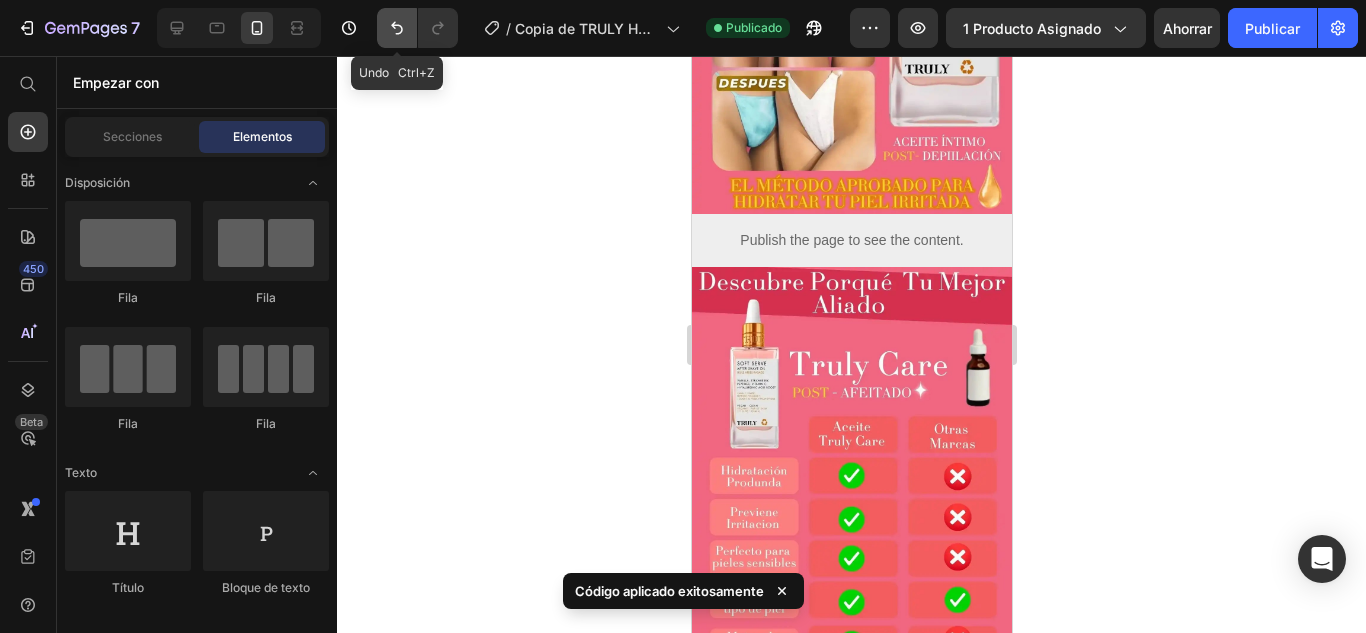 click 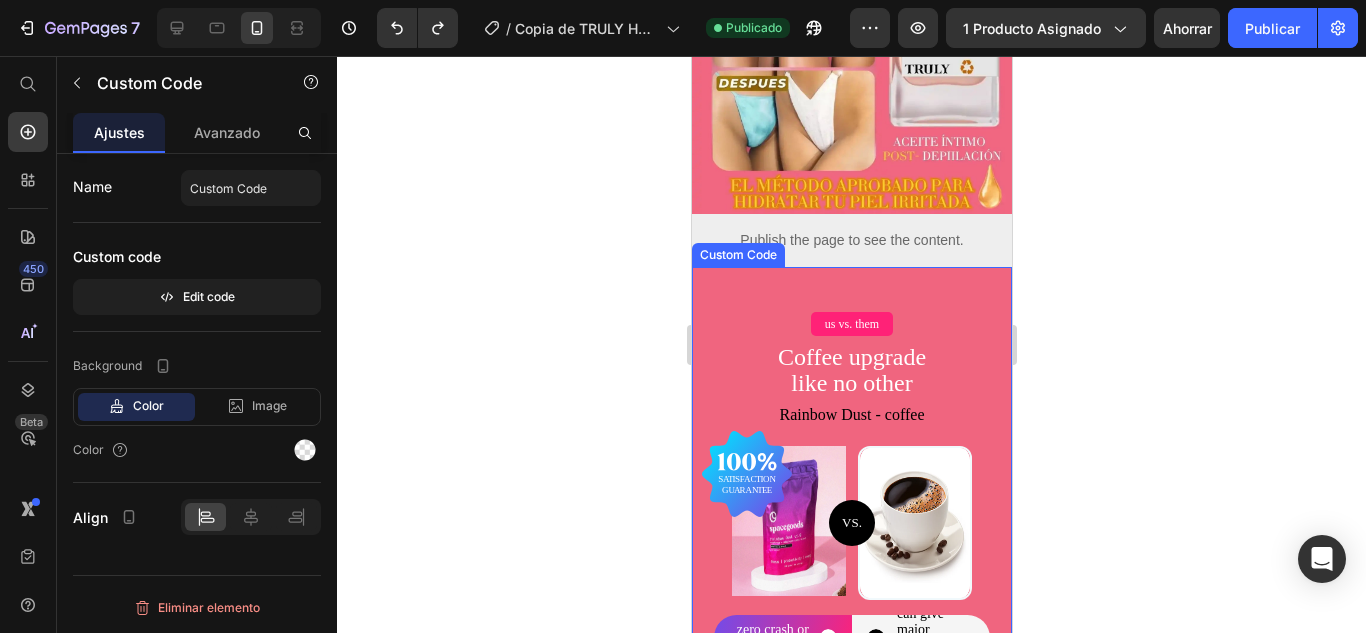 click on "Coffee upgrade like no other" at bounding box center [851, 370] 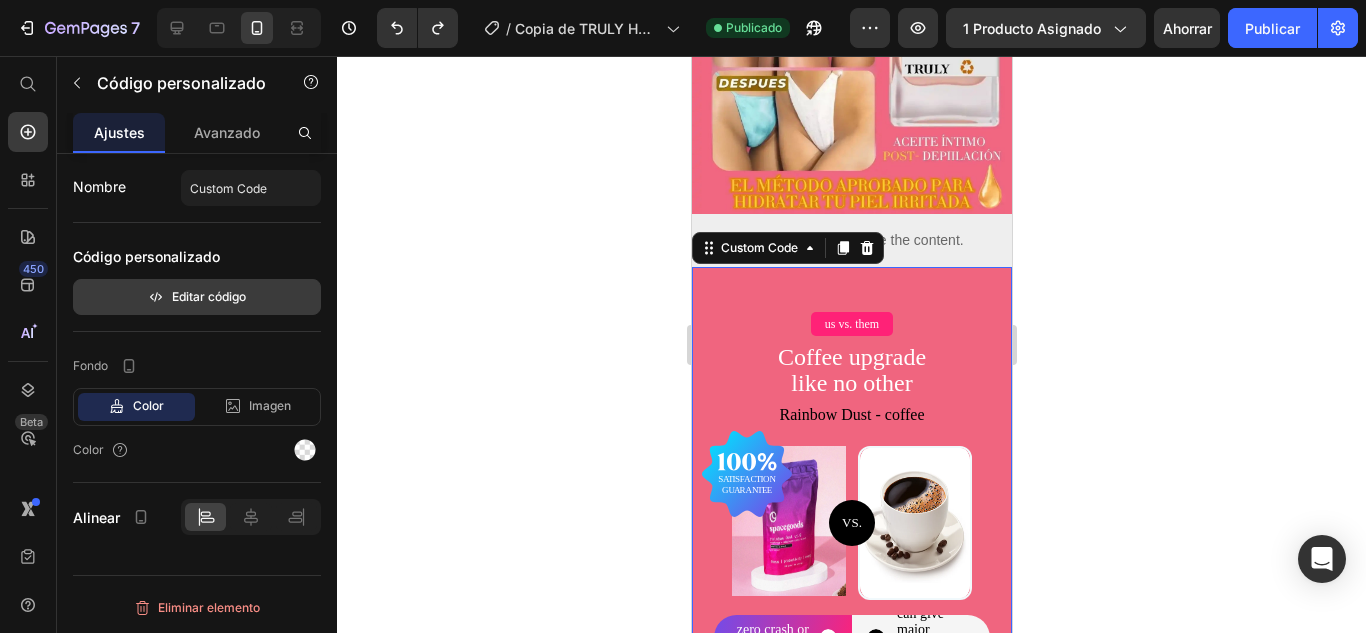 click on "Editar código" at bounding box center [209, 296] 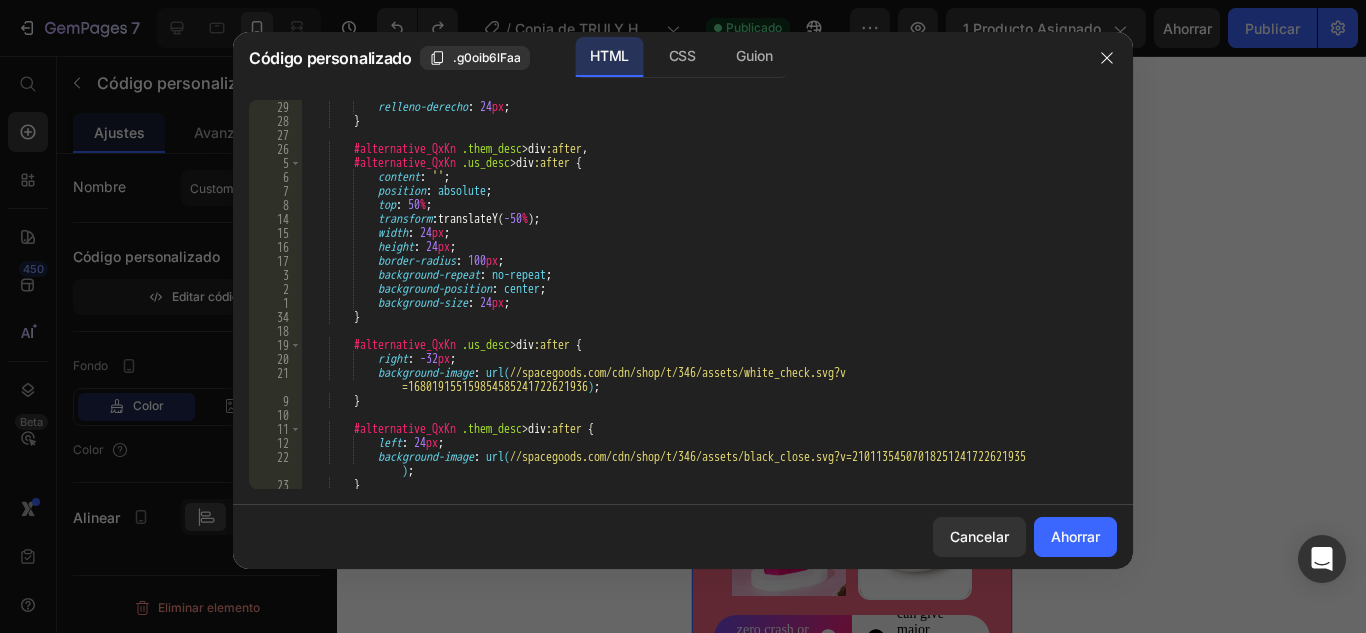scroll, scrollTop: 1680, scrollLeft: 0, axis: vertical 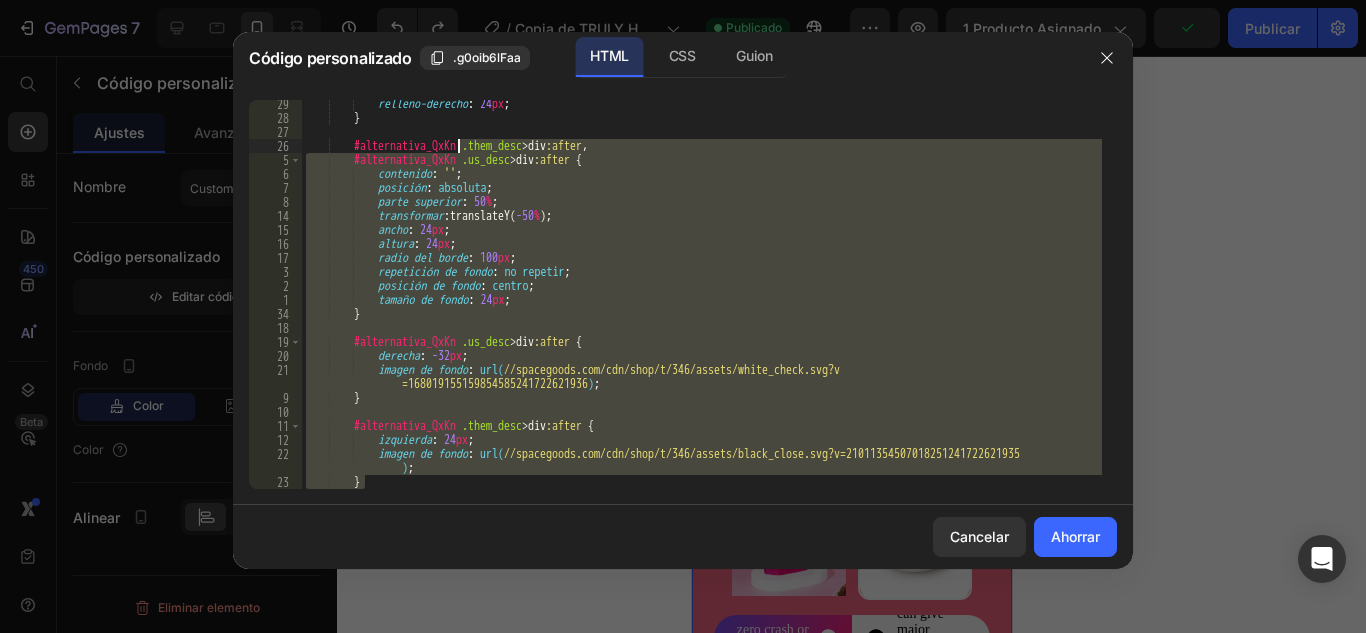 drag, startPoint x: 619, startPoint y: 449, endPoint x: 386, endPoint y: 4, distance: 502.30865 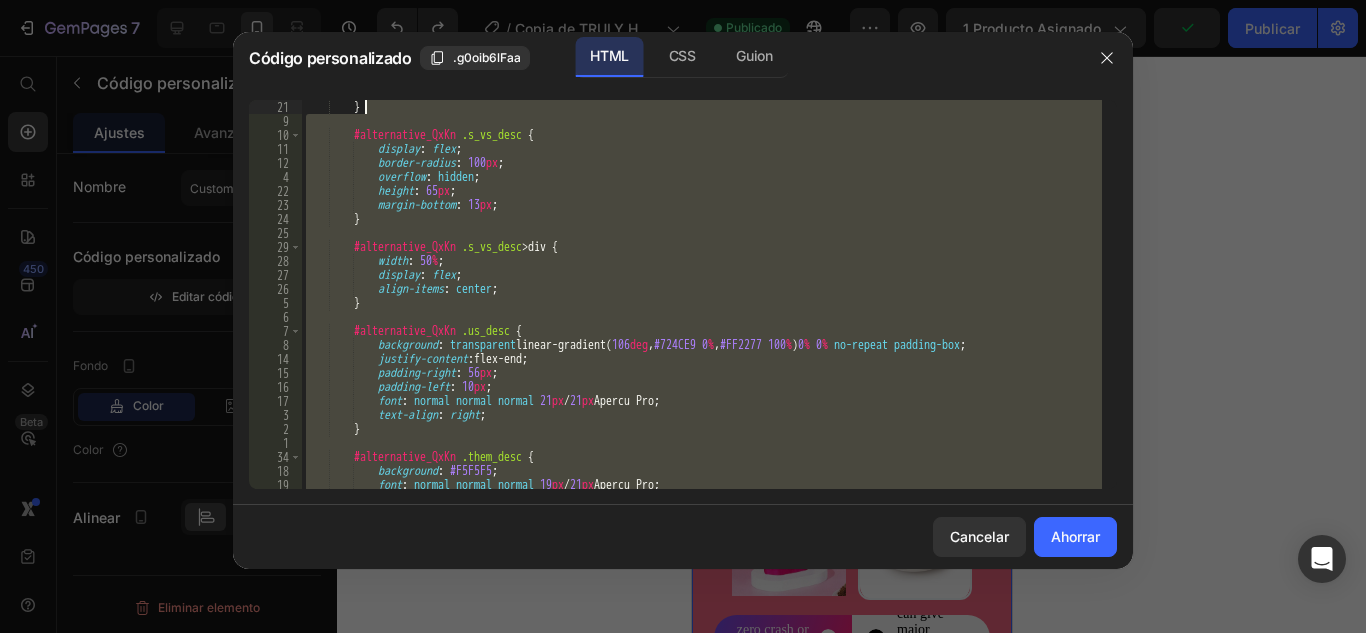 scroll, scrollTop: 1134, scrollLeft: 0, axis: vertical 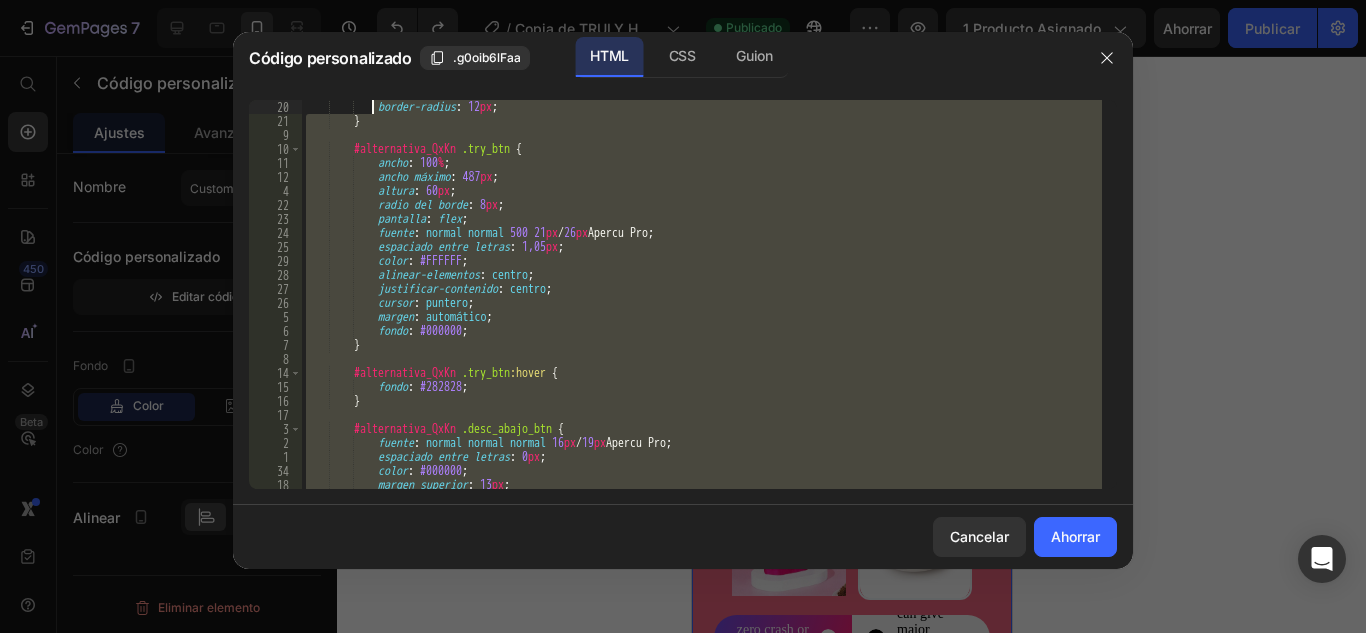 drag, startPoint x: 578, startPoint y: 486, endPoint x: 303, endPoint y: -27, distance: 582.0601 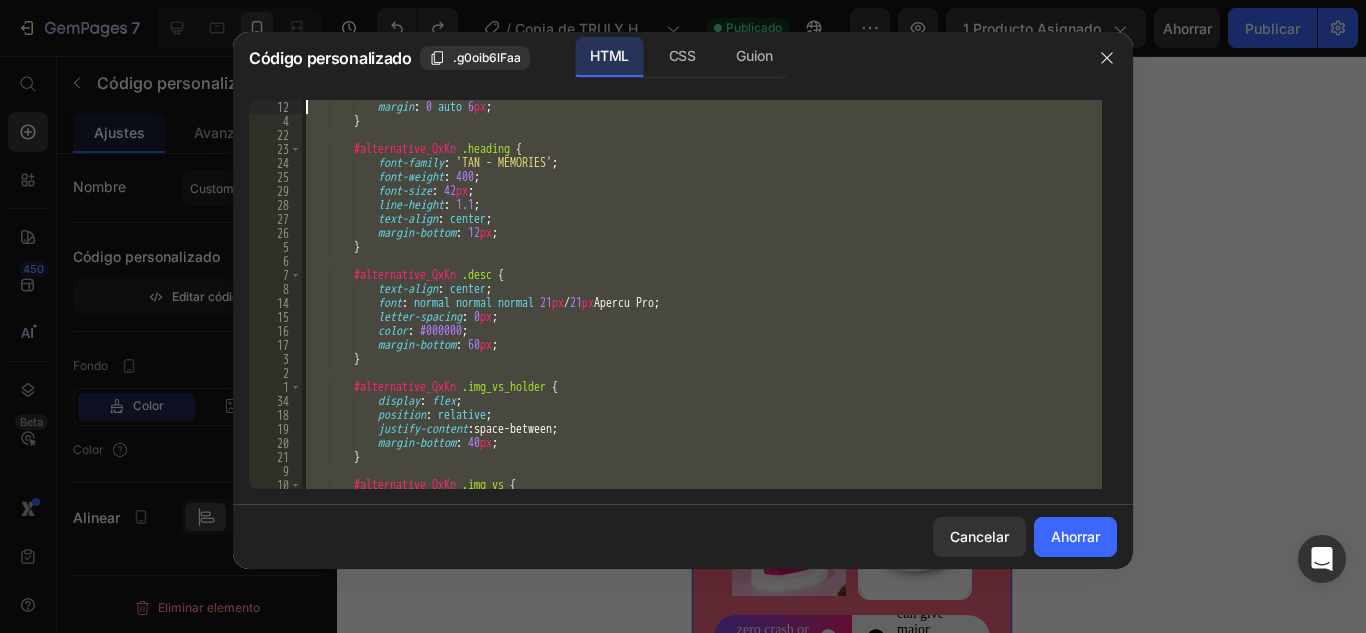 type on "margin: 0 auto 6px;
}" 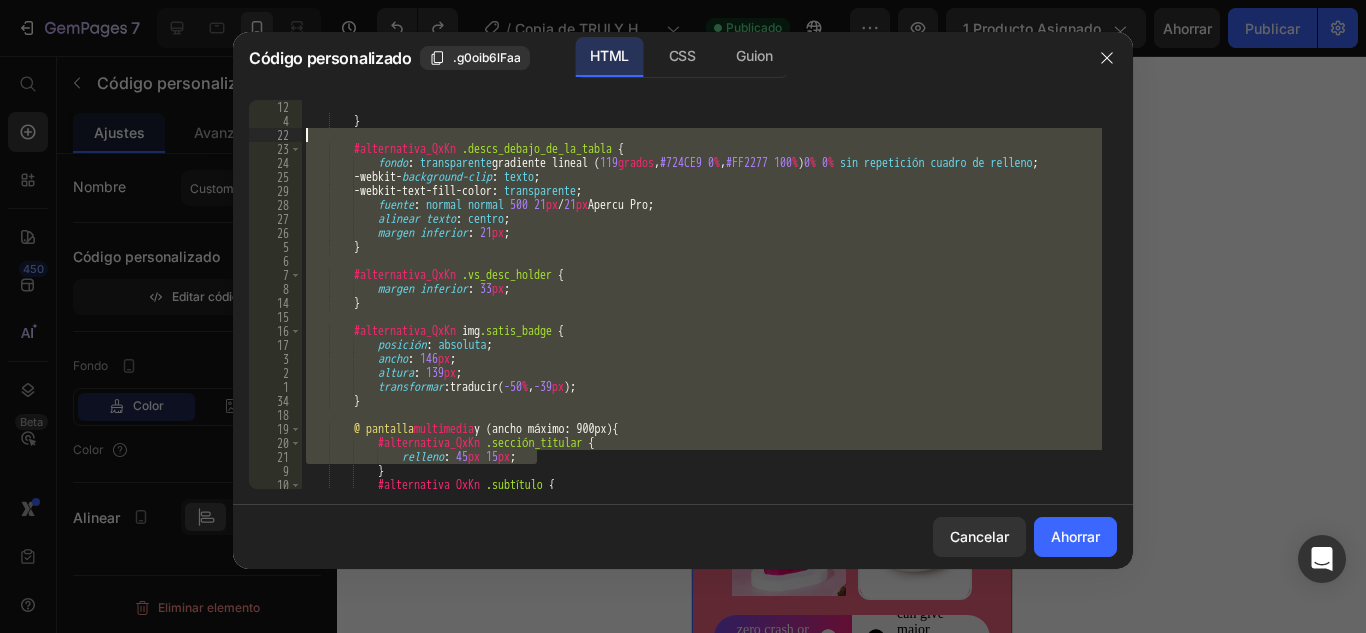 drag, startPoint x: 637, startPoint y: 452, endPoint x: 319, endPoint y: 66, distance: 500.12 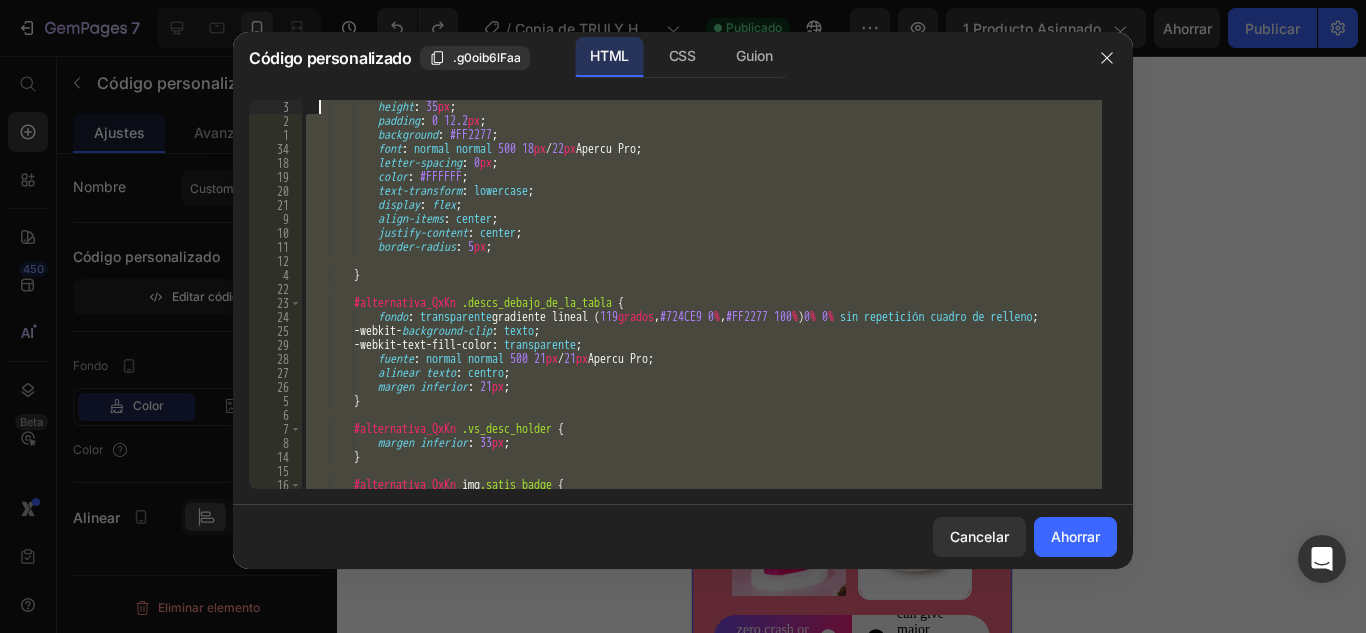 scroll, scrollTop: 224, scrollLeft: 0, axis: vertical 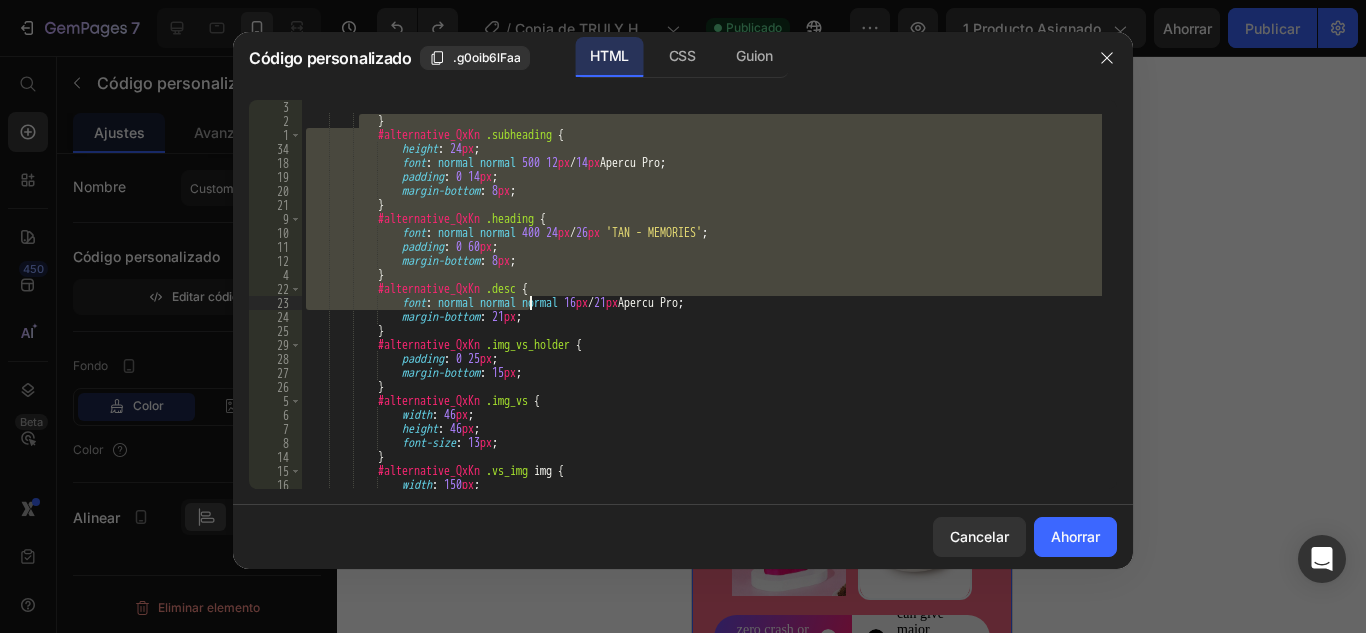 drag, startPoint x: 493, startPoint y: 271, endPoint x: 617, endPoint y: 434, distance: 204.80478 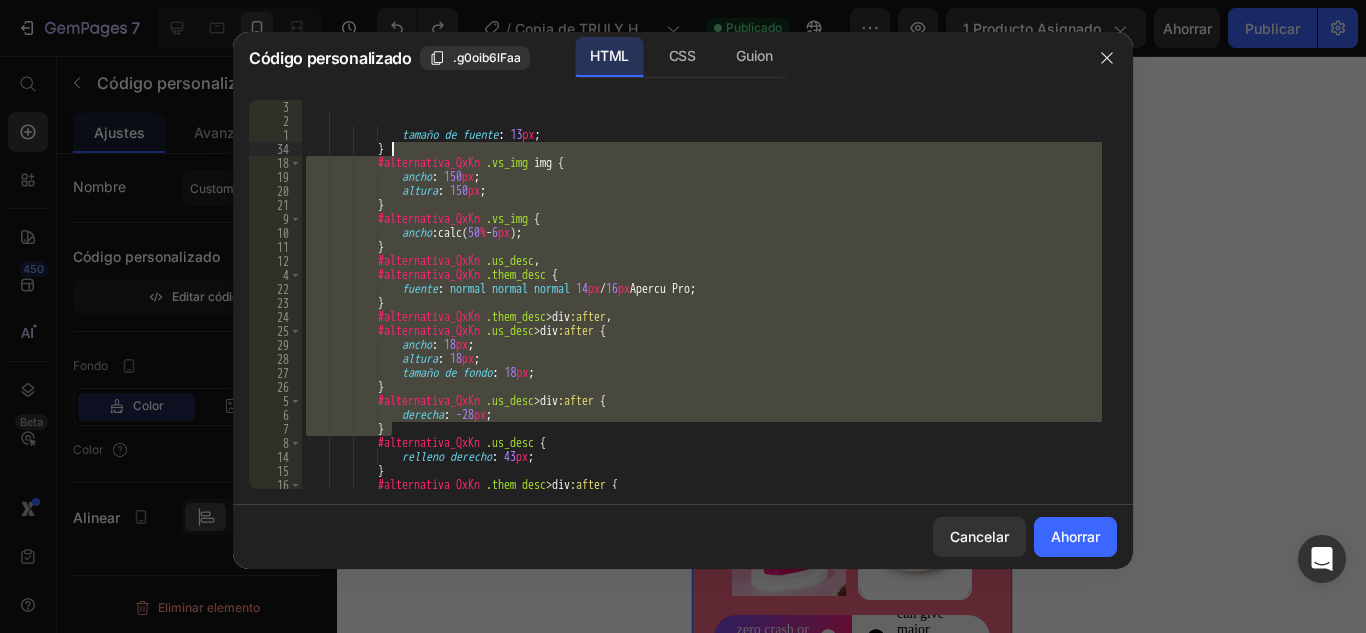 drag, startPoint x: 427, startPoint y: 171, endPoint x: 386, endPoint y: 100, distance: 81.9878 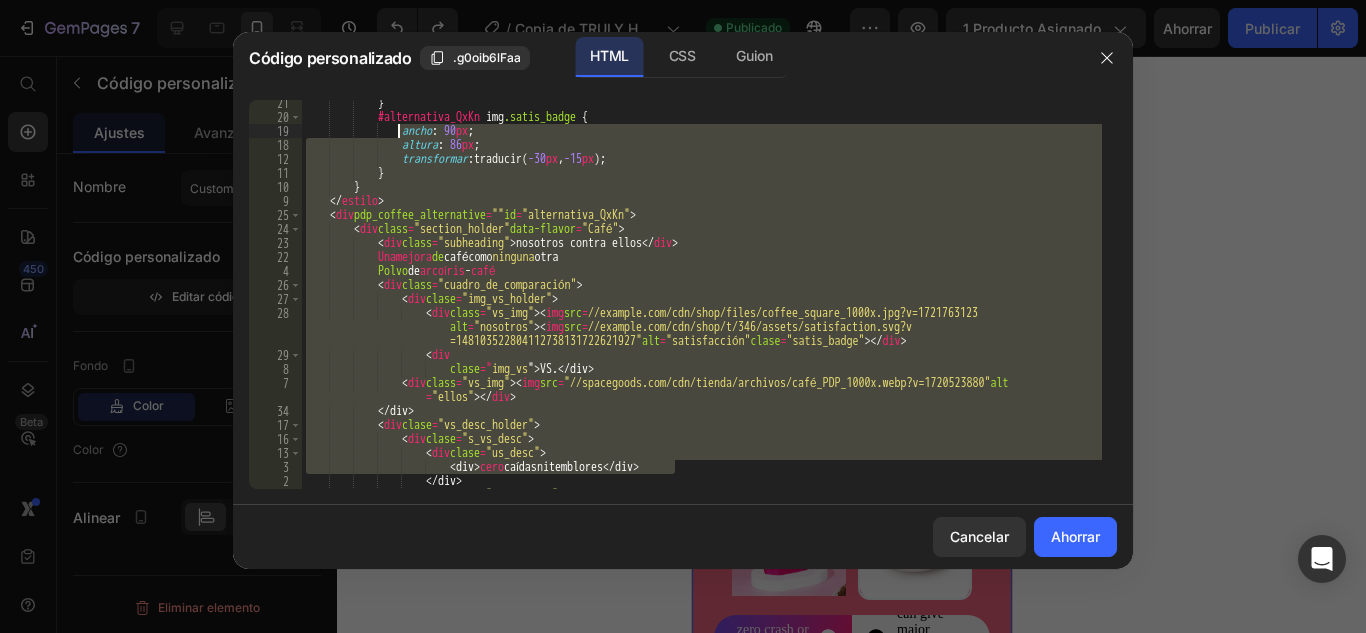 scroll, scrollTop: 238, scrollLeft: 0, axis: vertical 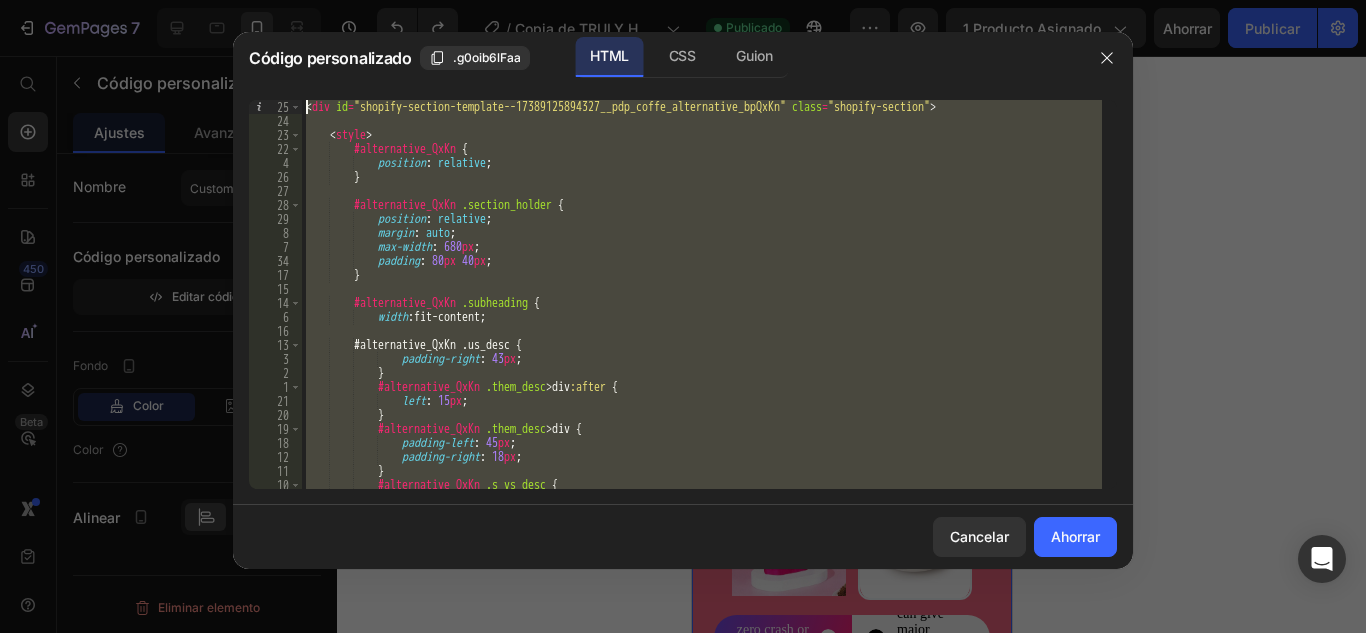 type on "<div id="shopify-section-template--17389125894327__pdp_coffe_alternative_bpQxKn" class="shopify-section">" 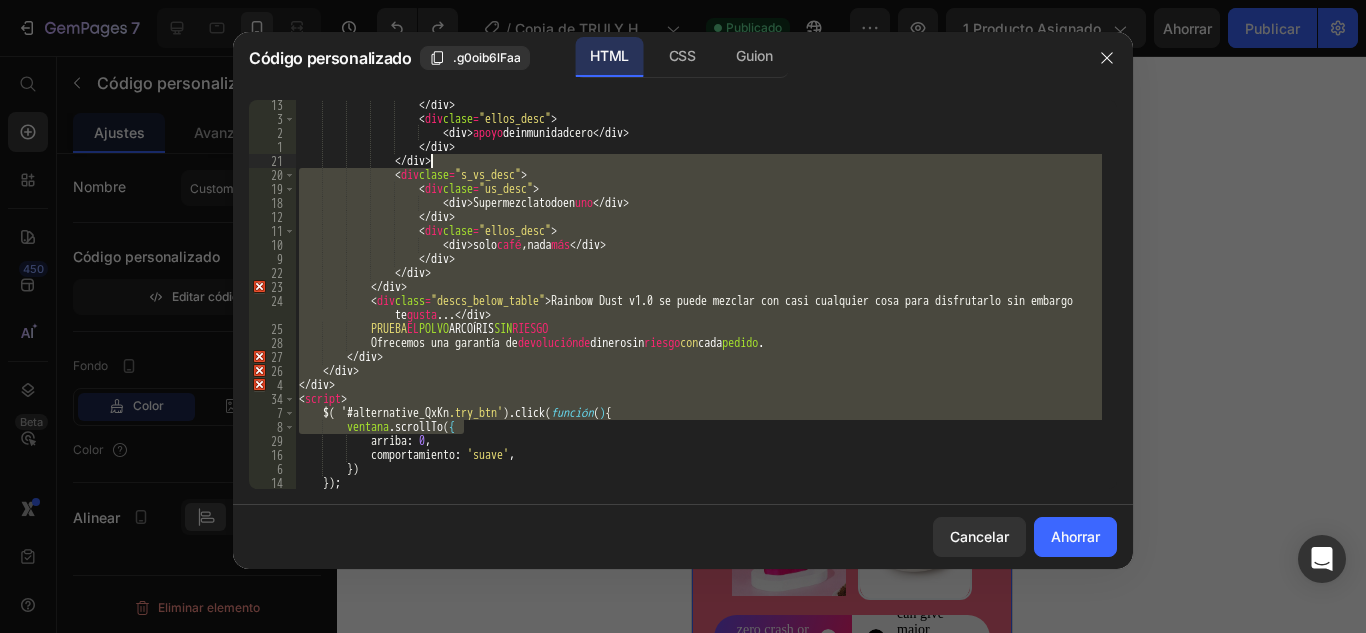 drag, startPoint x: 641, startPoint y: 426, endPoint x: 362, endPoint y: 6, distance: 504.22318 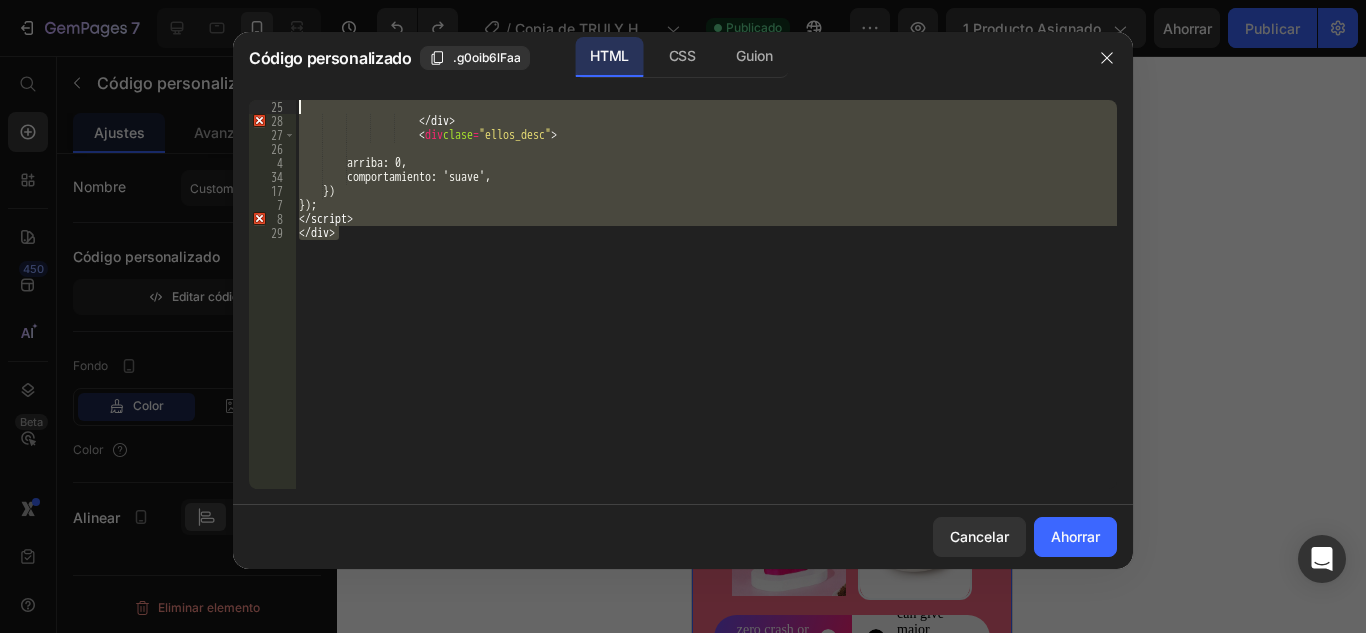 drag, startPoint x: 529, startPoint y: 315, endPoint x: 281, endPoint y: -51, distance: 442.10858 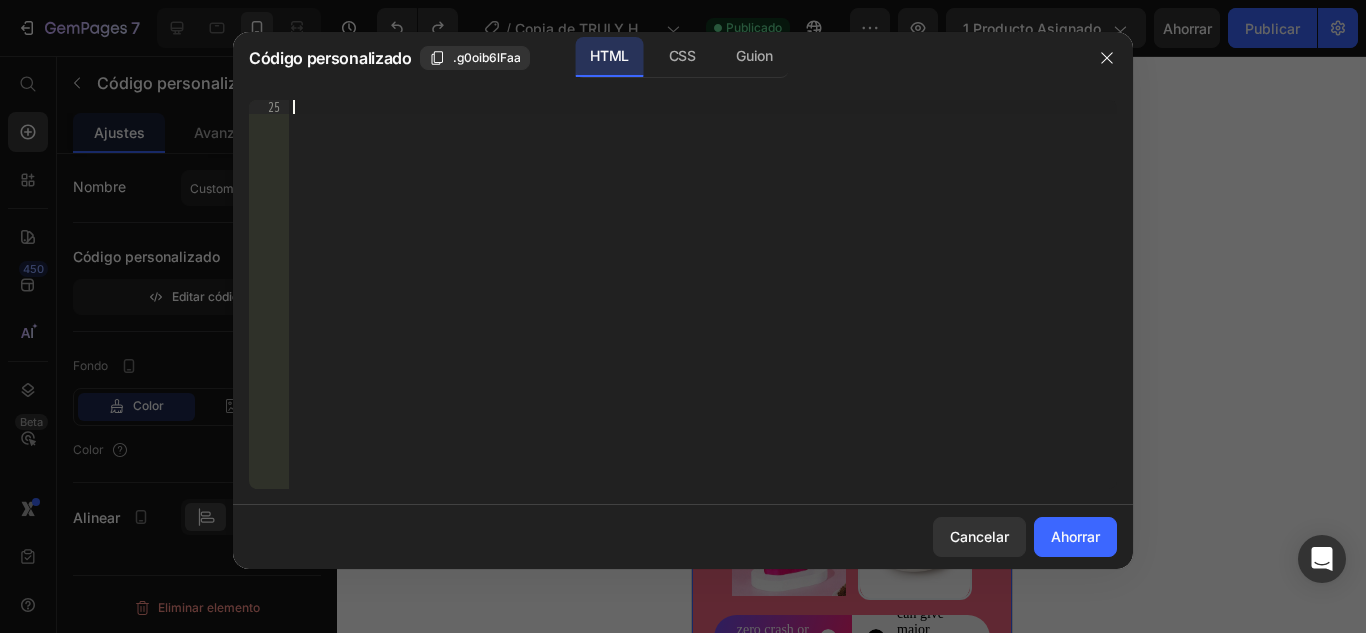 drag, startPoint x: 434, startPoint y: 189, endPoint x: 278, endPoint y: 37, distance: 217.80725 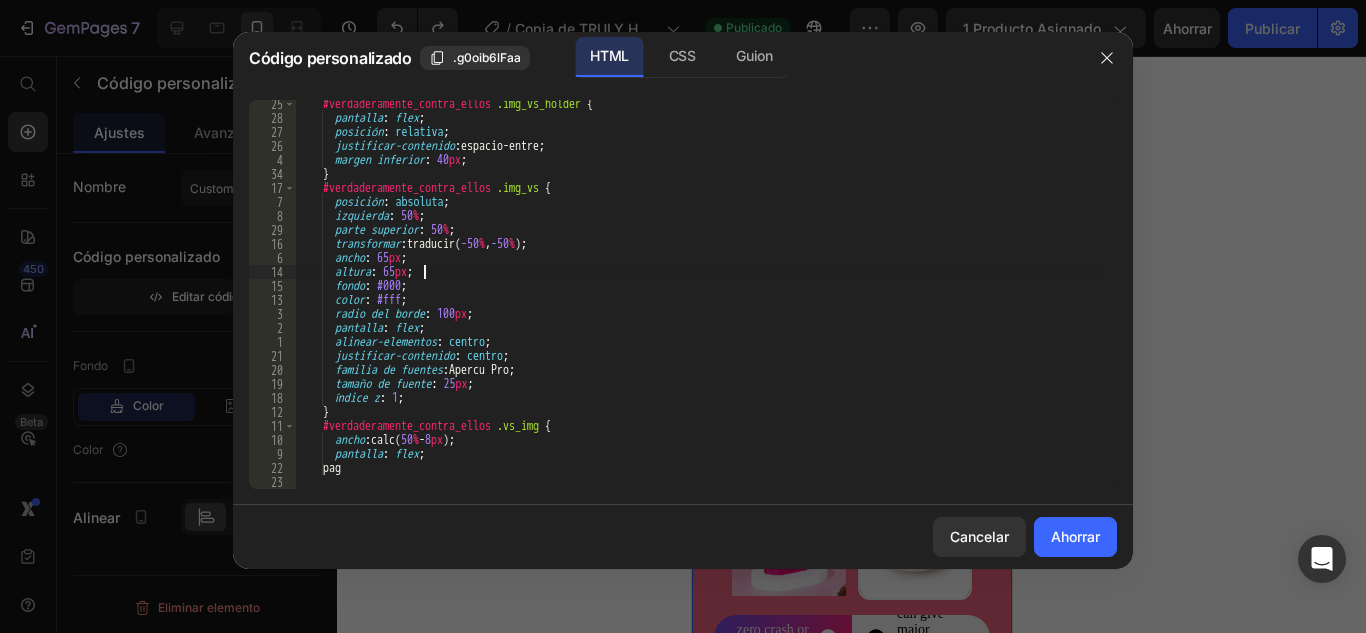 click on "posición: absoluta; izquierda: 50%; parte superior: 50%; transformar: traducir( -50 % , -50 % ) ; ancho: 65px; altura: 65px; fondo: #000; color: #fff; radio del borde: 100px; pantalla: flex; alinear-elementos: centro; justificar-contenido: centro; familia de fuentes: Apercu Pro; tamaño de fuente: 25px; índice z: 1;      }      #verdaderamente_contra_ellos    .vs_img    {         ancho:  calc(  50  %  -  8  px  )  ;         pantalla:    flex;         pag" at bounding box center [698, 305] 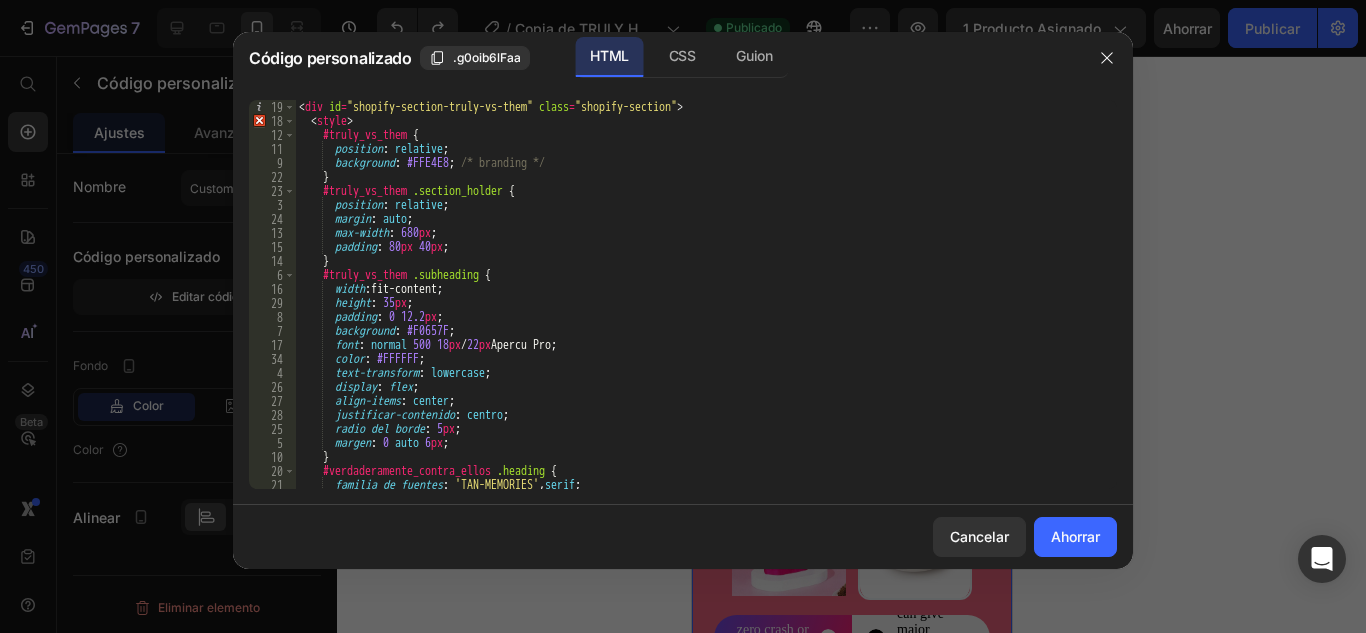 scroll, scrollTop: 0, scrollLeft: 0, axis: both 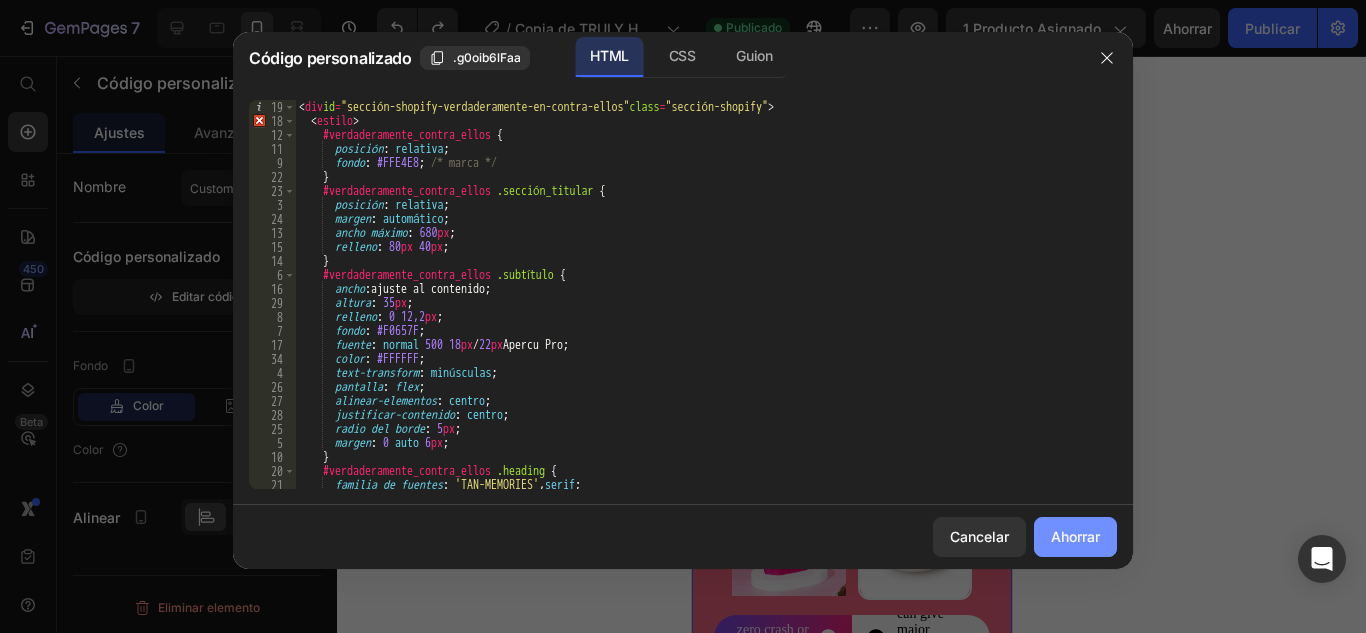 click on "Ahorrar" at bounding box center [1075, 536] 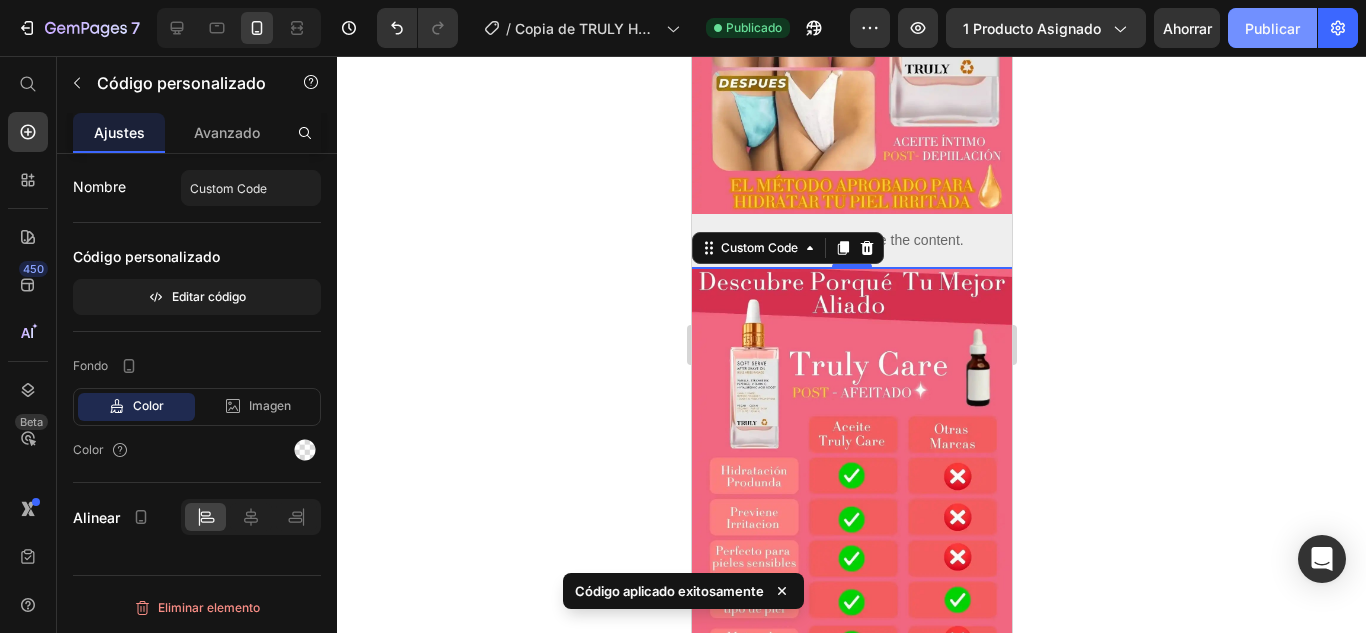 click on "Publicar" at bounding box center [1272, 28] 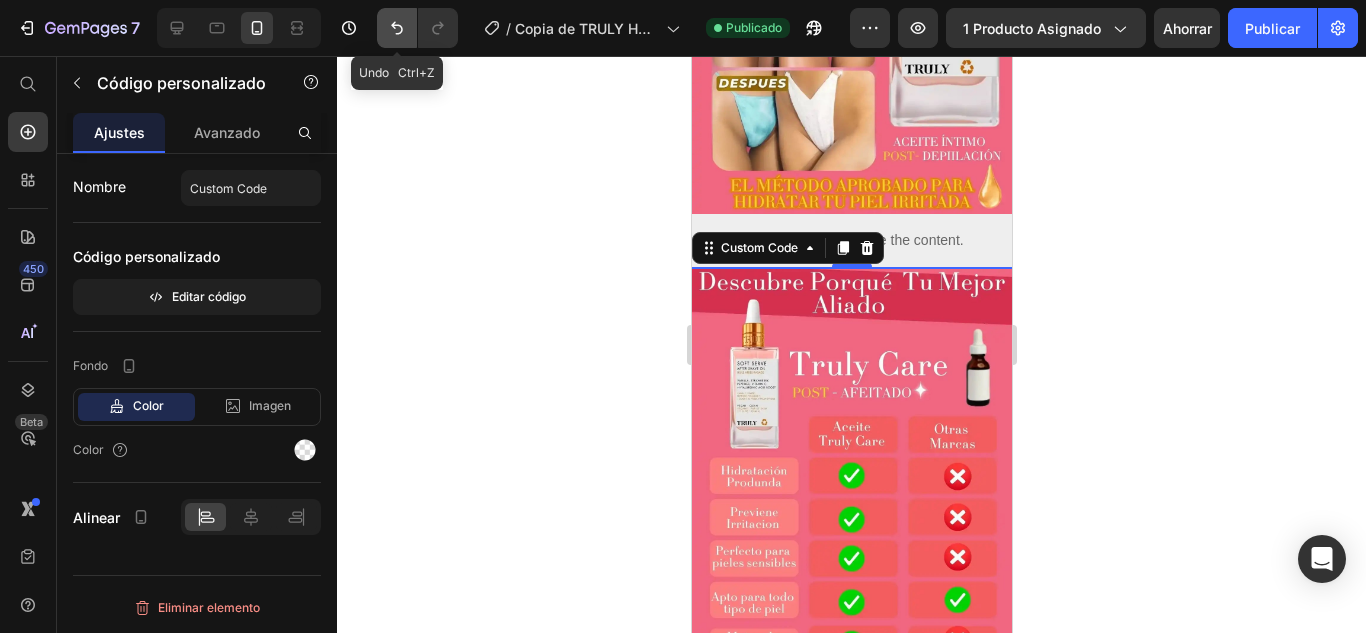 click 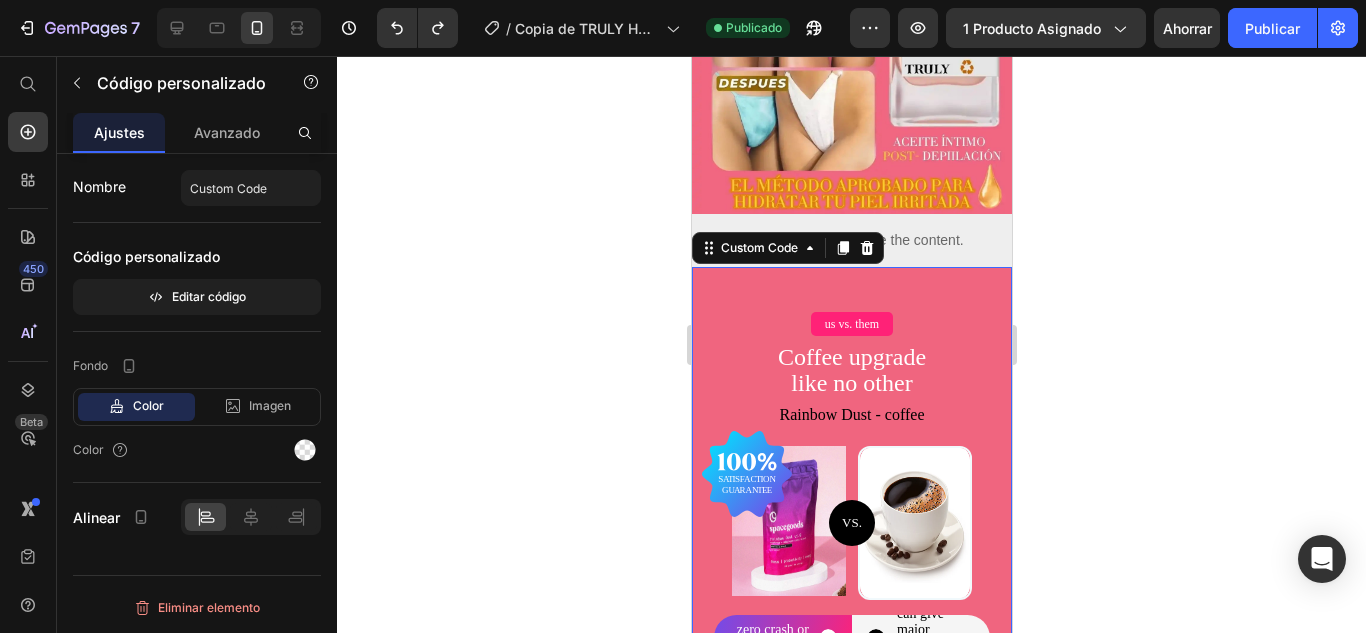 drag, startPoint x: 1101, startPoint y: 295, endPoint x: 297, endPoint y: 196, distance: 810.0722 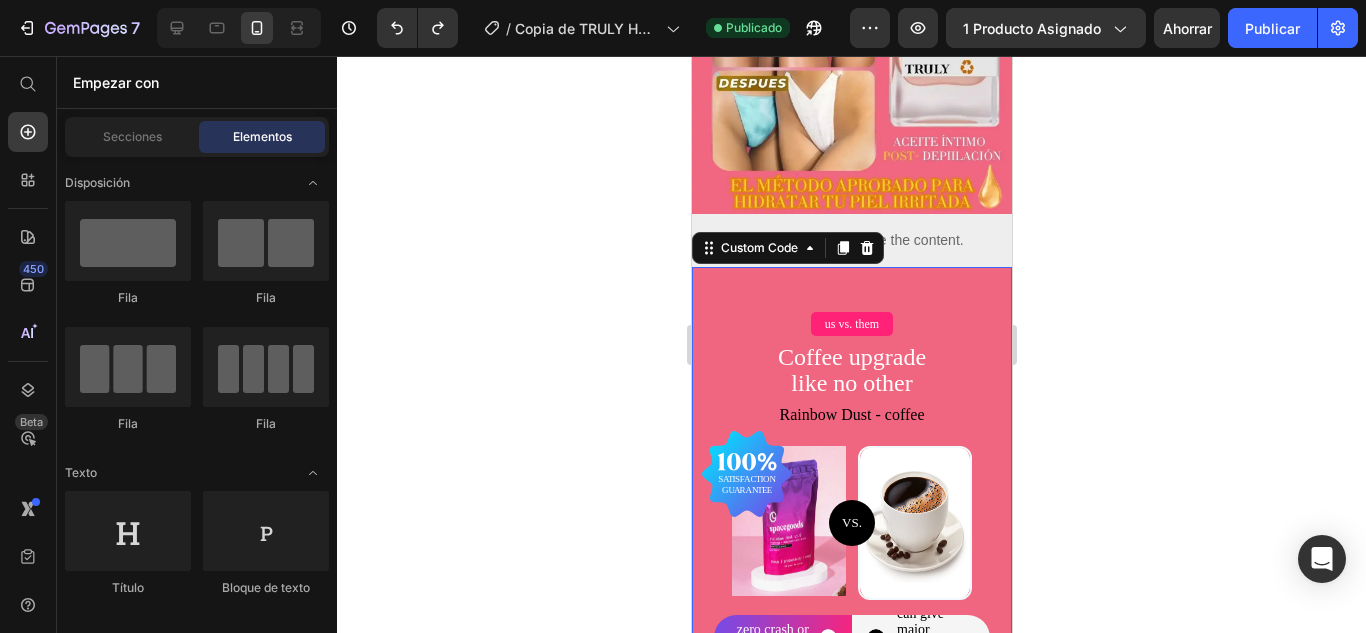 click on "us vs. them
Coffee upgrade like no other
Rainbow Dust - coffee
VS.
zero crash or jitters
can give major crashes or jitters
delicious coffee taste
bland coffee taste
improved immunity support
zero immunity support
all-in-one super blend" at bounding box center (851, 656) 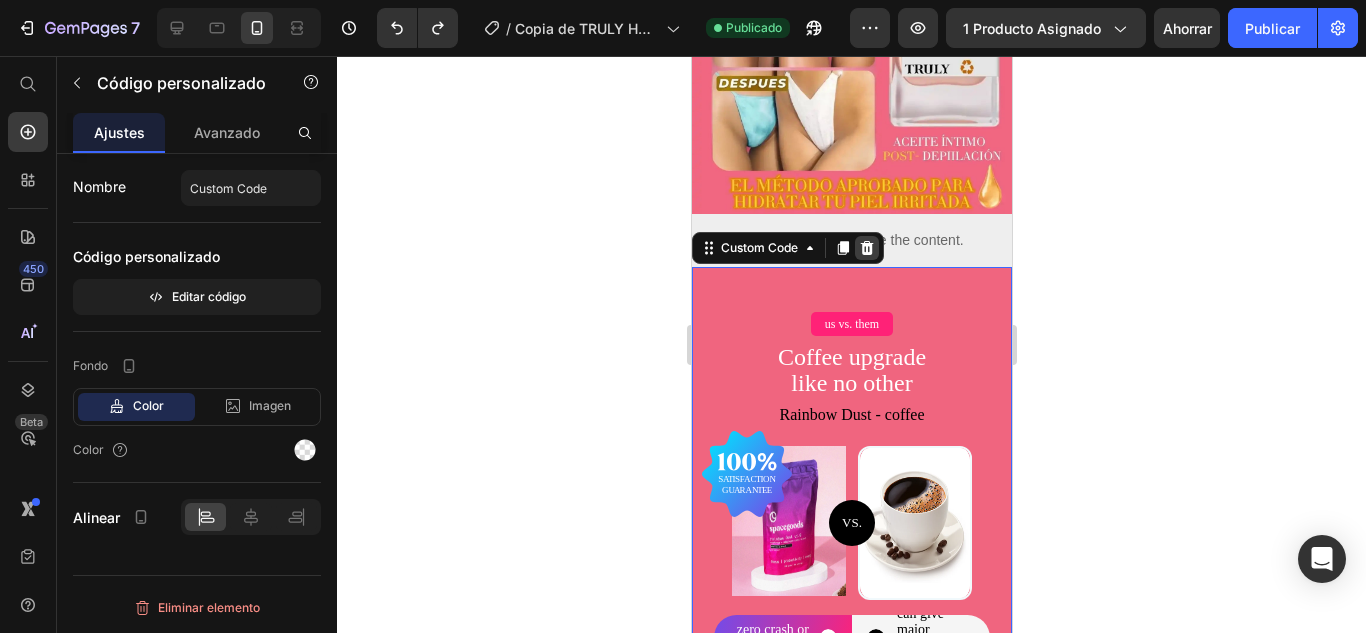 click 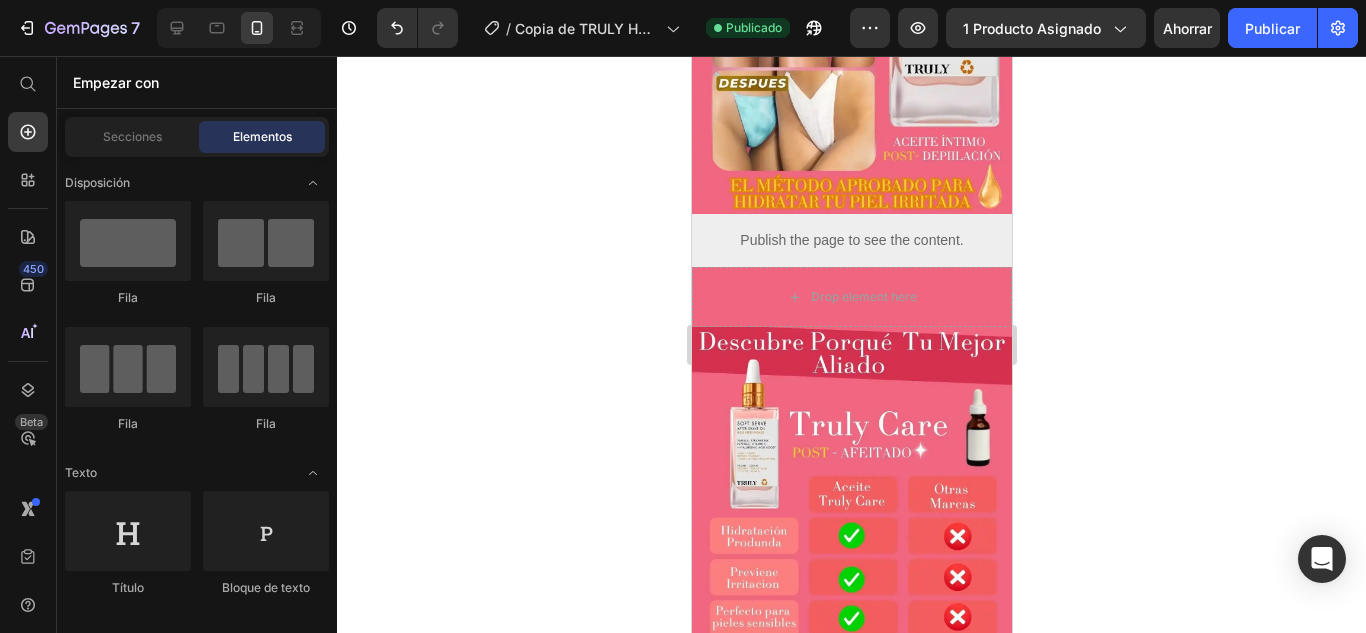 click 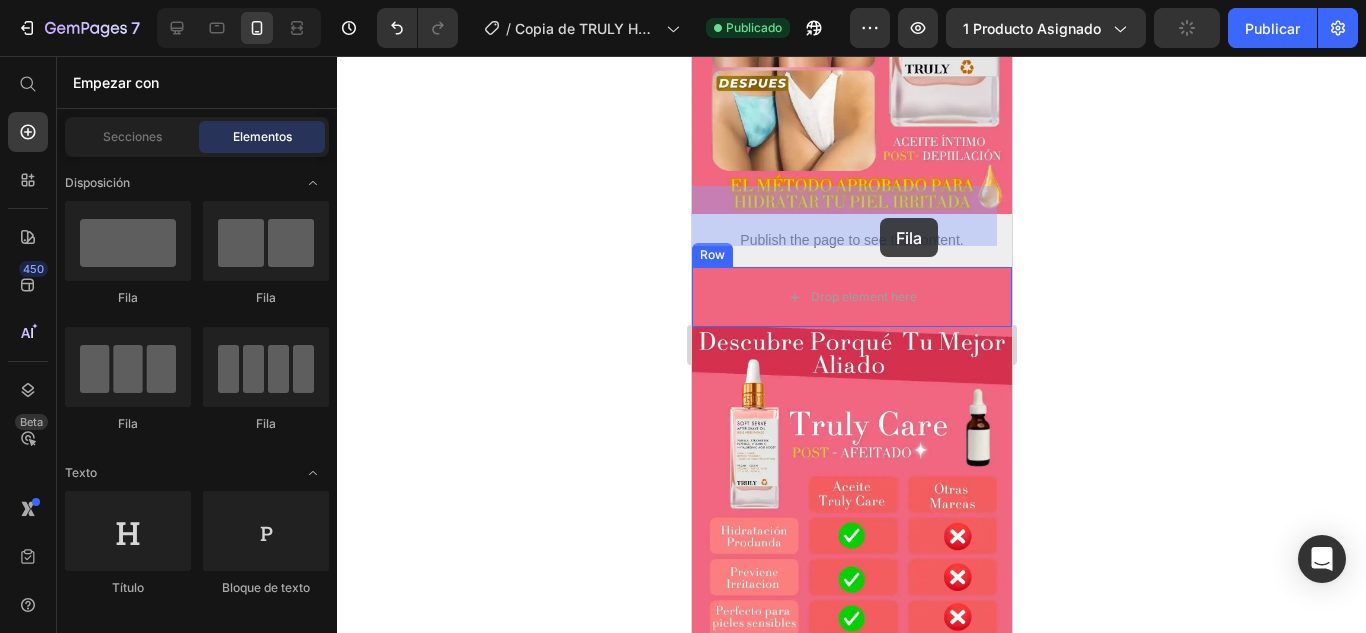 drag, startPoint x: 813, startPoint y: 301, endPoint x: 879, endPoint y: 218, distance: 106.04244 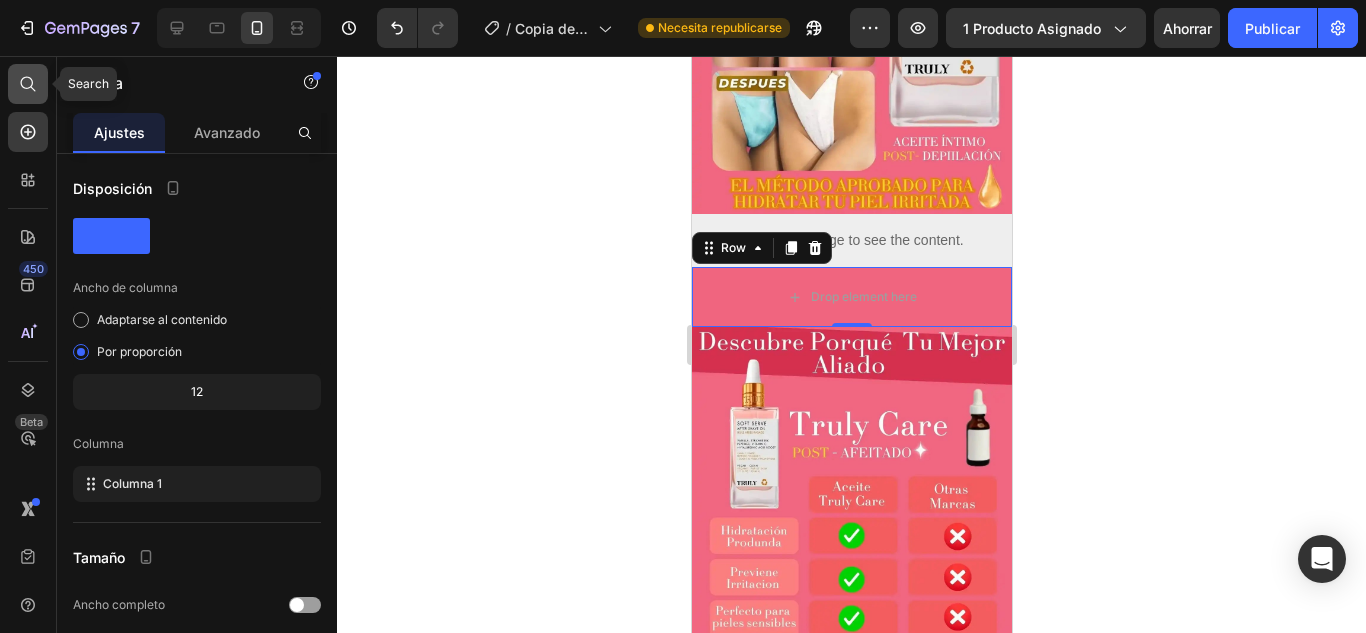 click 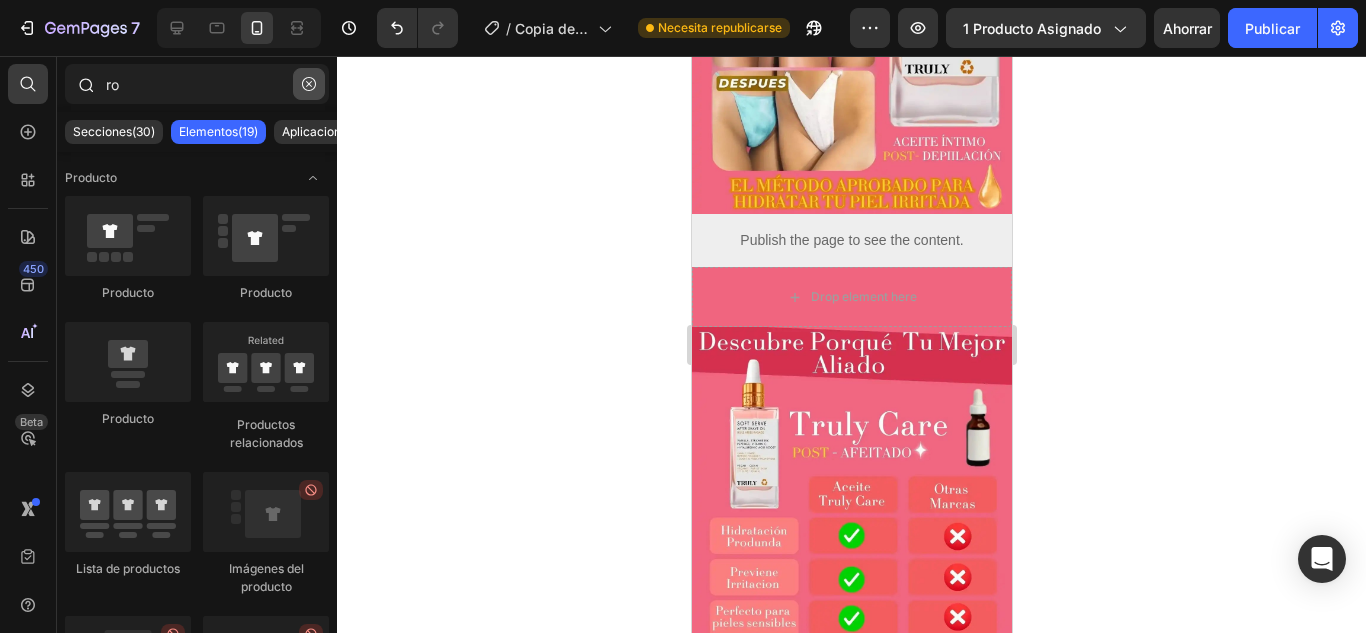 click at bounding box center [309, 84] 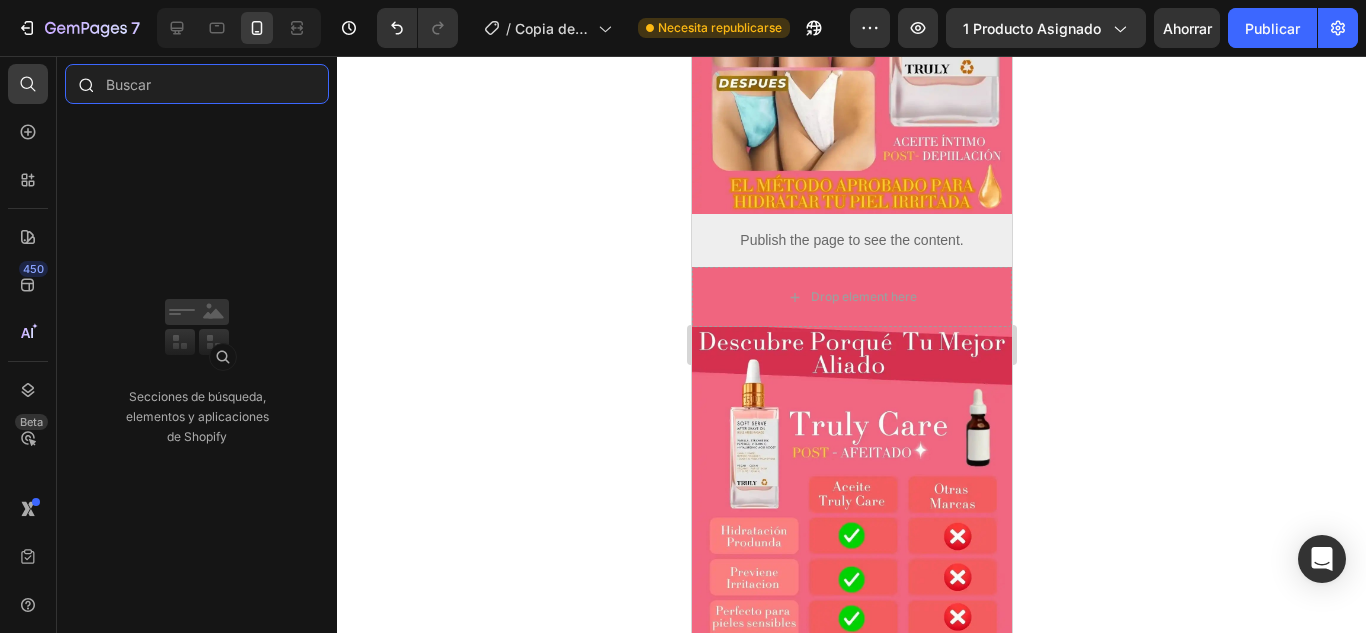 click at bounding box center [197, 84] 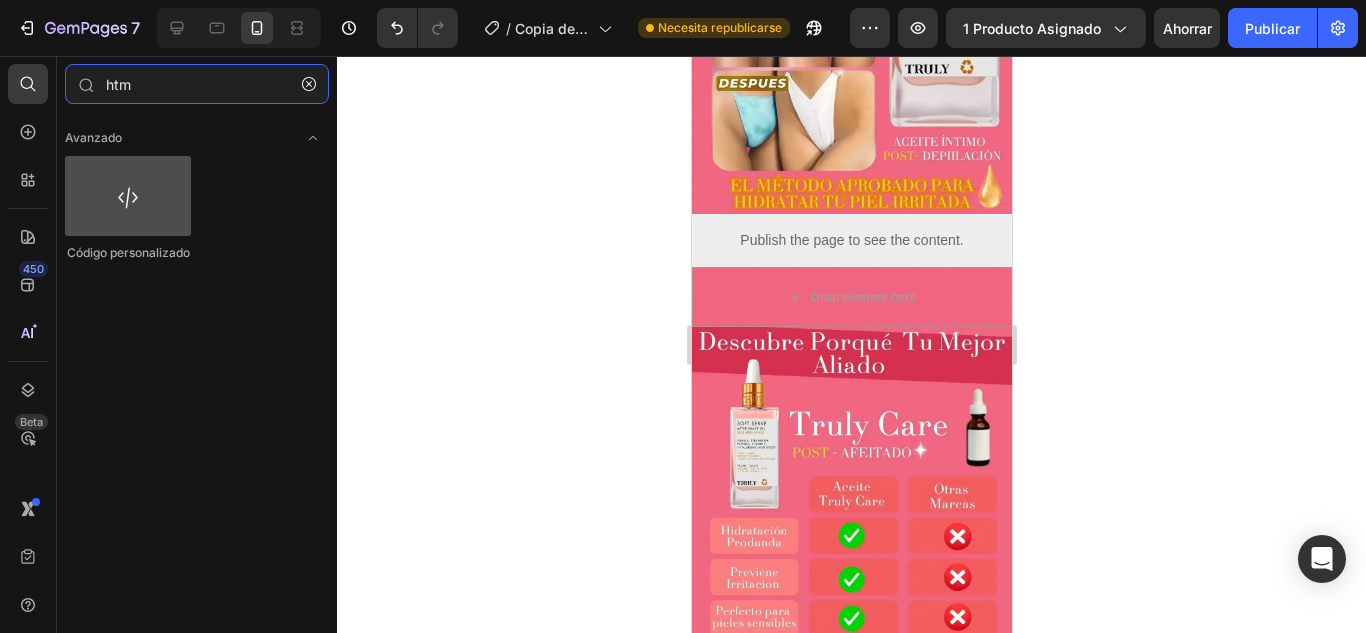 type on "htm" 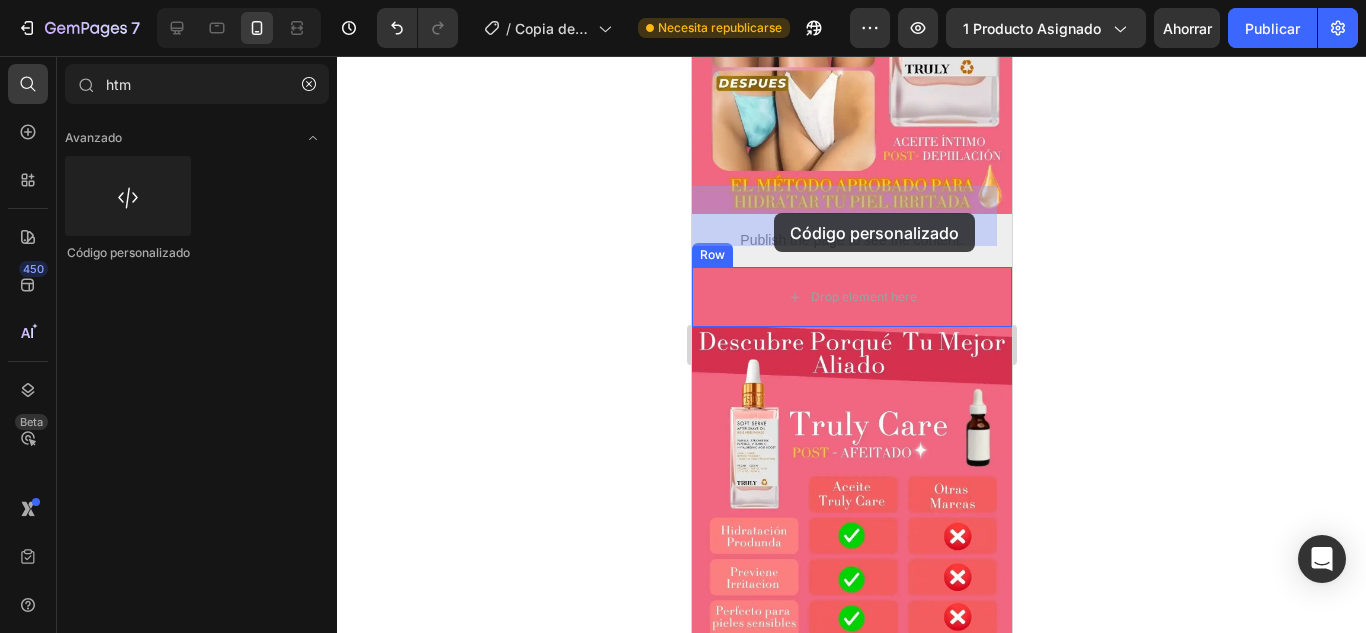 drag, startPoint x: 805, startPoint y: 273, endPoint x: 773, endPoint y: 213, distance: 68 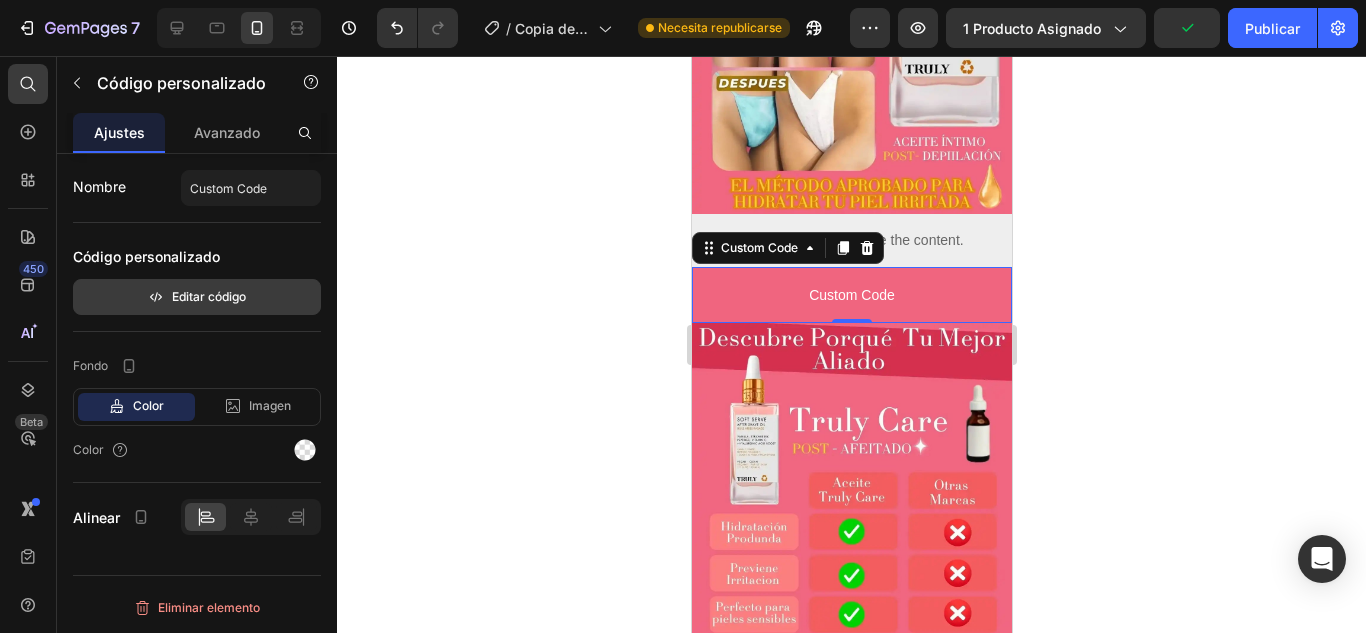 click on "Editar código" at bounding box center [209, 296] 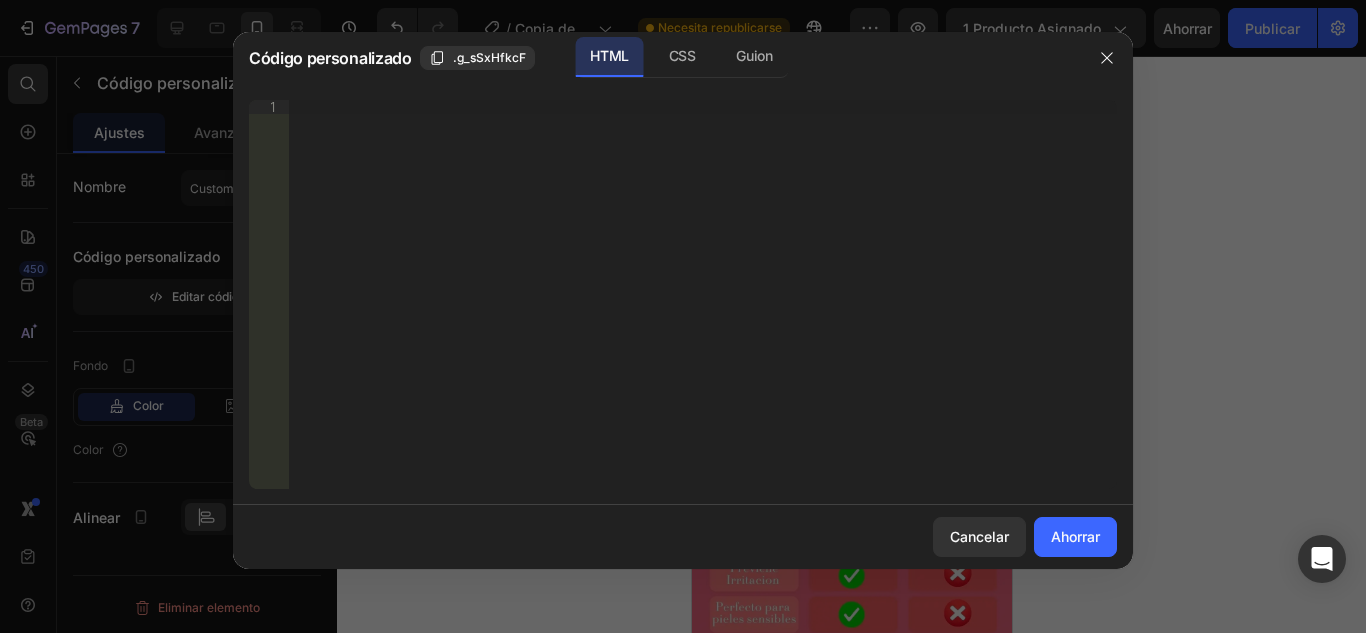 type 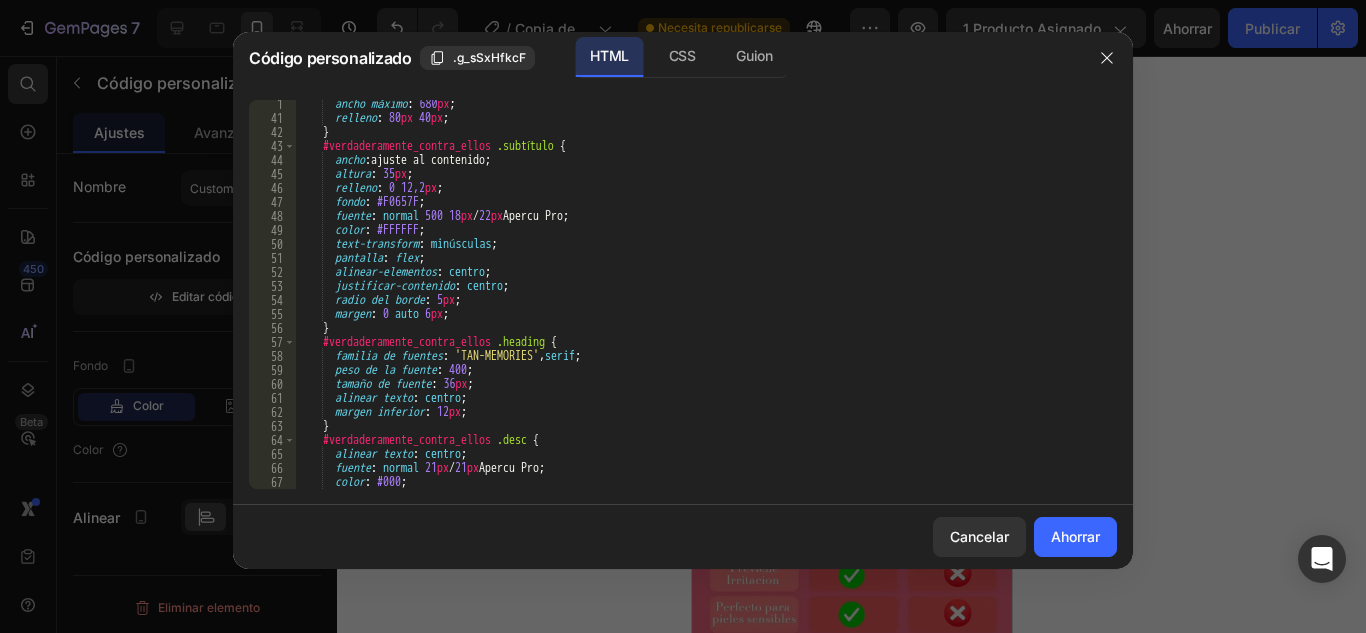 scroll, scrollTop: 0, scrollLeft: 0, axis: both 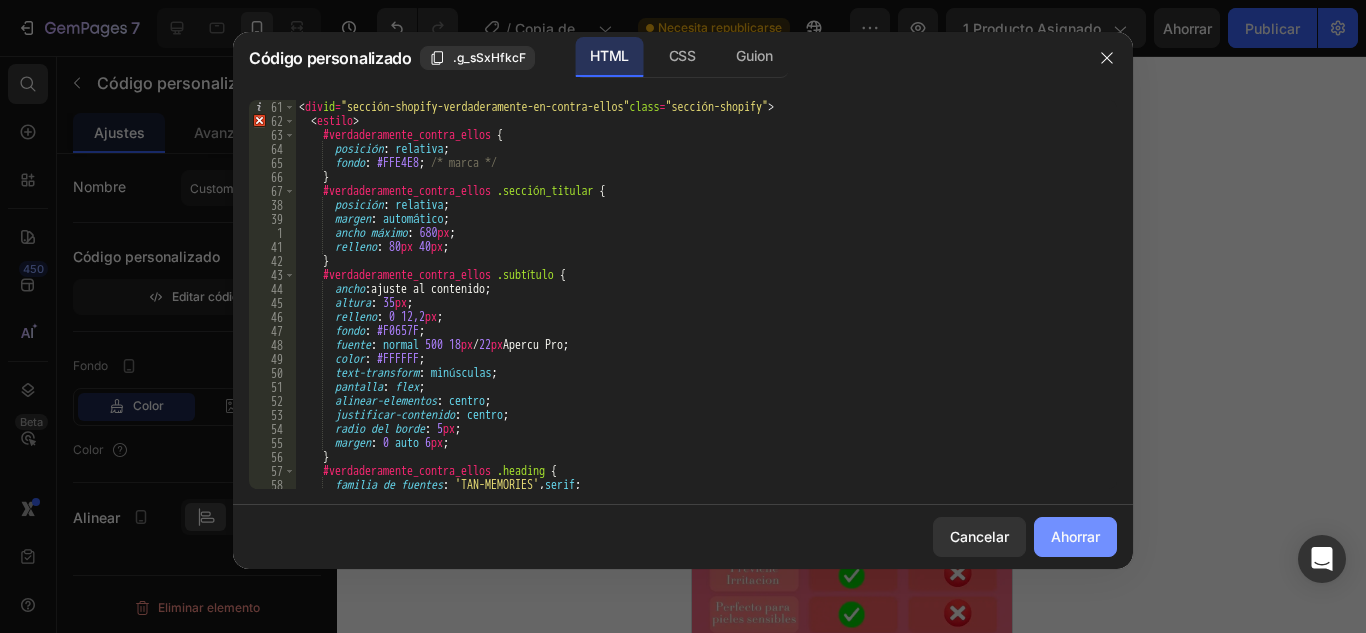 click on "Ahorrar" at bounding box center [1075, 536] 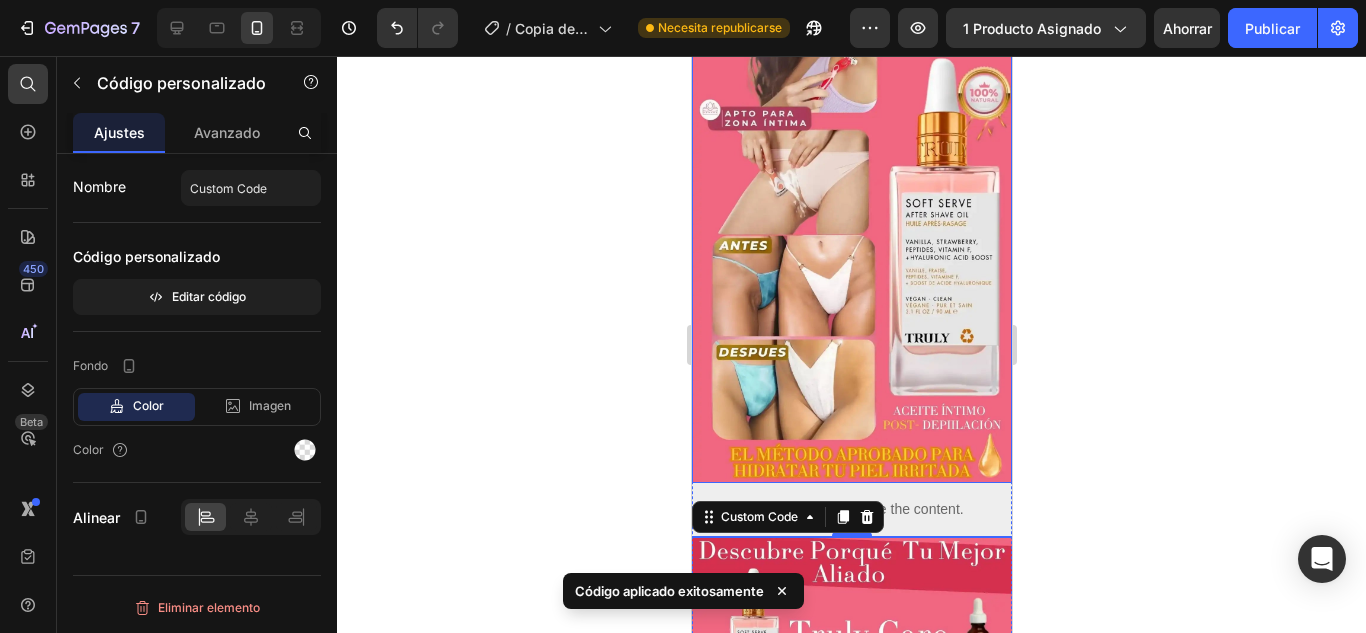 scroll, scrollTop: 4858, scrollLeft: 0, axis: vertical 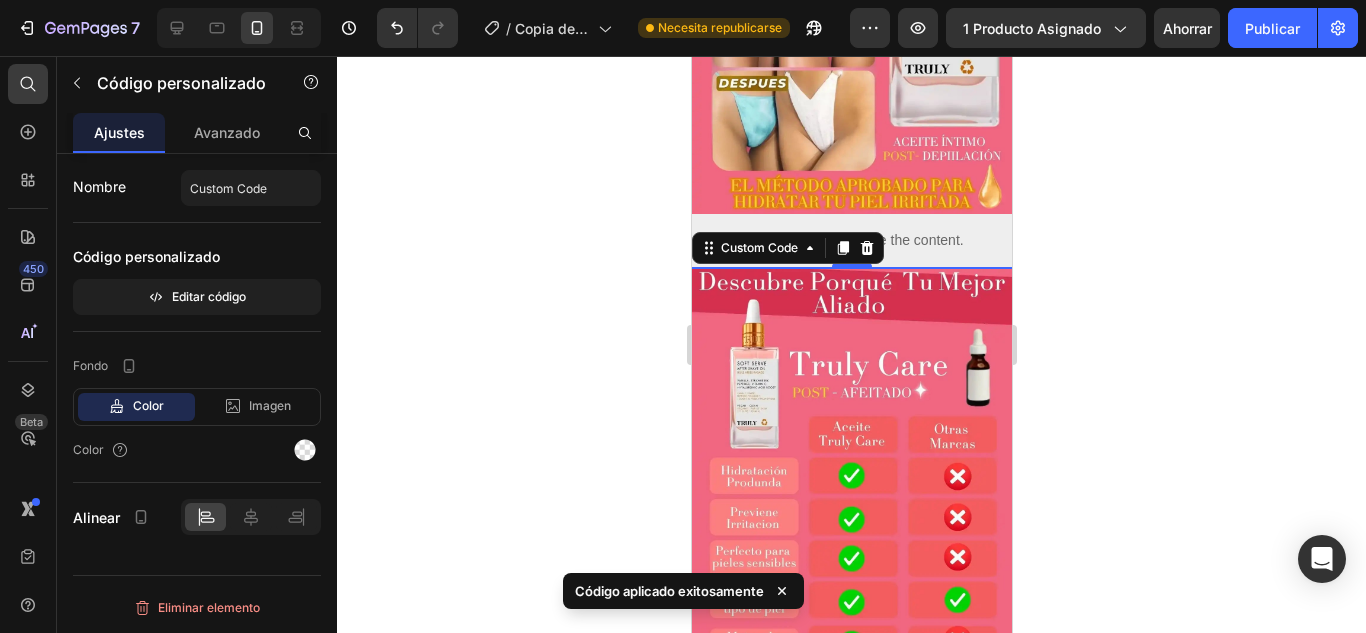 click 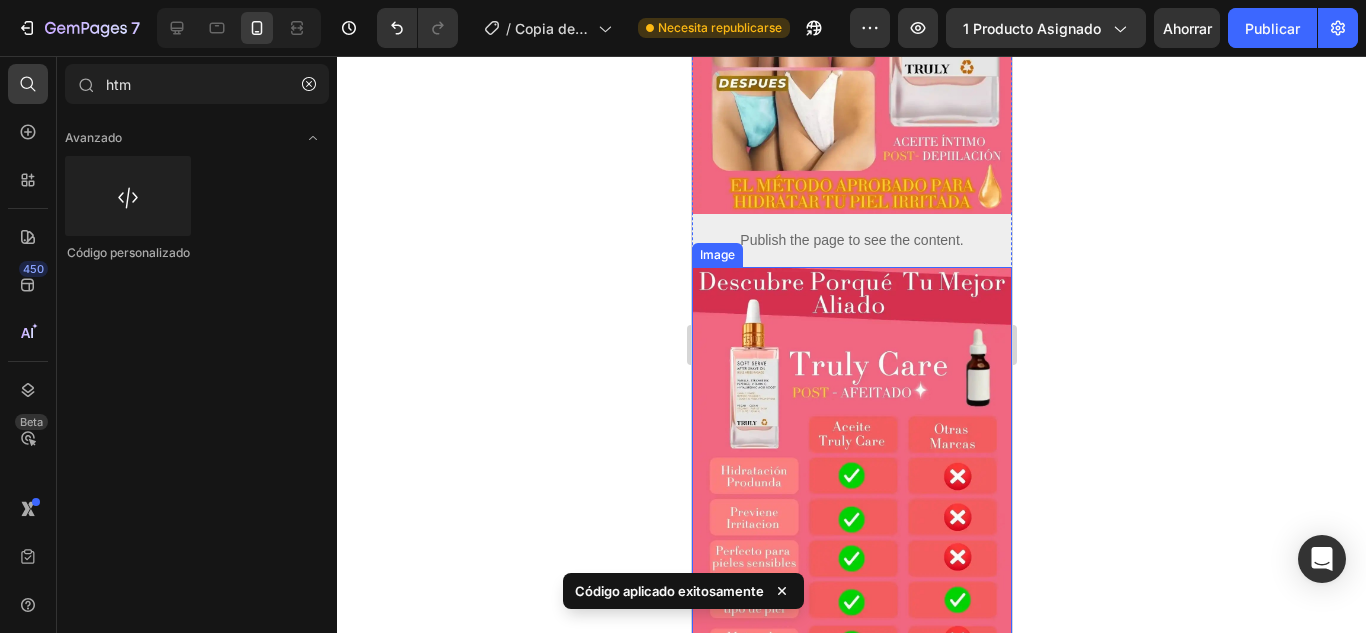 click at bounding box center (851, 551) 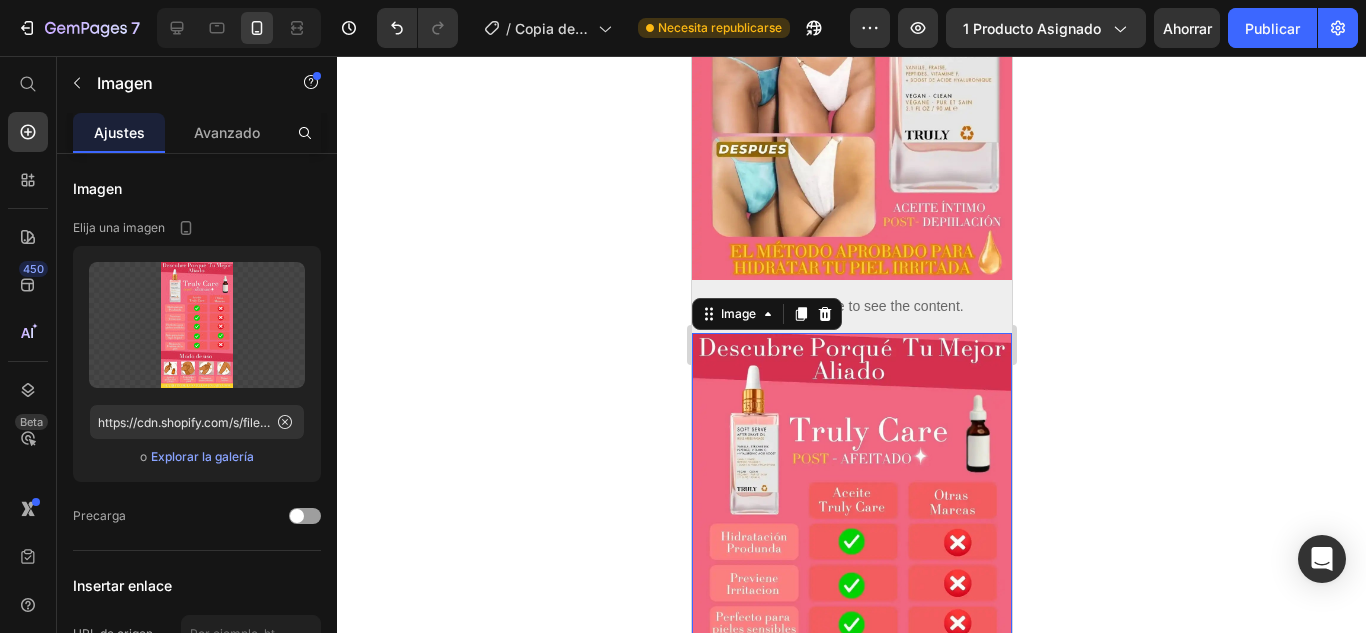 scroll, scrollTop: 4758, scrollLeft: 0, axis: vertical 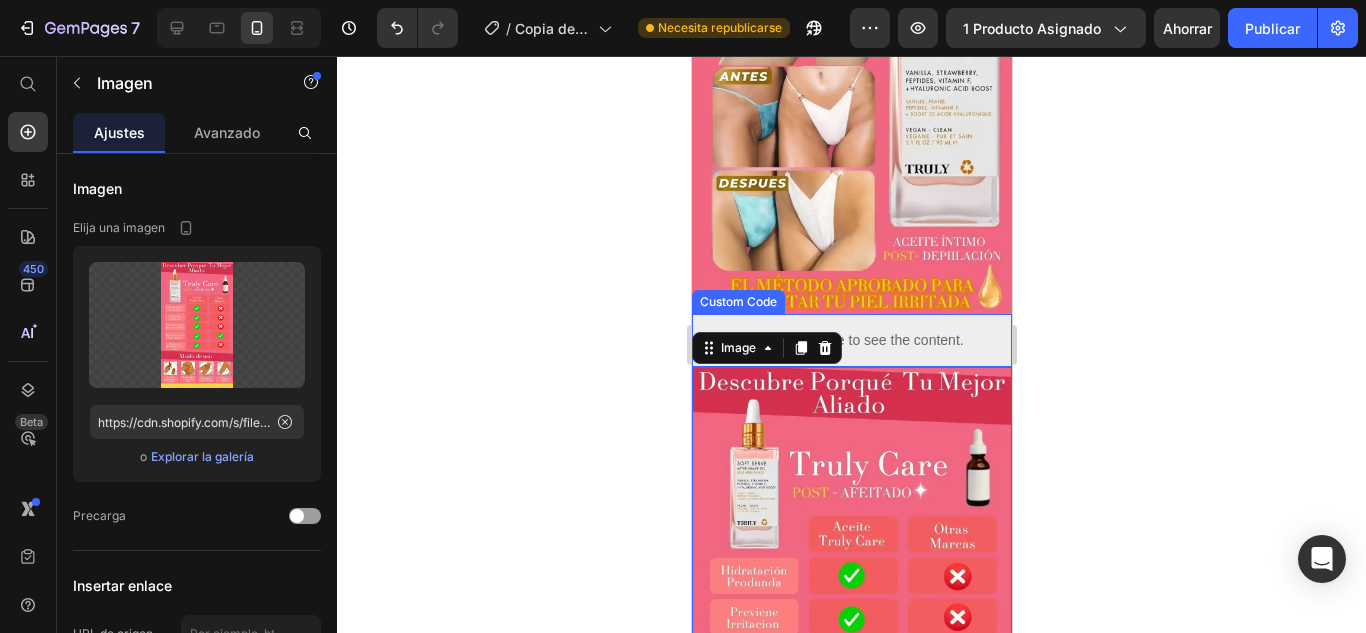 click on "Publish the page to see the content." at bounding box center (851, 340) 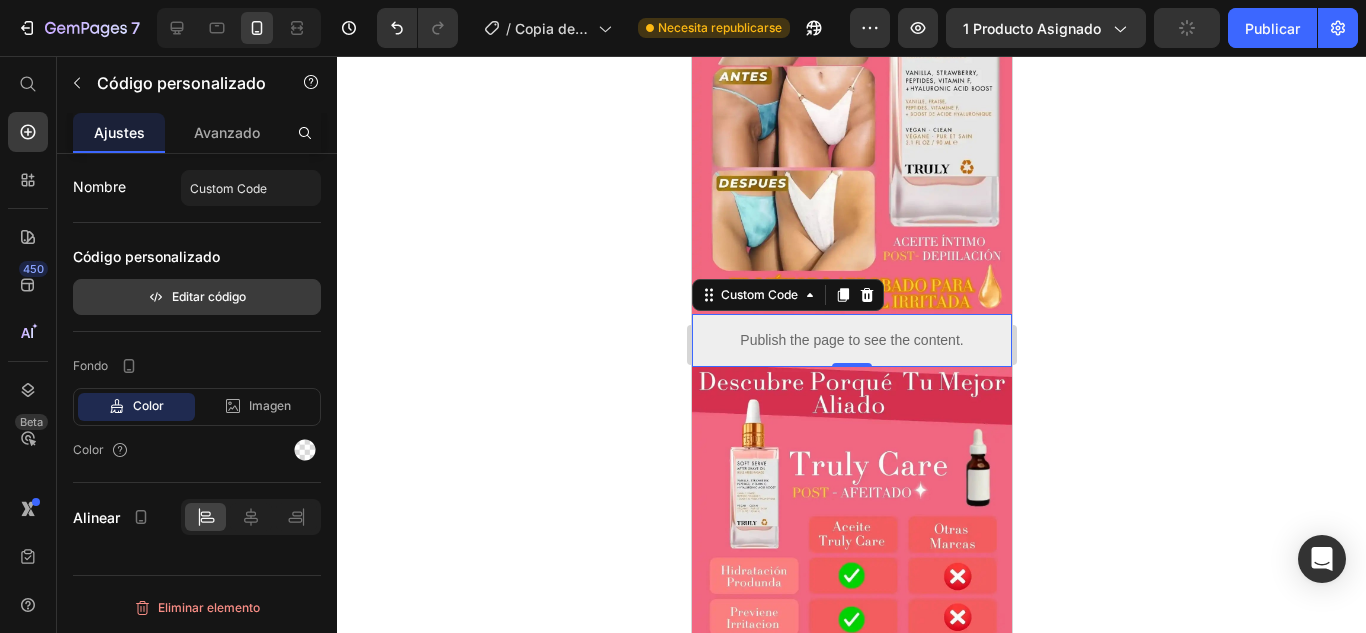 click on "Editar código" at bounding box center (209, 296) 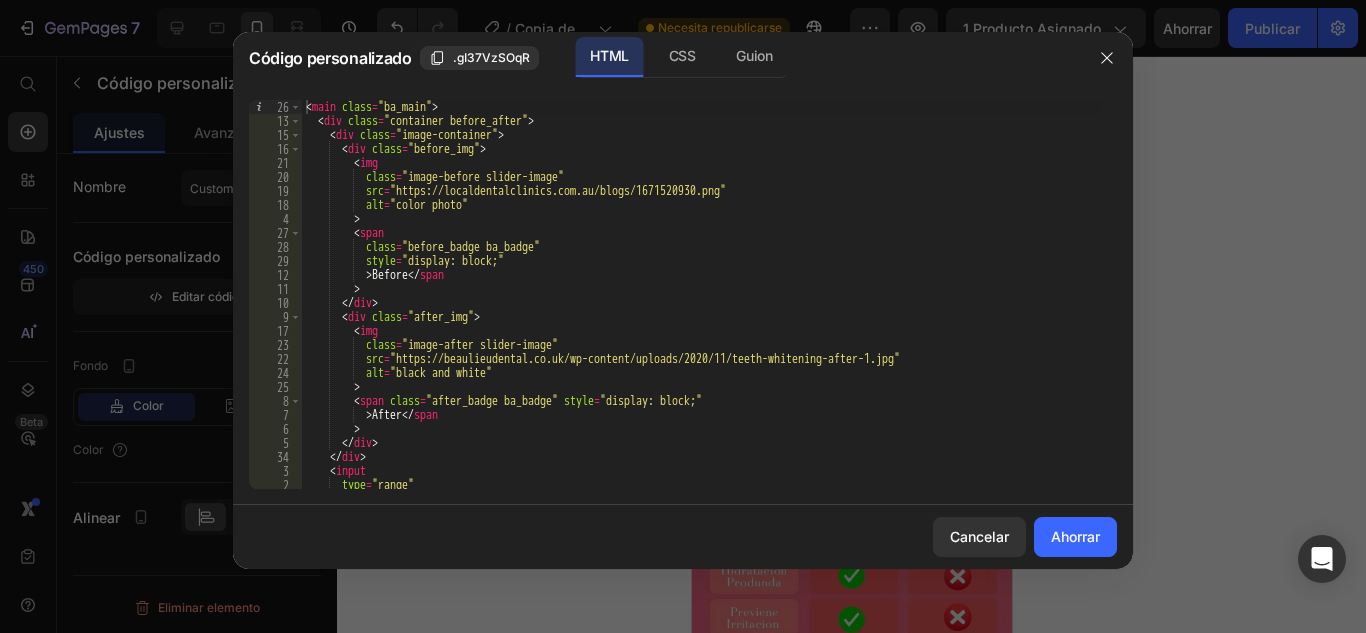 scroll, scrollTop: 0, scrollLeft: 0, axis: both 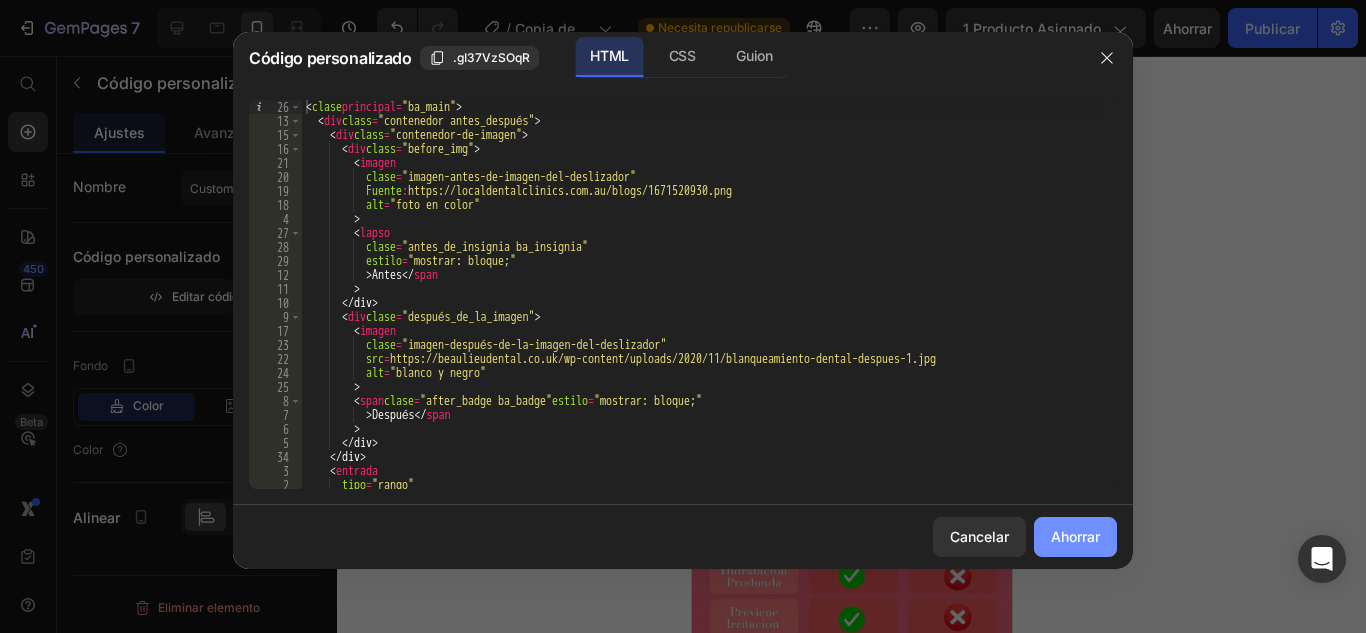 click on "Ahorrar" at bounding box center (1075, 536) 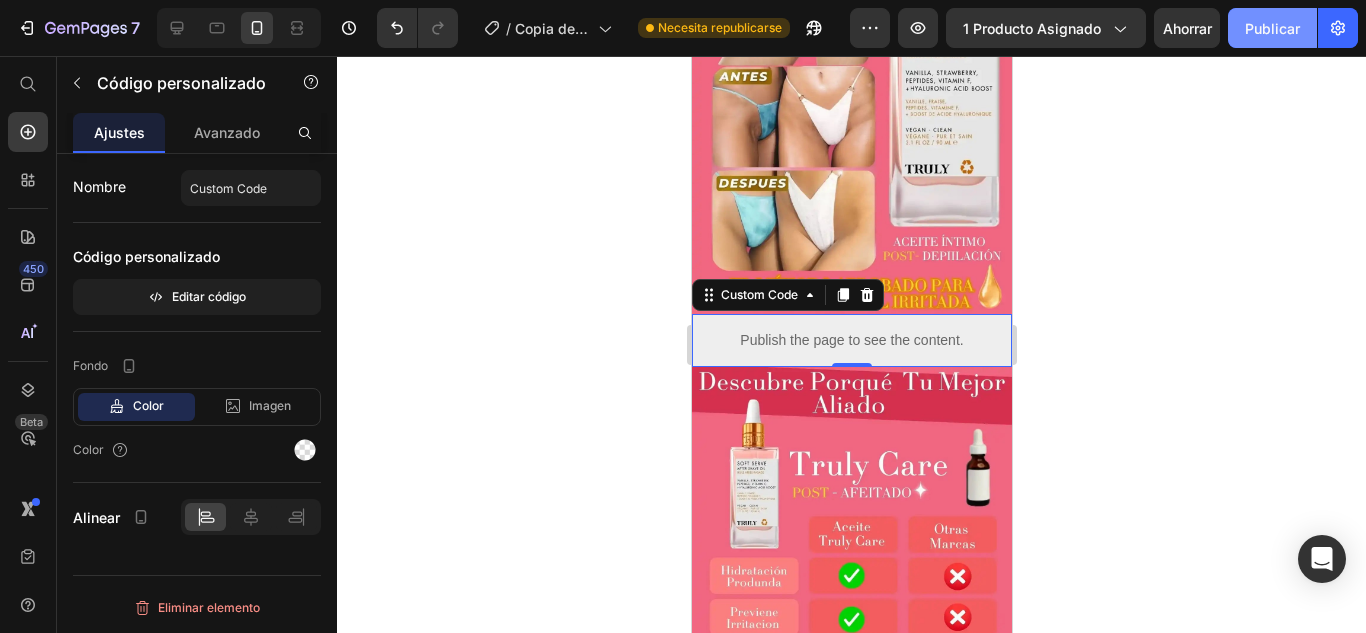 click on "Publicar" at bounding box center [1272, 28] 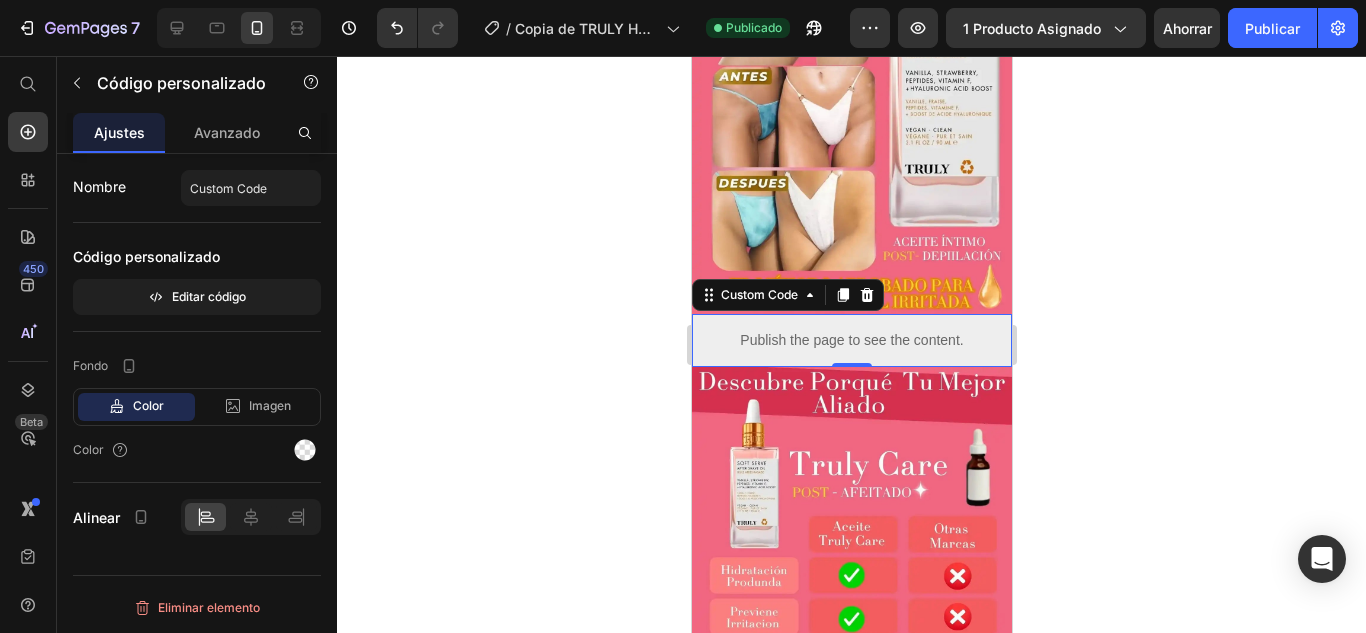 scroll, scrollTop: 4758, scrollLeft: 0, axis: vertical 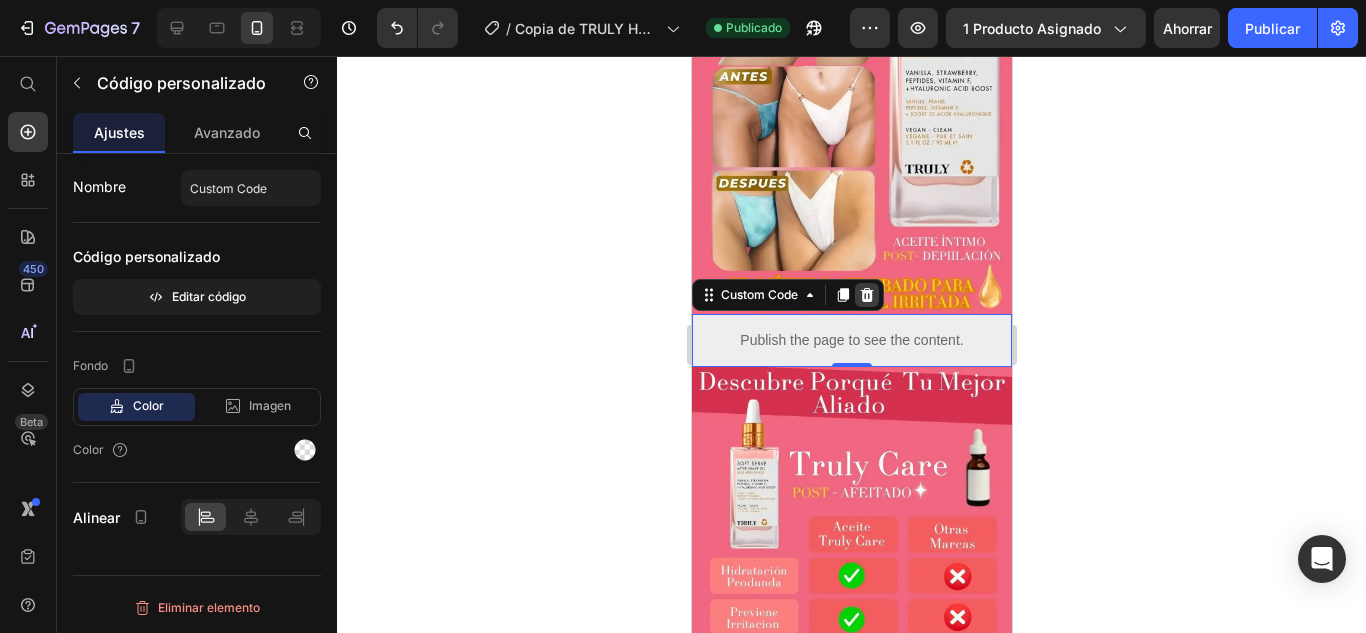 click 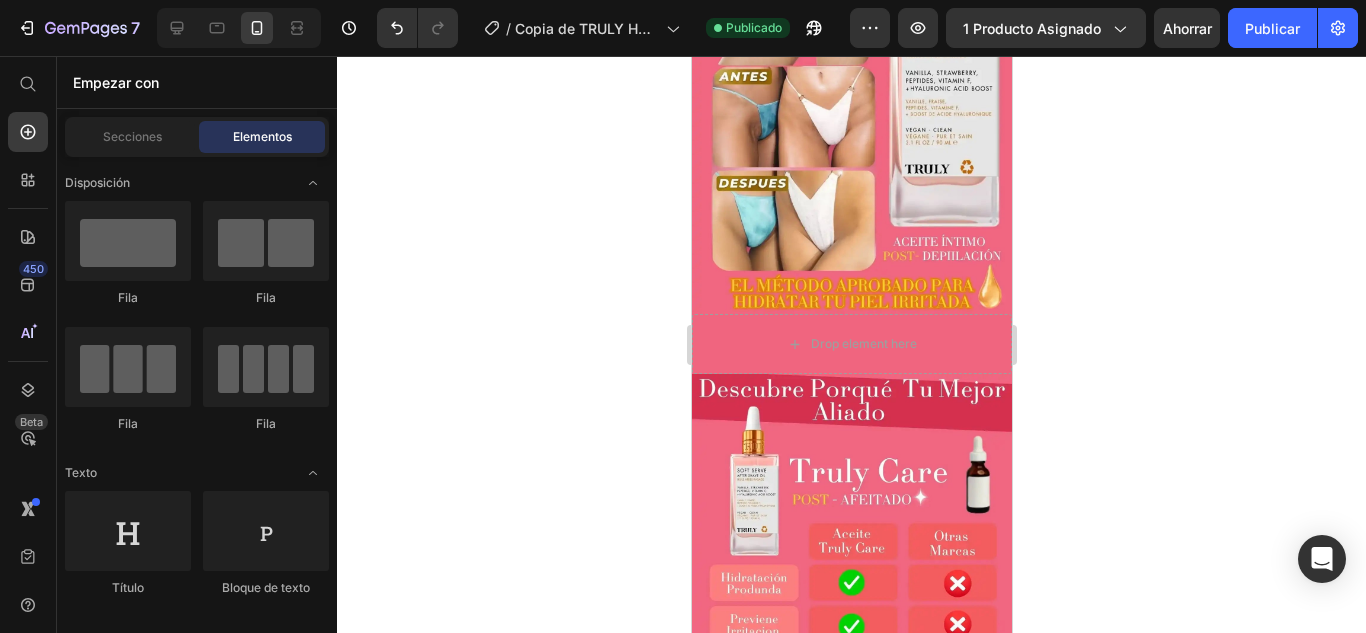 click 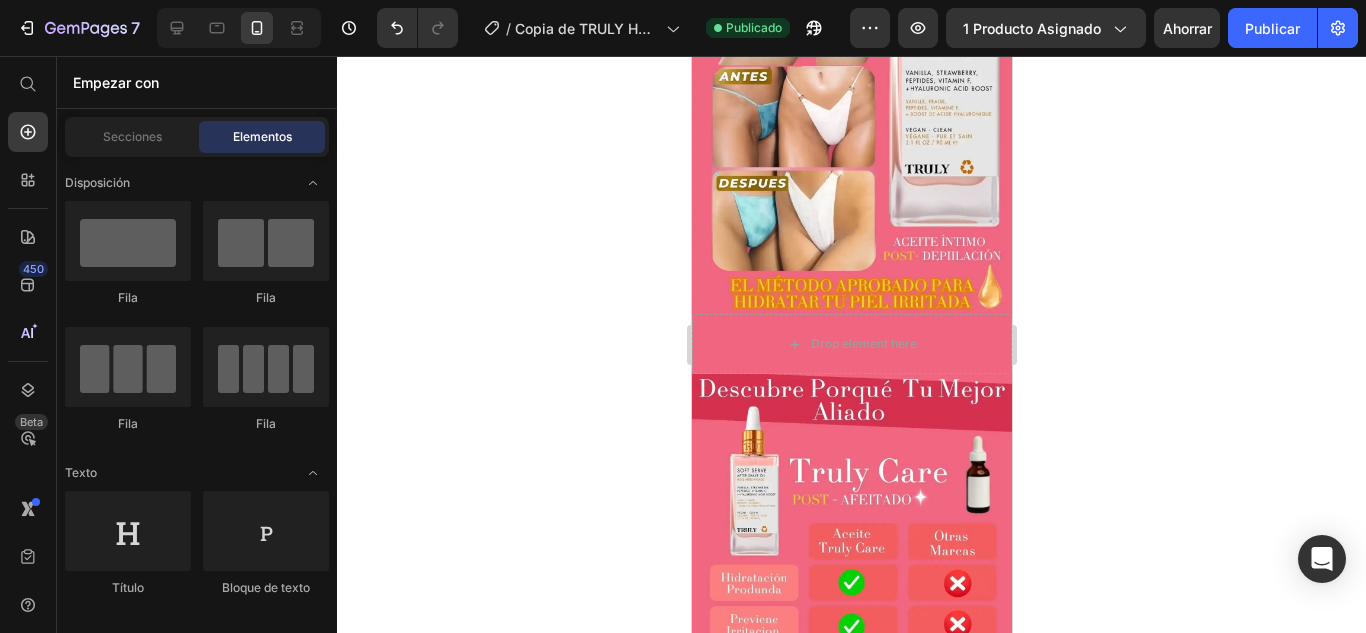 click 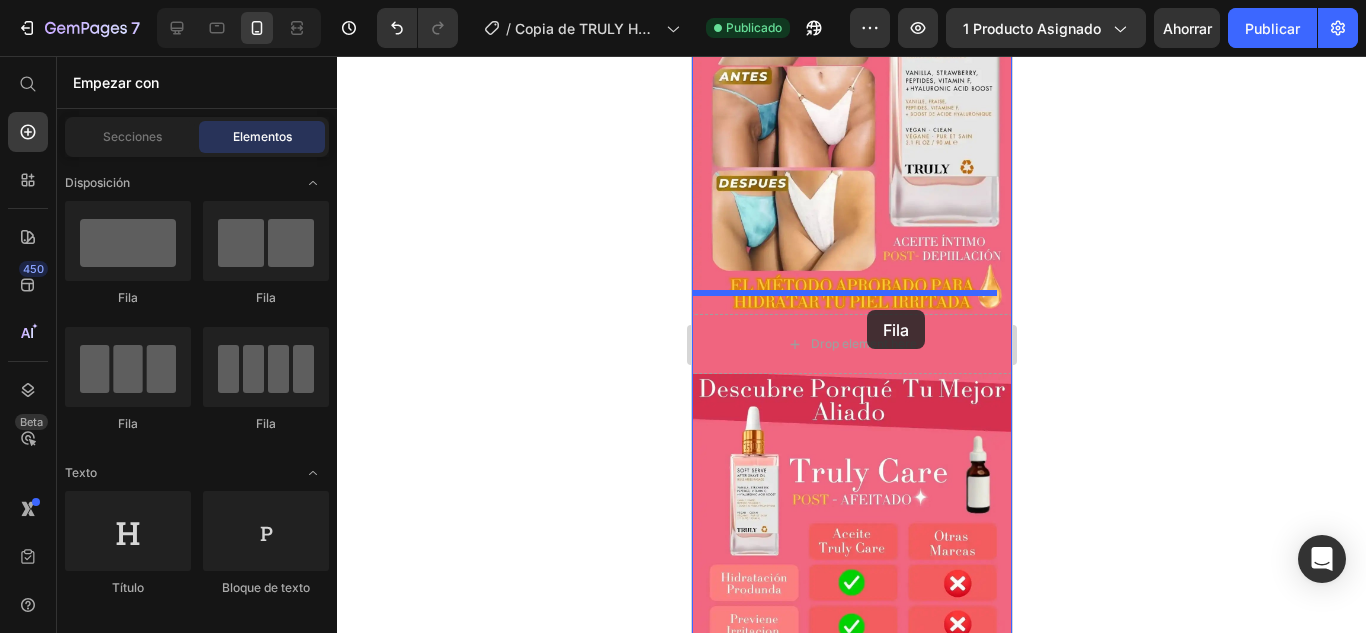 drag, startPoint x: 788, startPoint y: 310, endPoint x: 866, endPoint y: 310, distance: 78 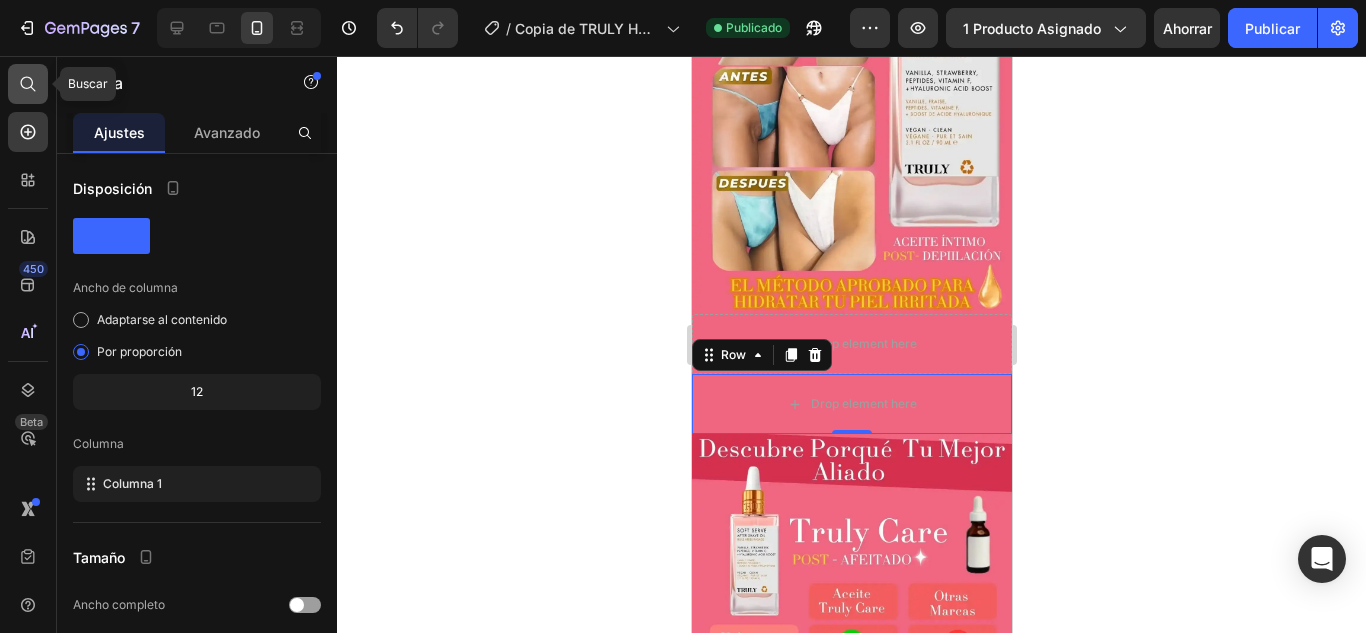 click 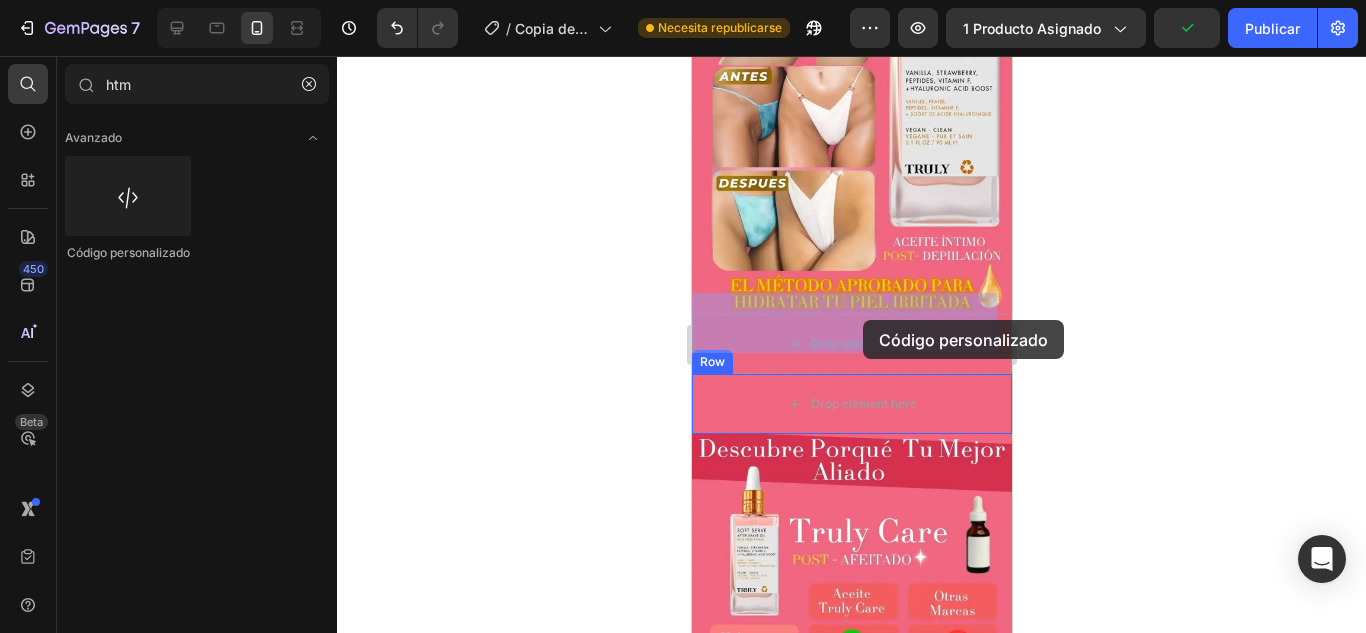 drag, startPoint x: 825, startPoint y: 257, endPoint x: 862, endPoint y: 320, distance: 73.061615 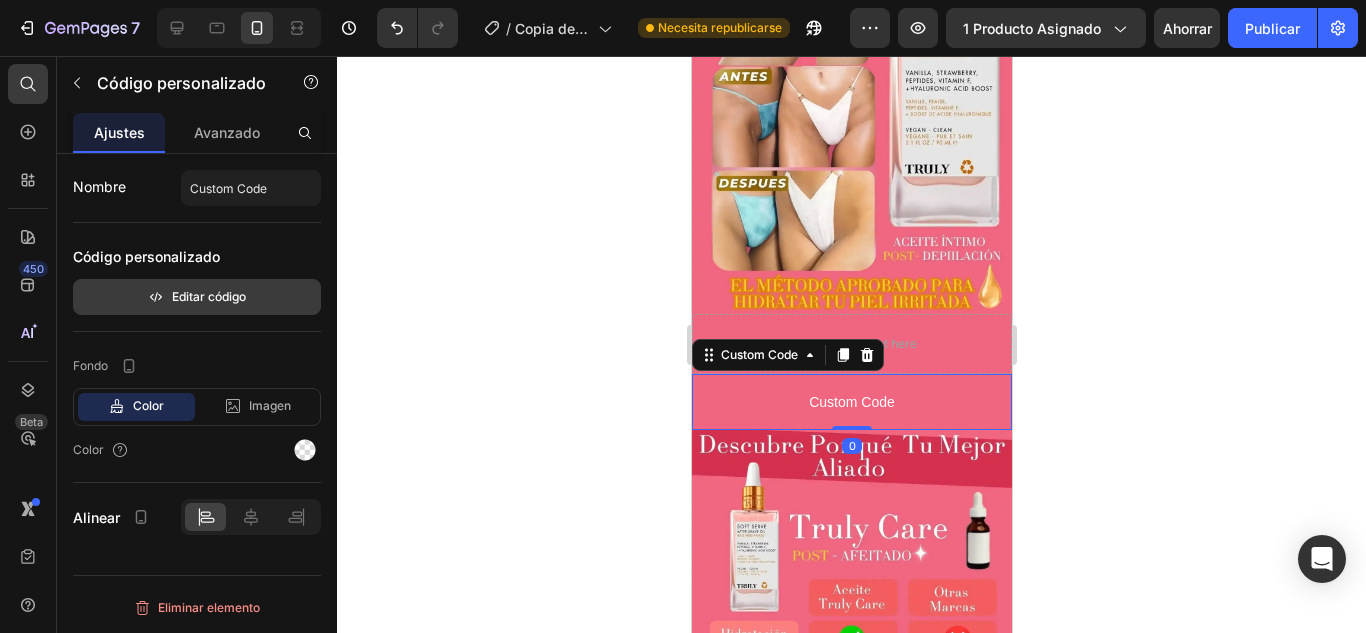 click on "Editar código" at bounding box center (209, 296) 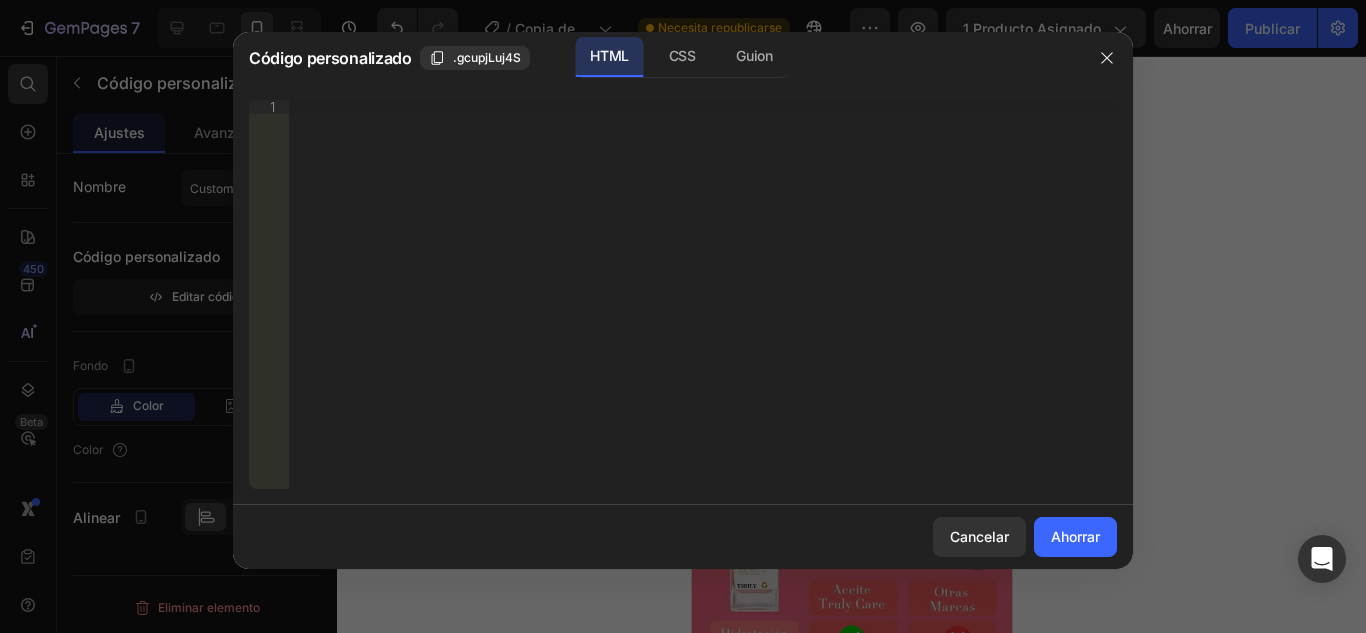 click on "Inserte el código de instalación de terceros, el código HTML o el código Liquid para mostrar contenido personalizado." at bounding box center (703, 308) 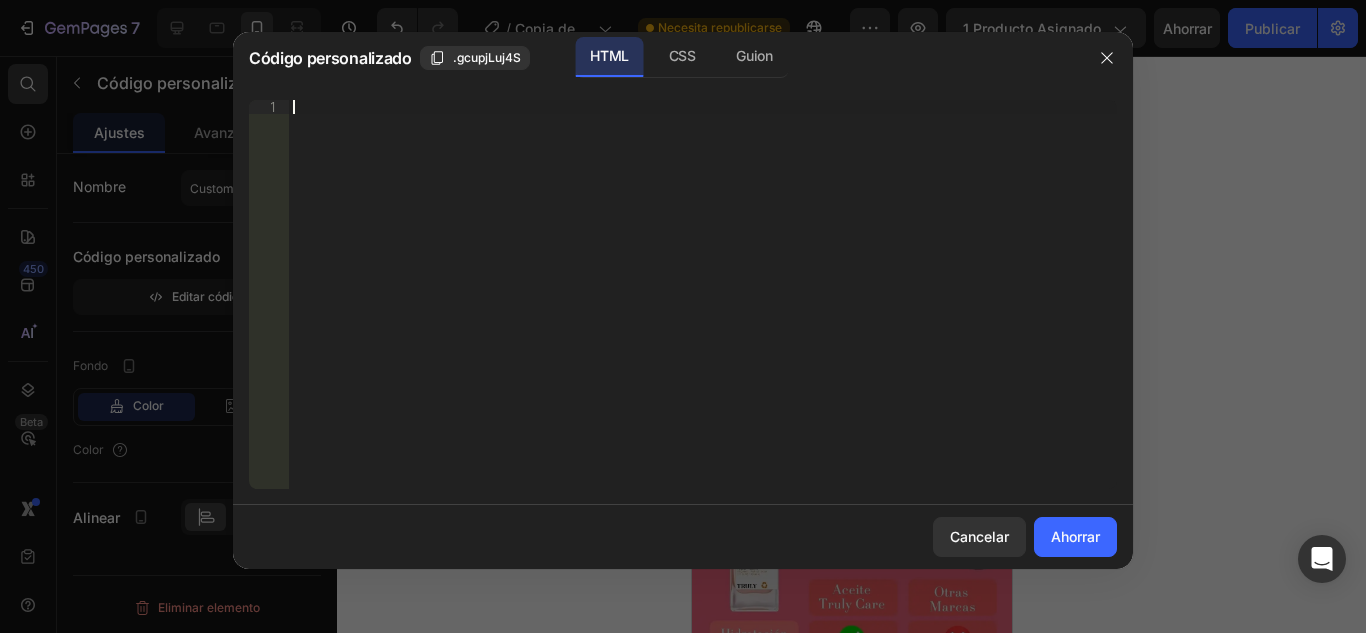 paste on "position: absolute;" 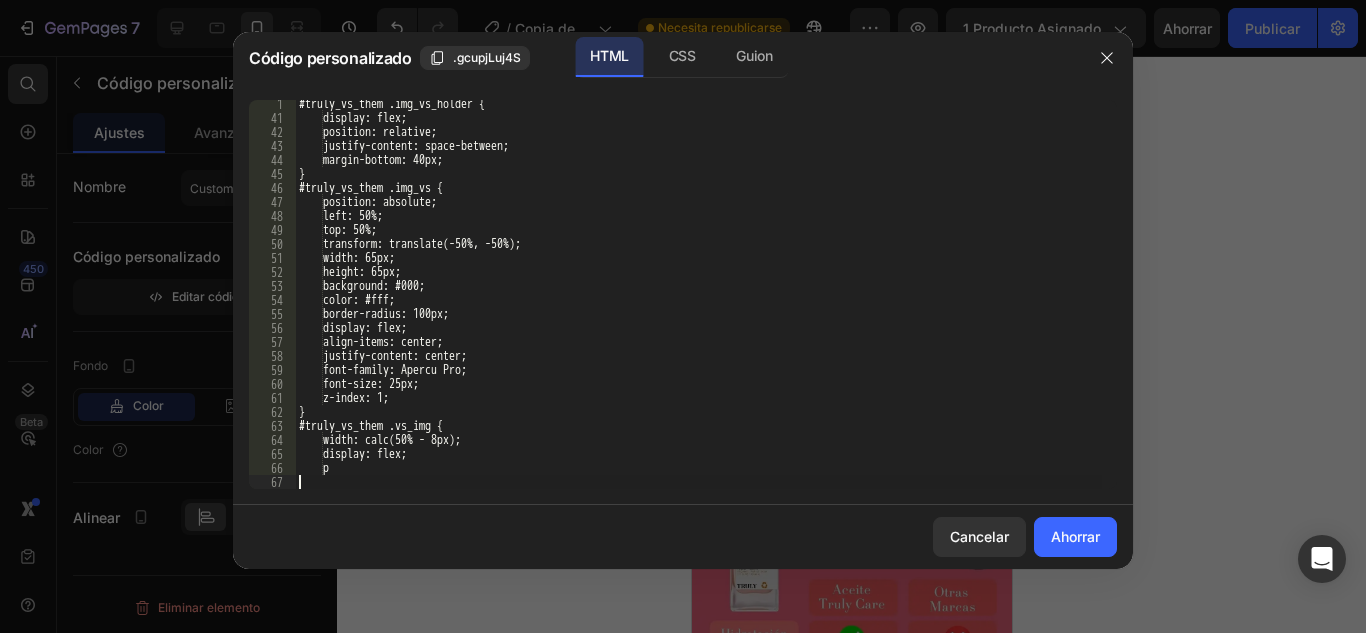 scroll, scrollTop: 549, scrollLeft: 0, axis: vertical 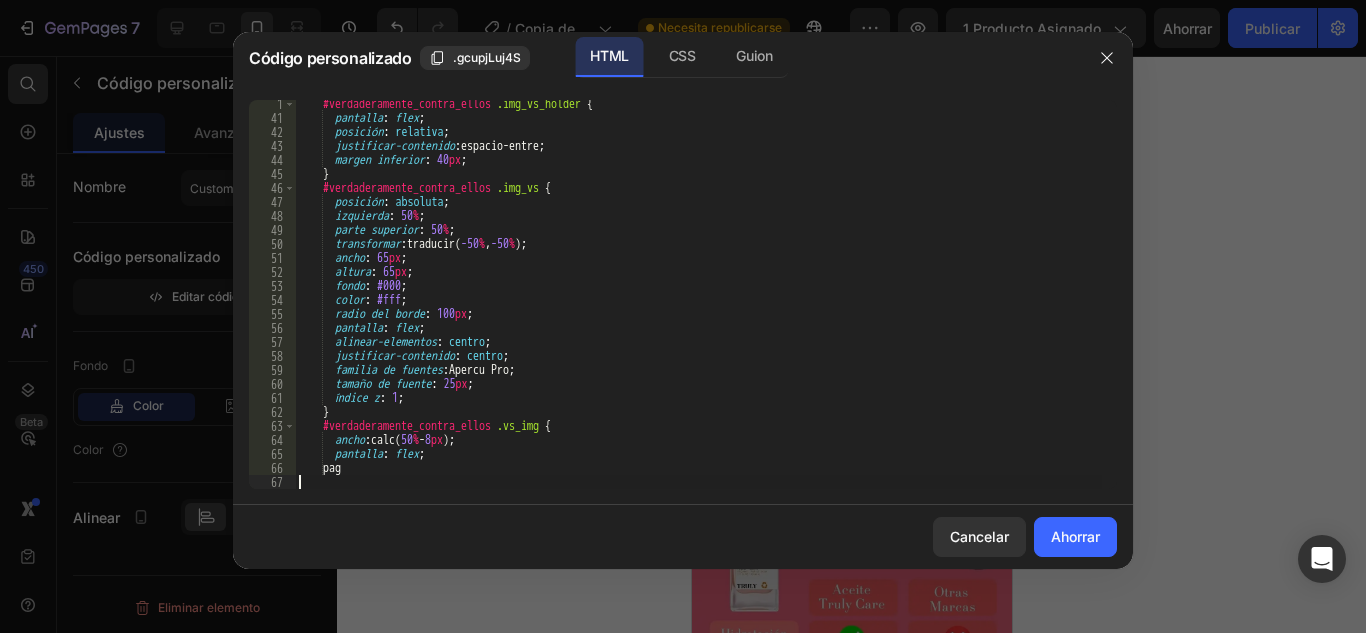 click on "posición: absoluta; izquierda: 50%; parte superior: 50%; transformar: traducir( -50 % , -50 % ) ; ancho: 65px; altura: 65px; fondo: #000; color: #fff; radio del borde: 100px; pantalla: flex; alinear-elementos: centro; justificar-contenido: centro; familia de fuentes: Apercu Pro; tamaño de fuente: 25px; índice z: 1;      }      #verdaderamente_contra_ellos    .vs_img    {         ancho:  calc(  50  %  -  8  px  )  ;         pantalla:    flex;         pag" at bounding box center (698, 305) 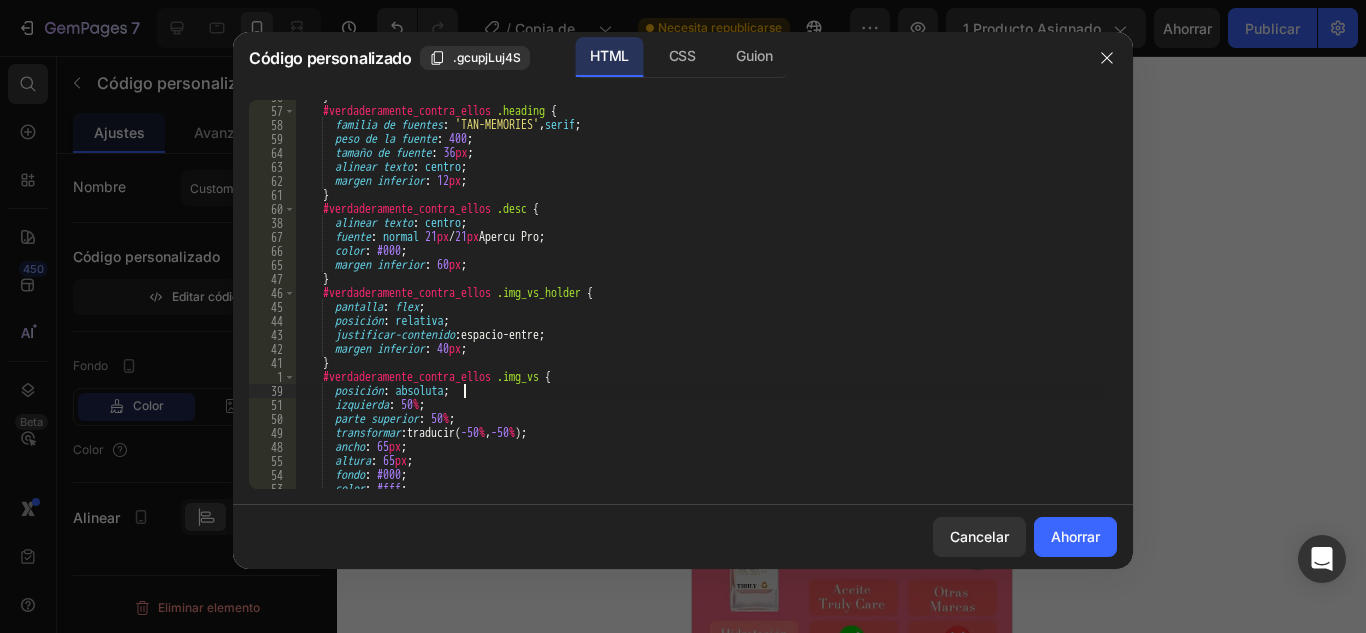 scroll, scrollTop: 549, scrollLeft: 0, axis: vertical 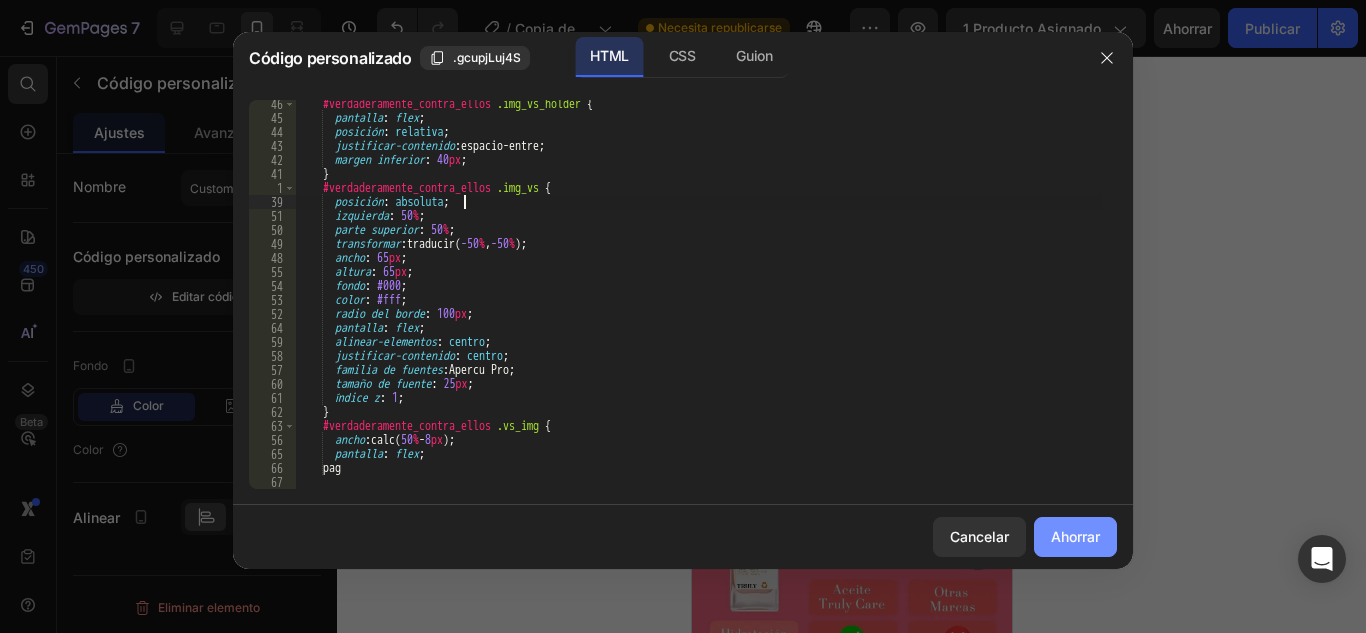 click on "Ahorrar" at bounding box center [1075, 536] 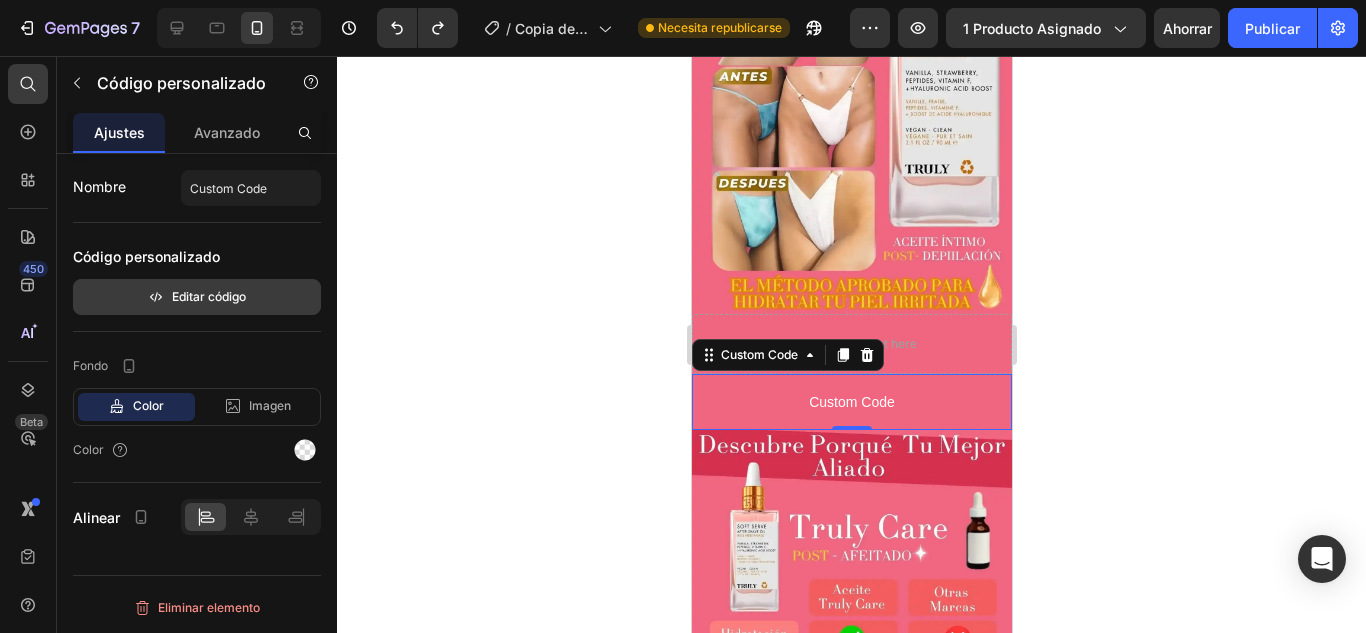 click on "Editar código" at bounding box center (209, 296) 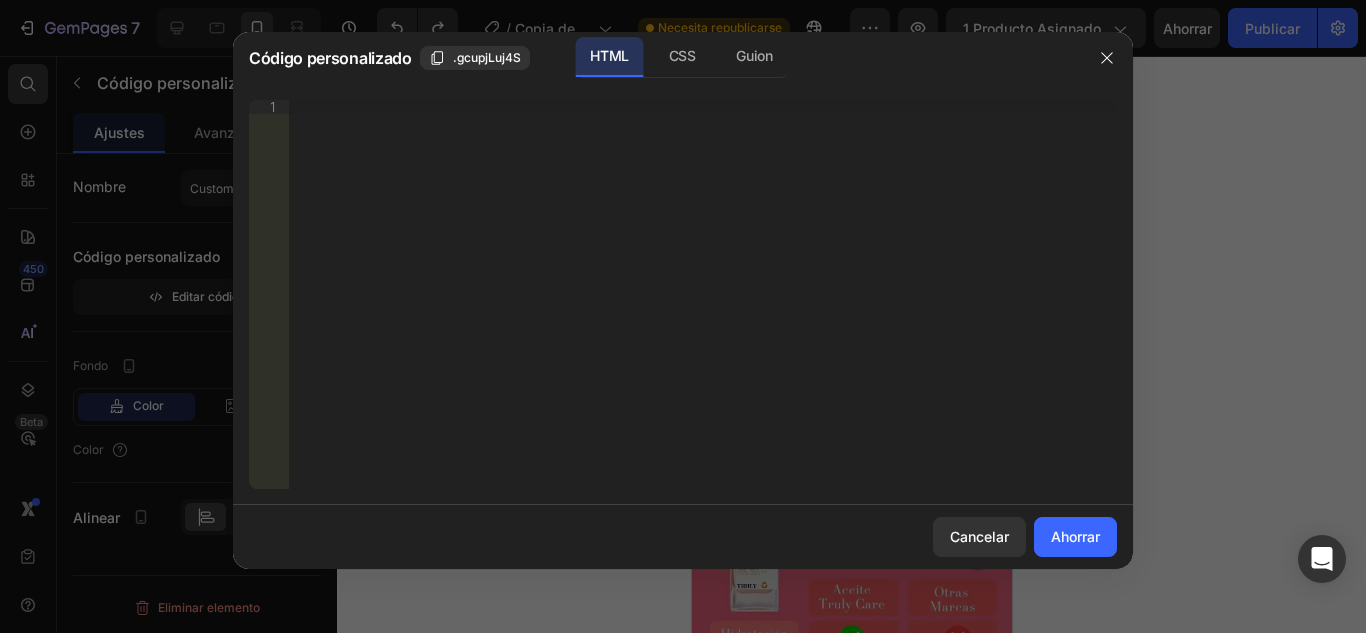 type 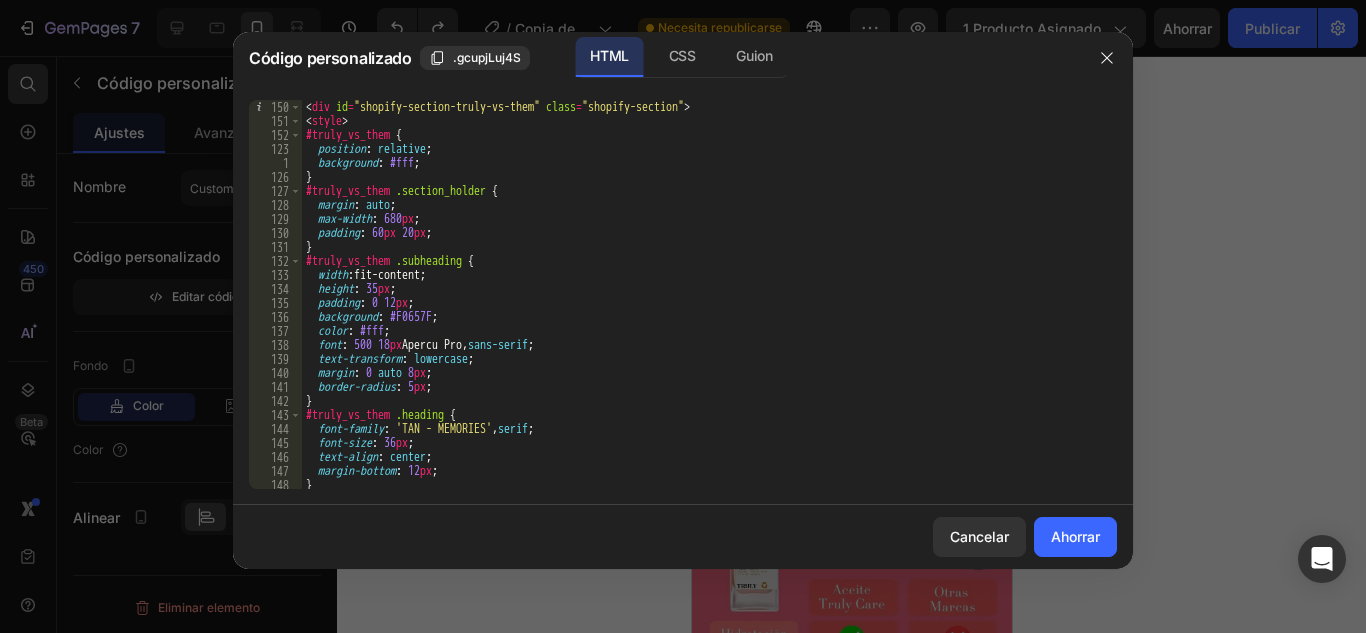scroll, scrollTop: 0, scrollLeft: 0, axis: both 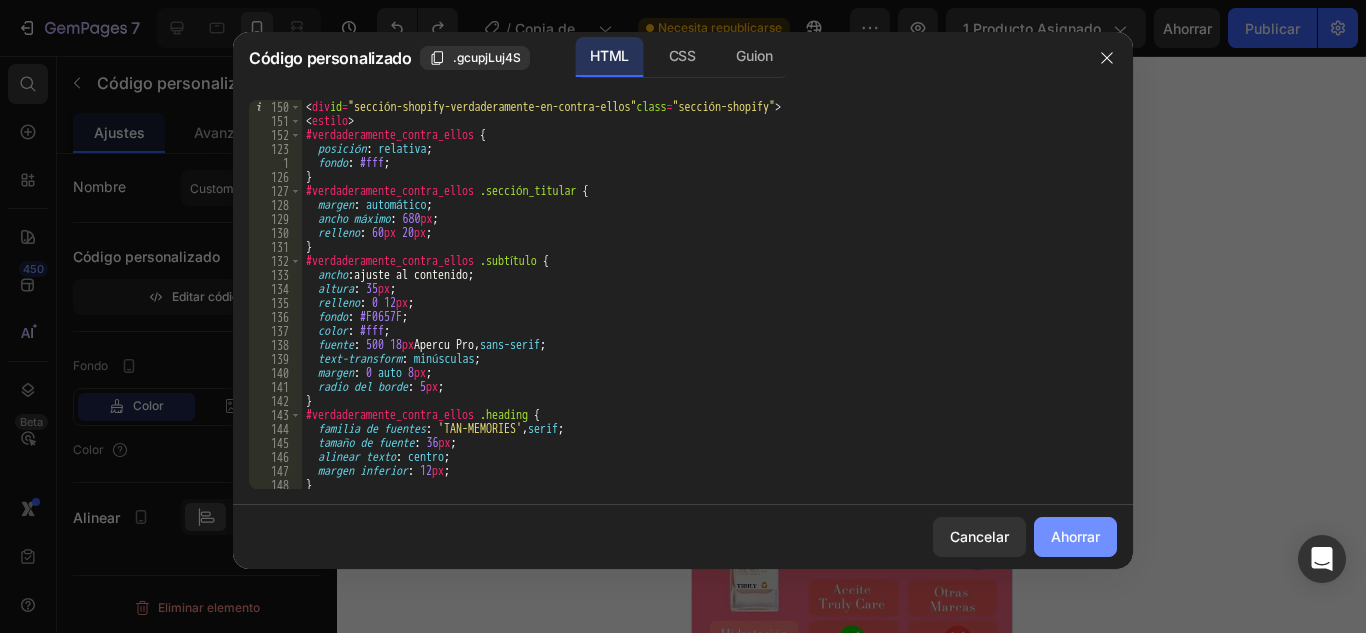 click on "Ahorrar" at bounding box center (1075, 536) 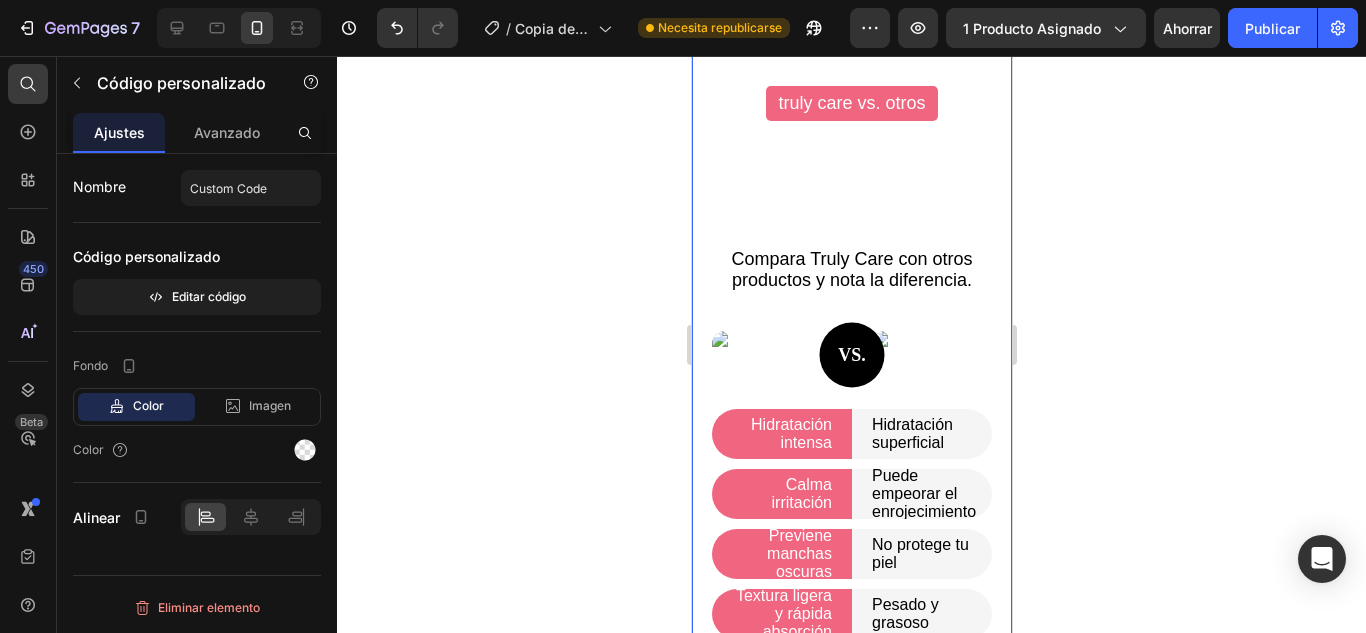 scroll, scrollTop: 5058, scrollLeft: 0, axis: vertical 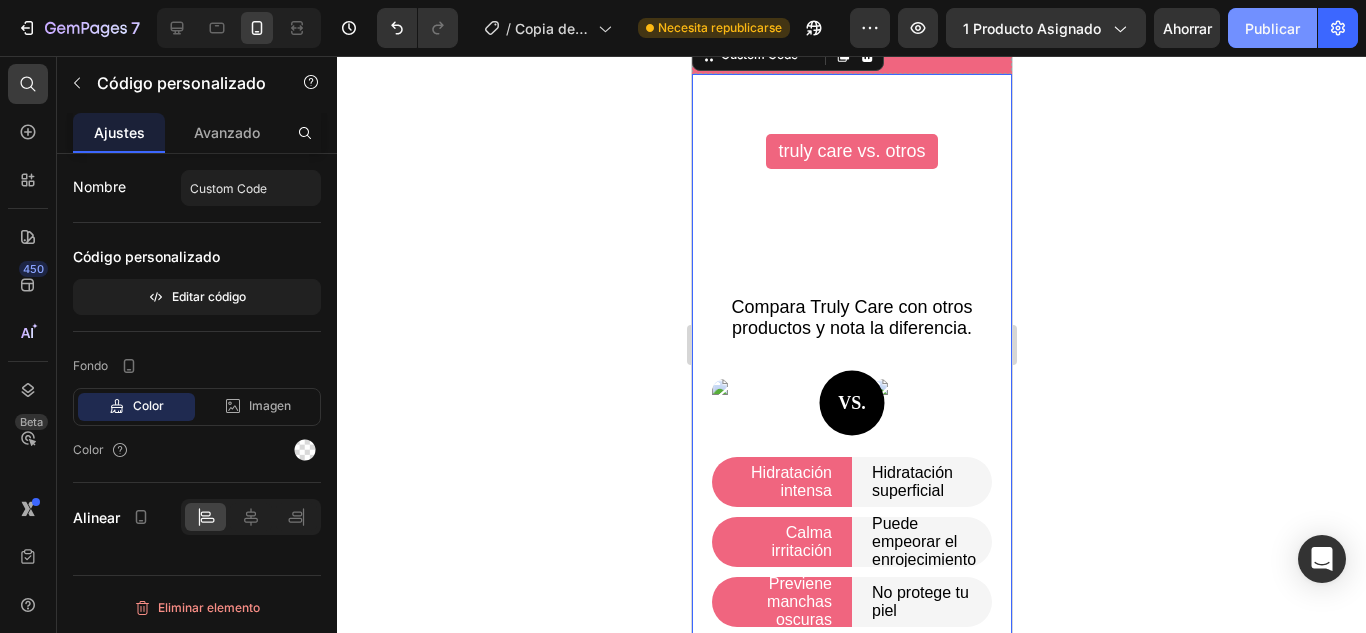 click on "Publicar" at bounding box center [1272, 28] 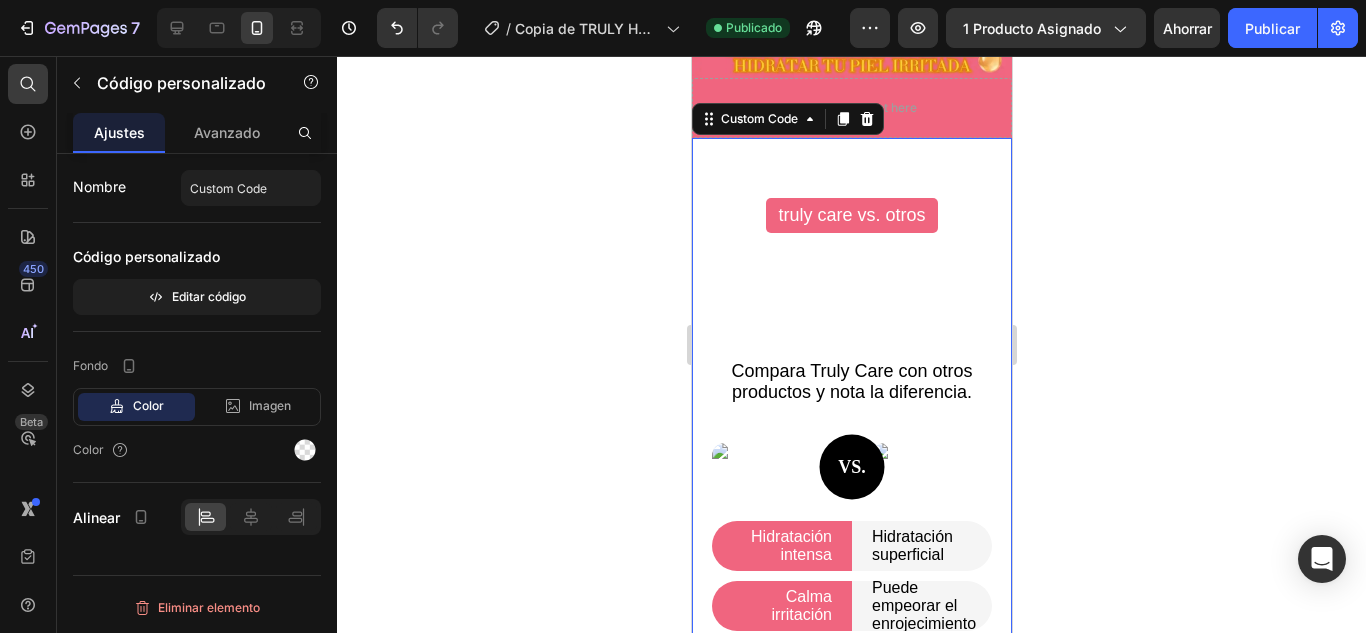 scroll, scrollTop: 4958, scrollLeft: 0, axis: vertical 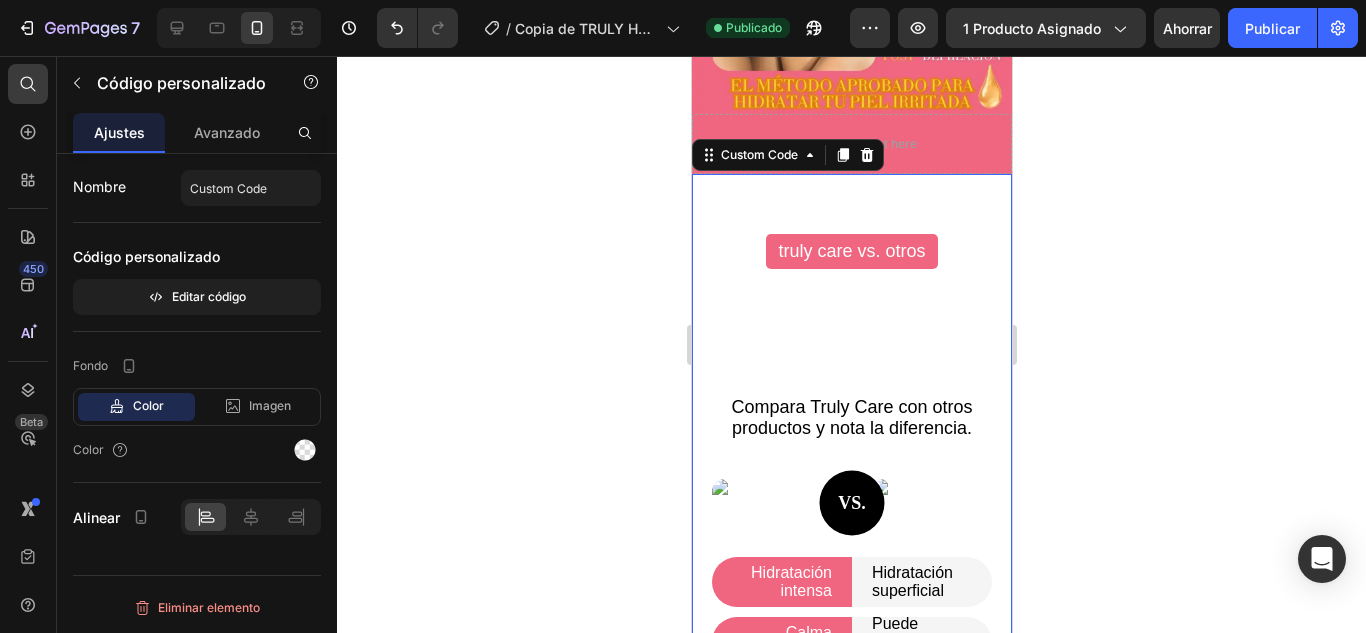 click on "El cuidado que tu piel merece" at bounding box center (851, 331) 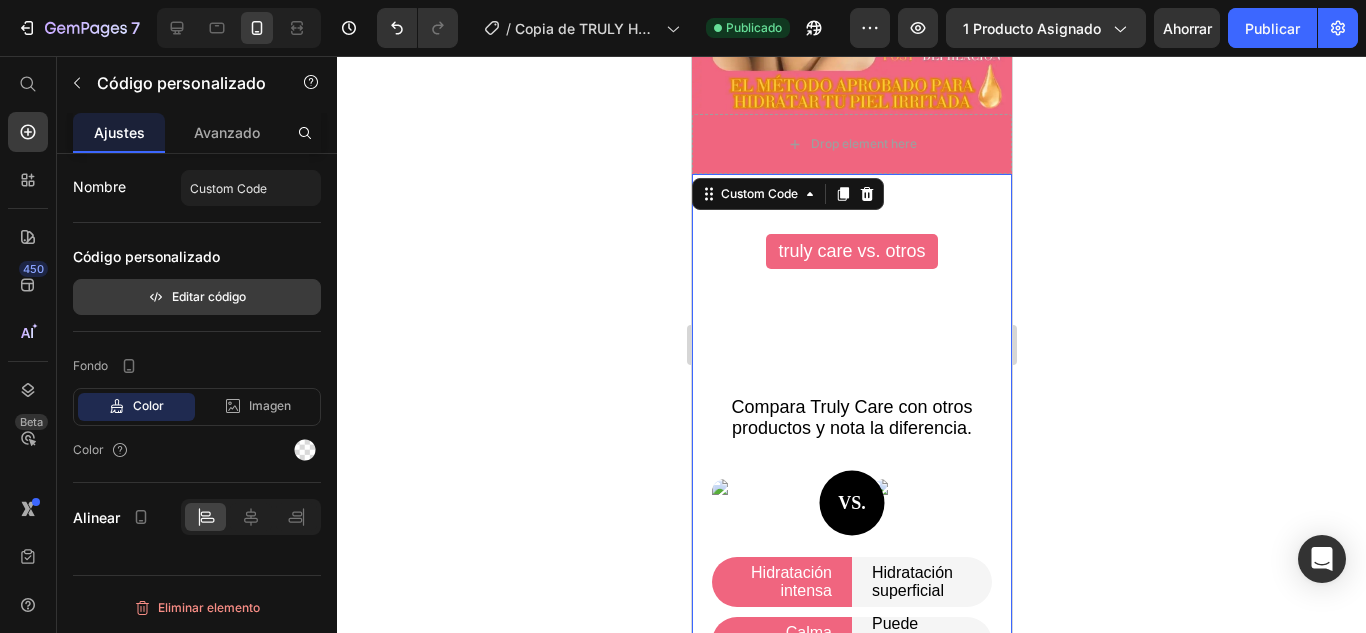 click on "Editar código" at bounding box center (209, 296) 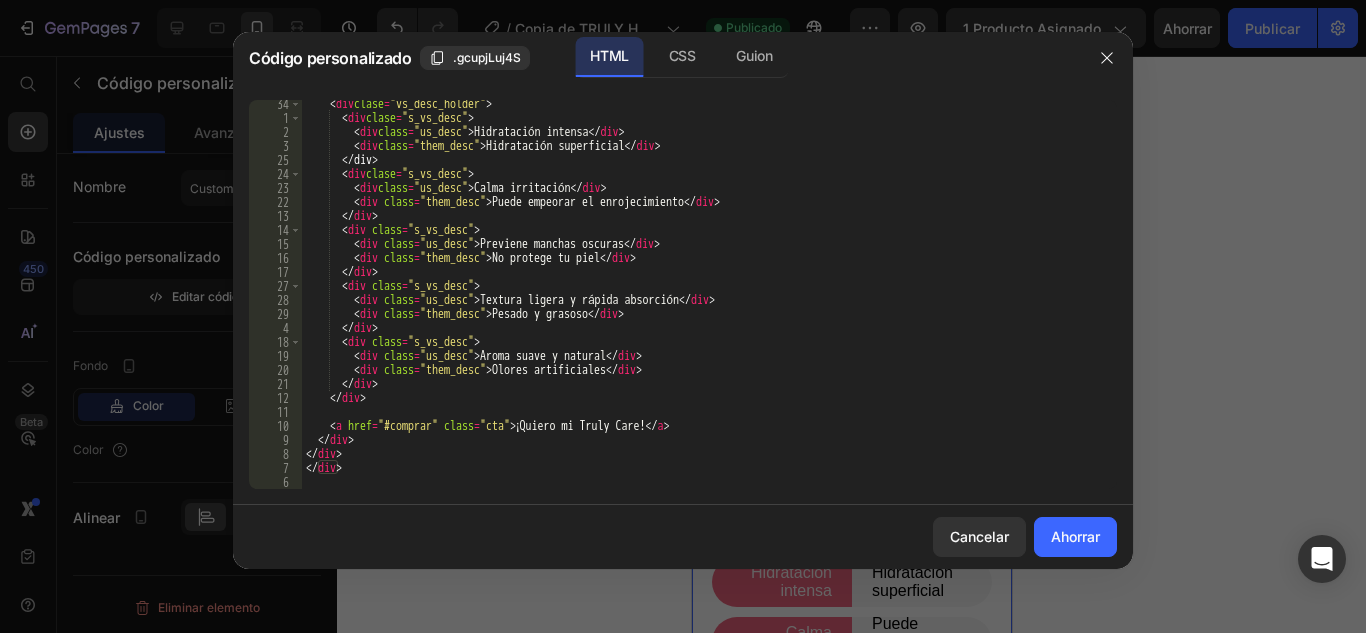 scroll, scrollTop: 1739, scrollLeft: 0, axis: vertical 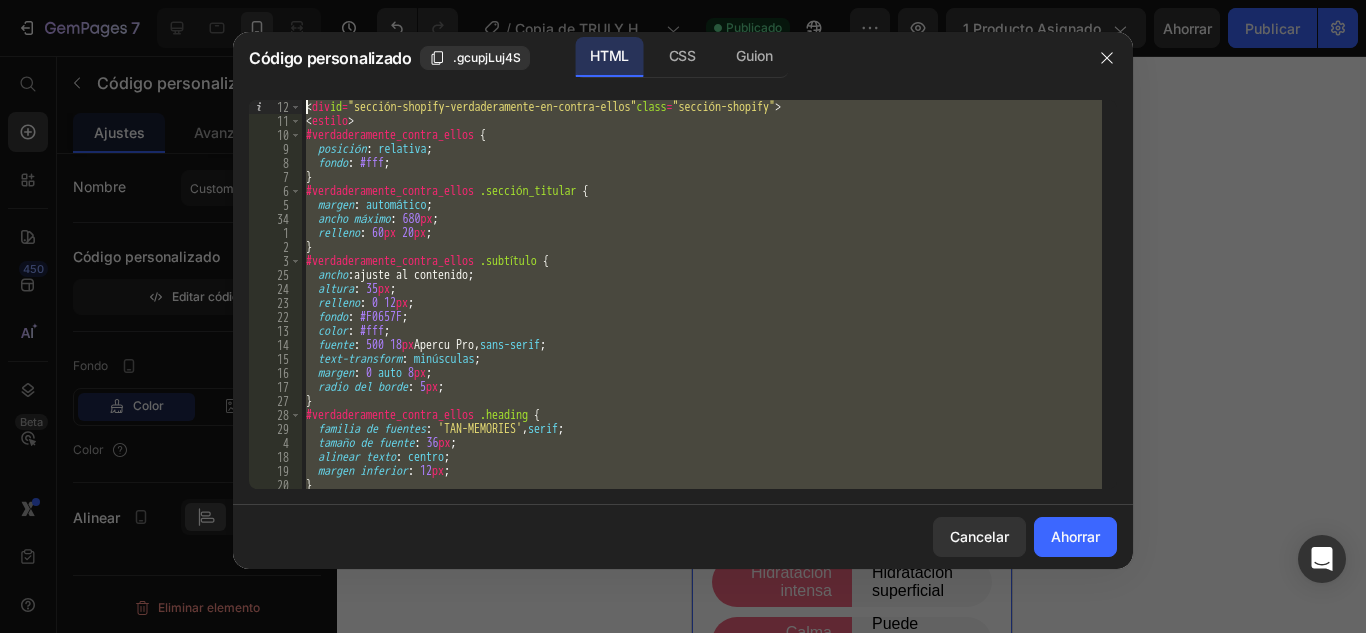 drag, startPoint x: 482, startPoint y: 481, endPoint x: 193, endPoint y: -87, distance: 637.29504 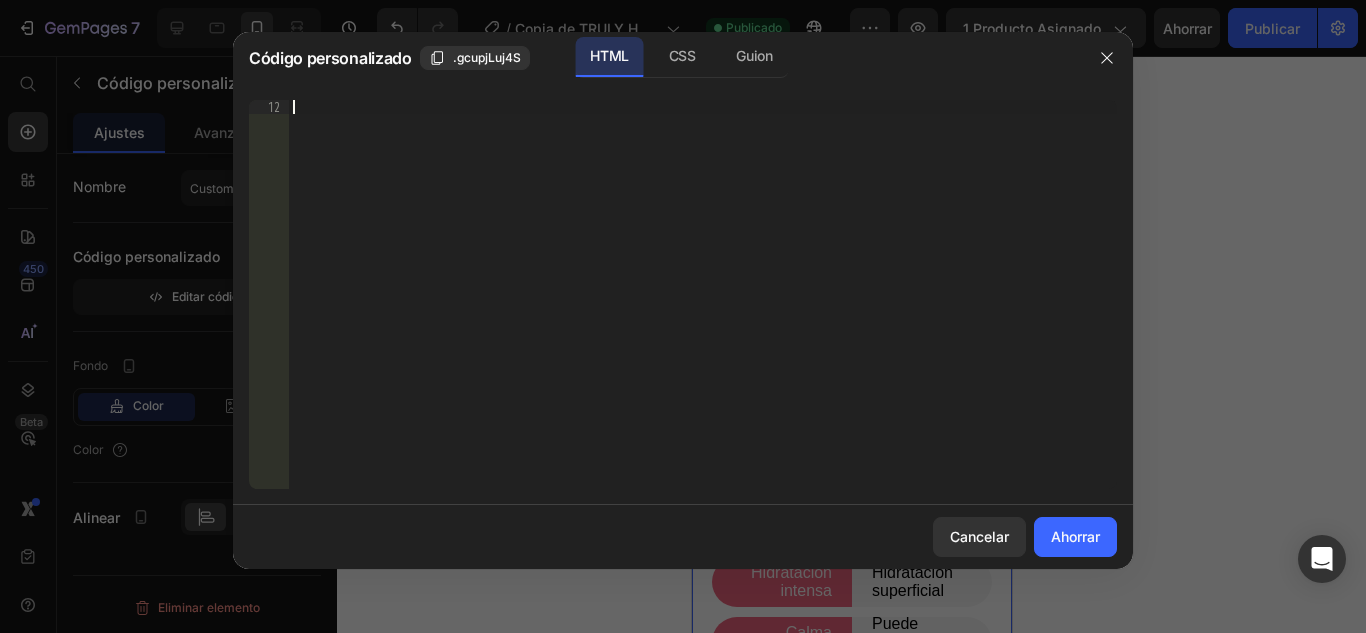 click on "Inserte el código de instalación de terceros, el código HTML o el código Liquid para mostrar contenido personalizado." at bounding box center [703, 308] 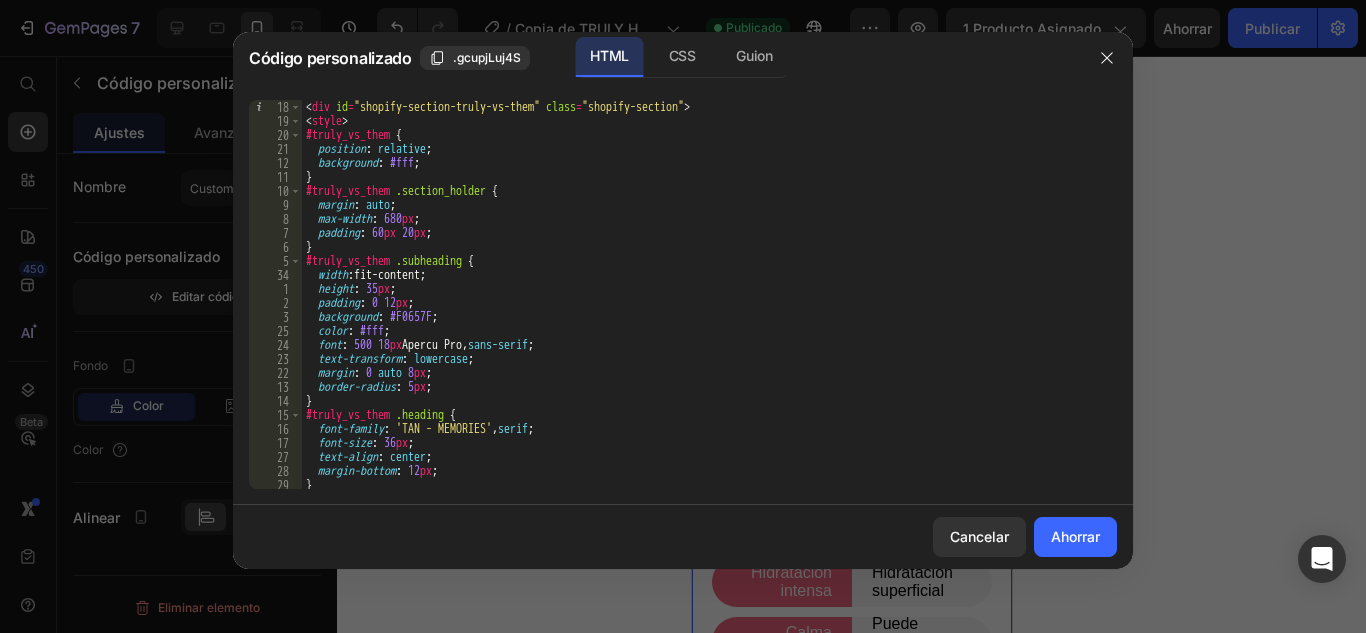 scroll, scrollTop: 0, scrollLeft: 0, axis: both 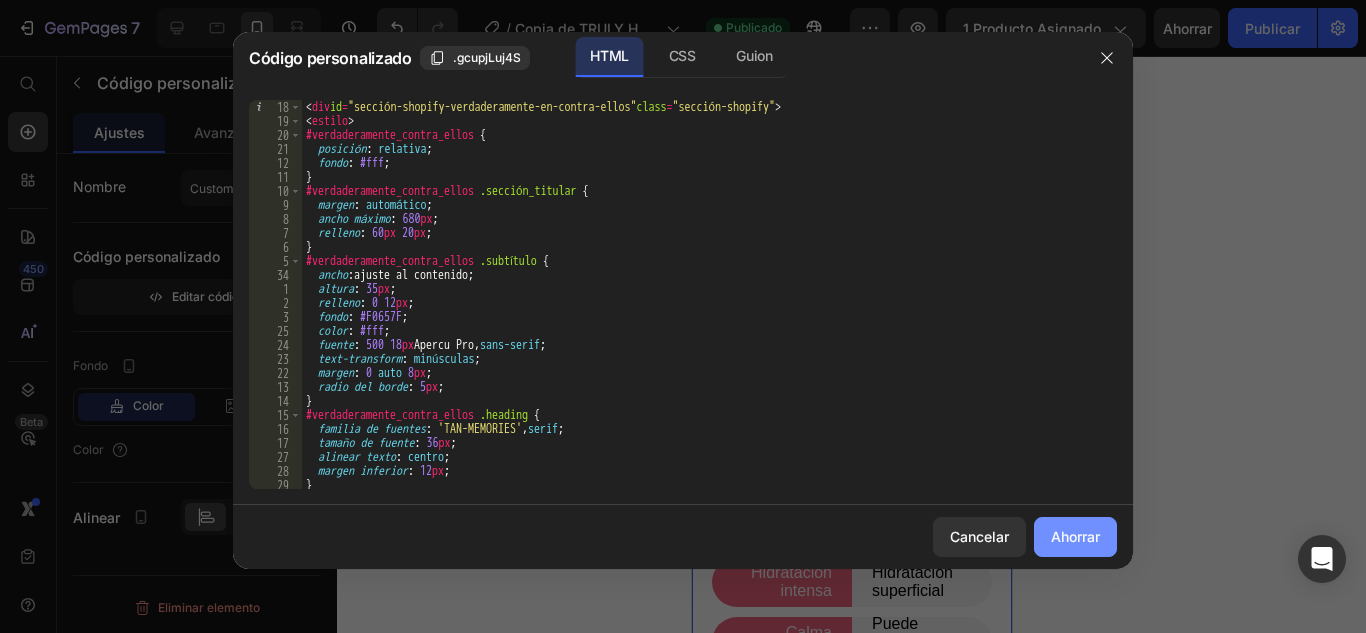 click on "Ahorrar" at bounding box center [1075, 536] 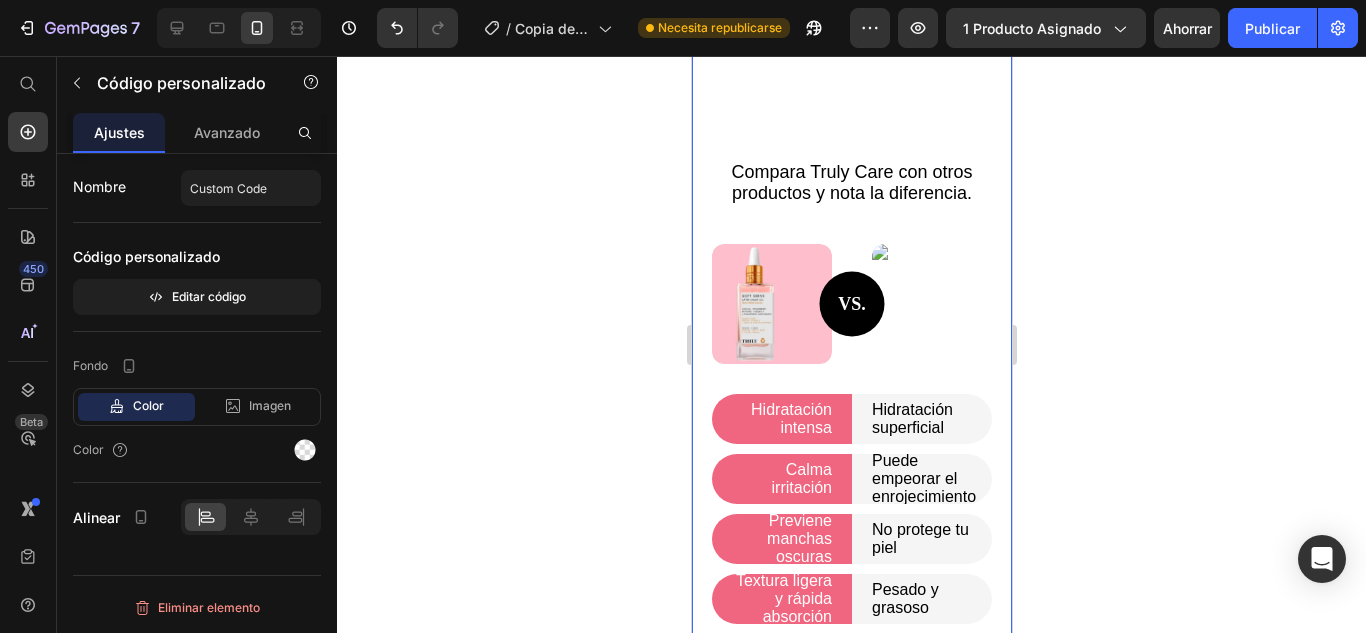 scroll, scrollTop: 4958, scrollLeft: 0, axis: vertical 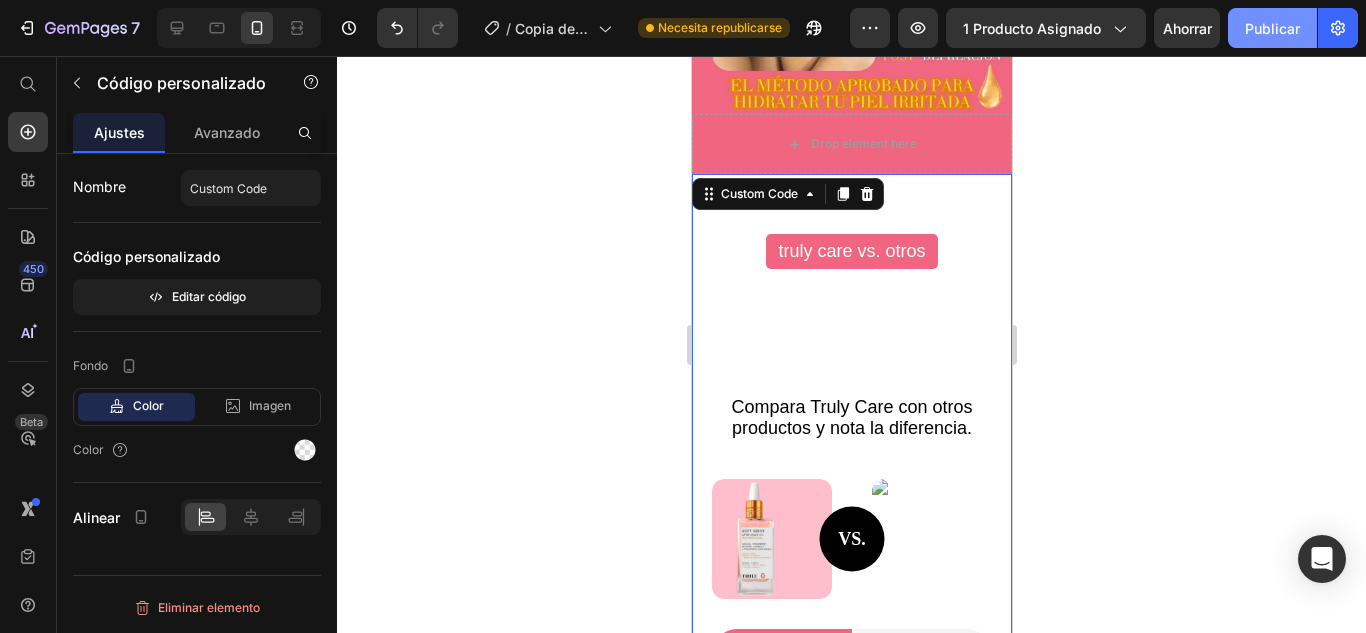 click on "Publicar" at bounding box center [1272, 28] 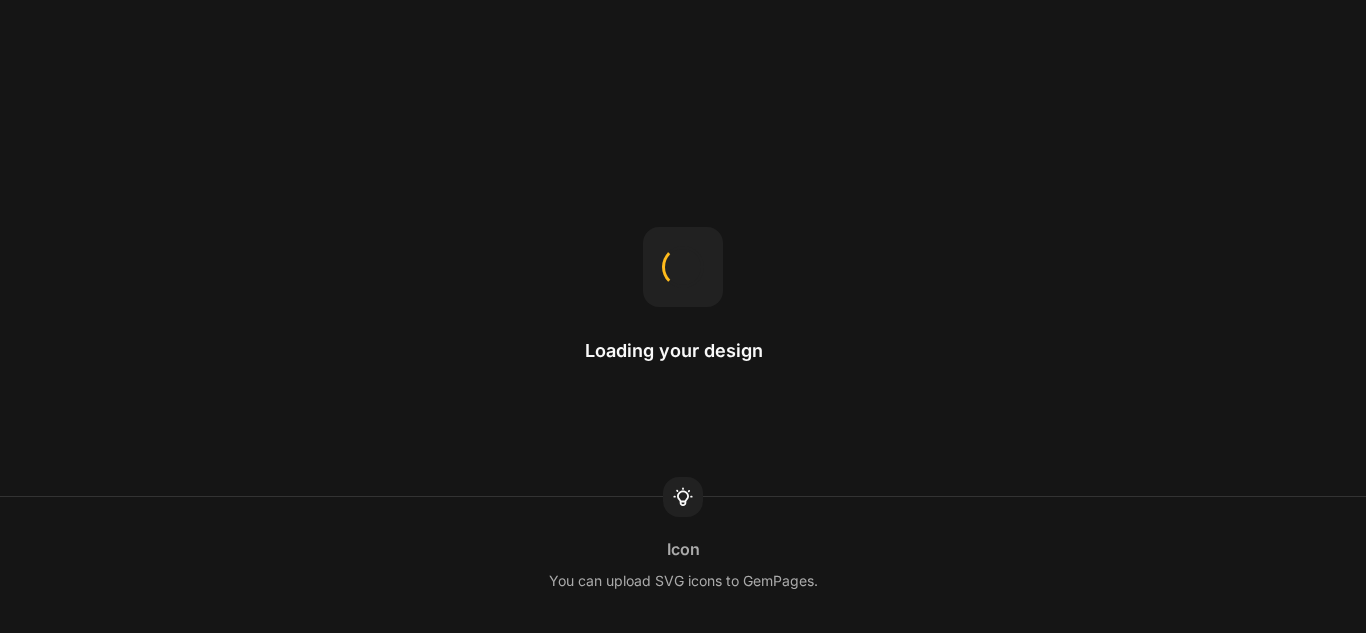 scroll, scrollTop: 0, scrollLeft: 0, axis: both 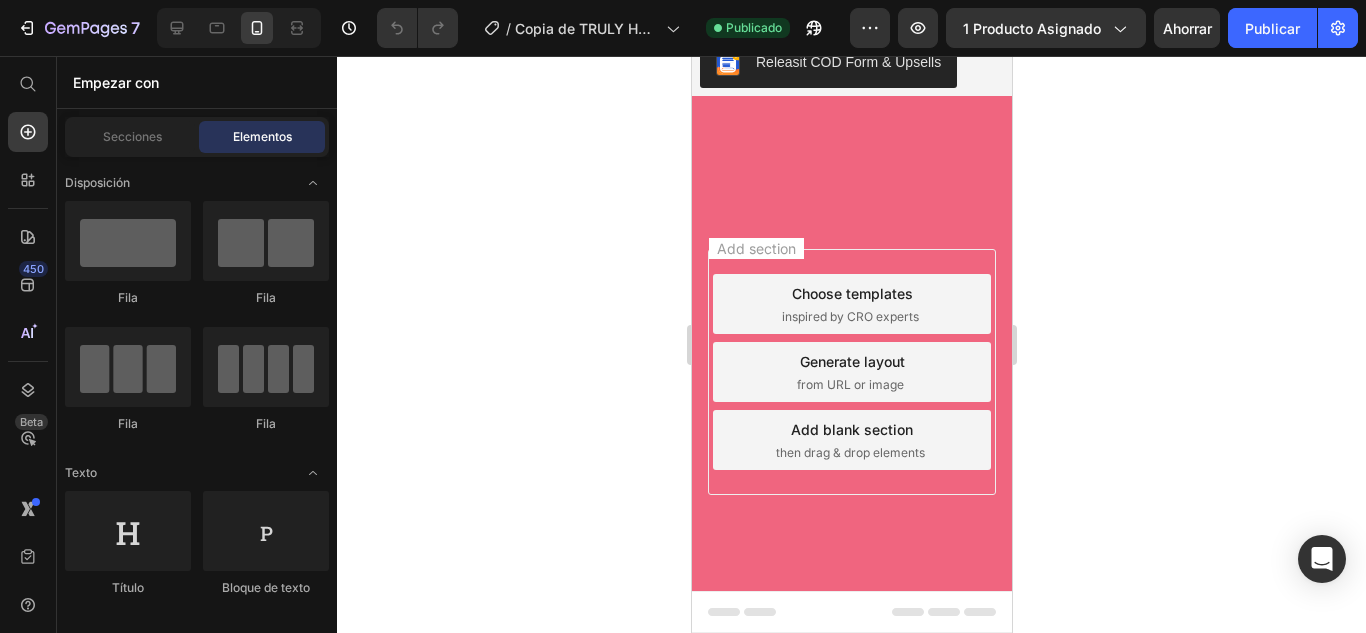 click on "El cuidado que tu piel merece" at bounding box center [851, -764] 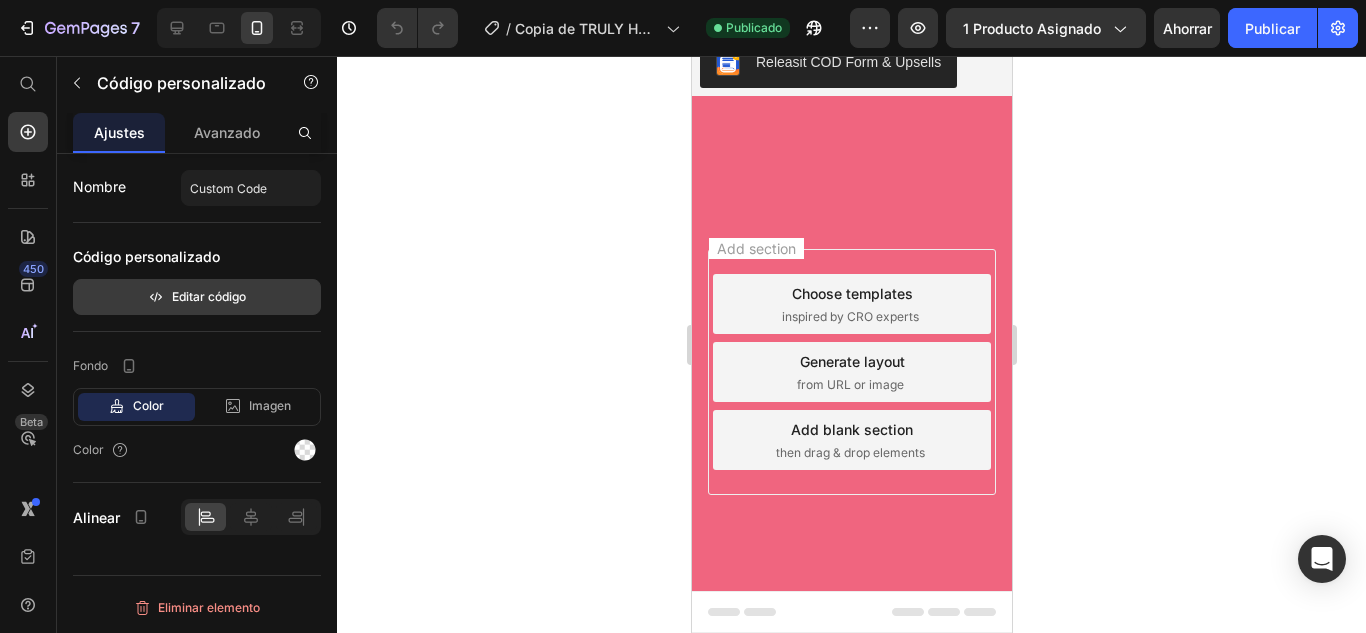 click on "Editar código" at bounding box center (197, 297) 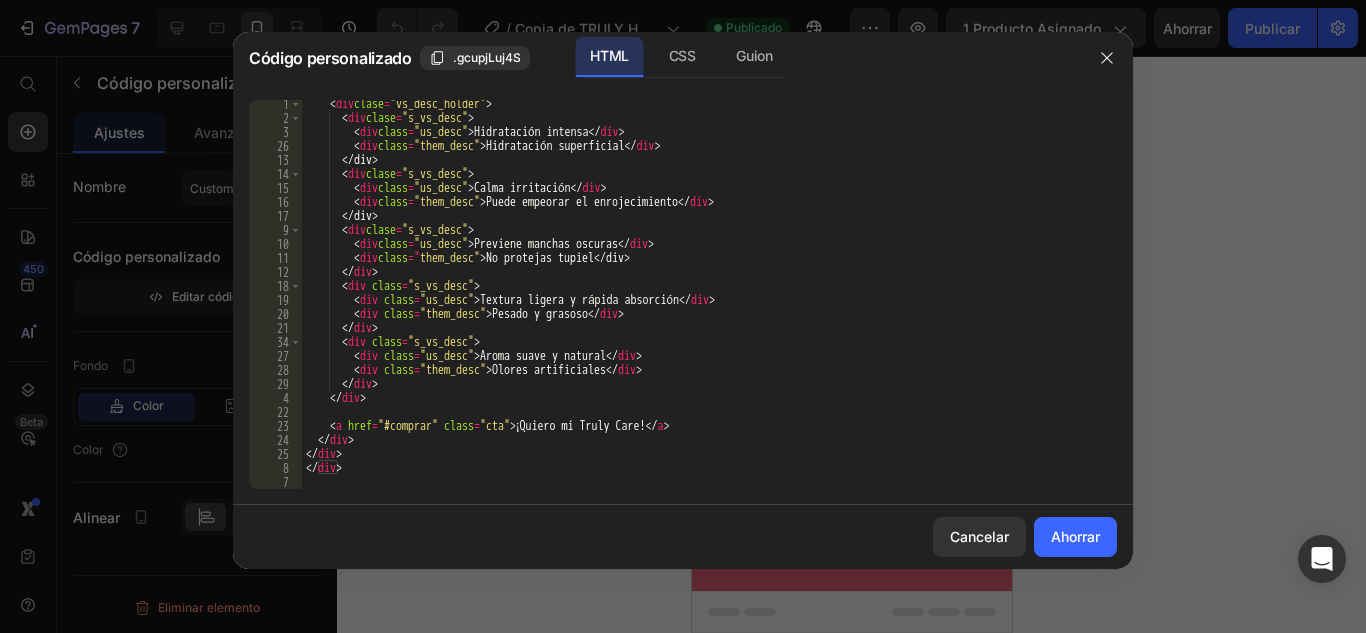 scroll, scrollTop: 1739, scrollLeft: 0, axis: vertical 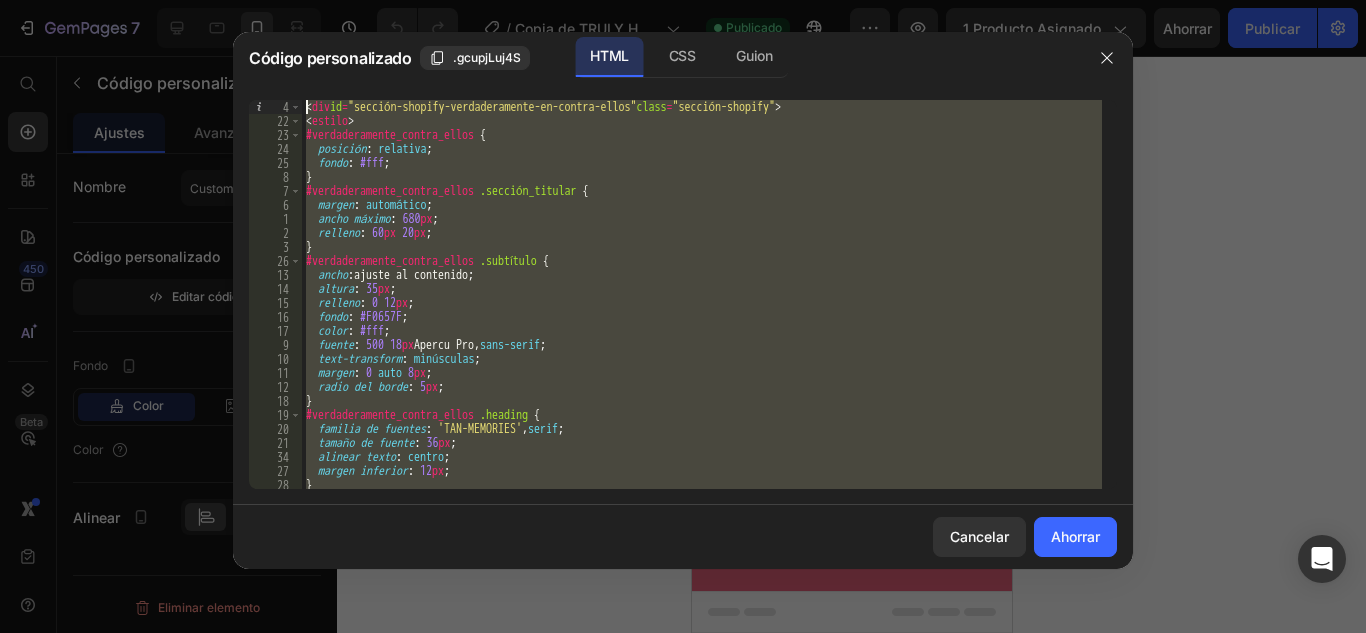 drag, startPoint x: 433, startPoint y: 484, endPoint x: 205, endPoint y: -87, distance: 614.8374 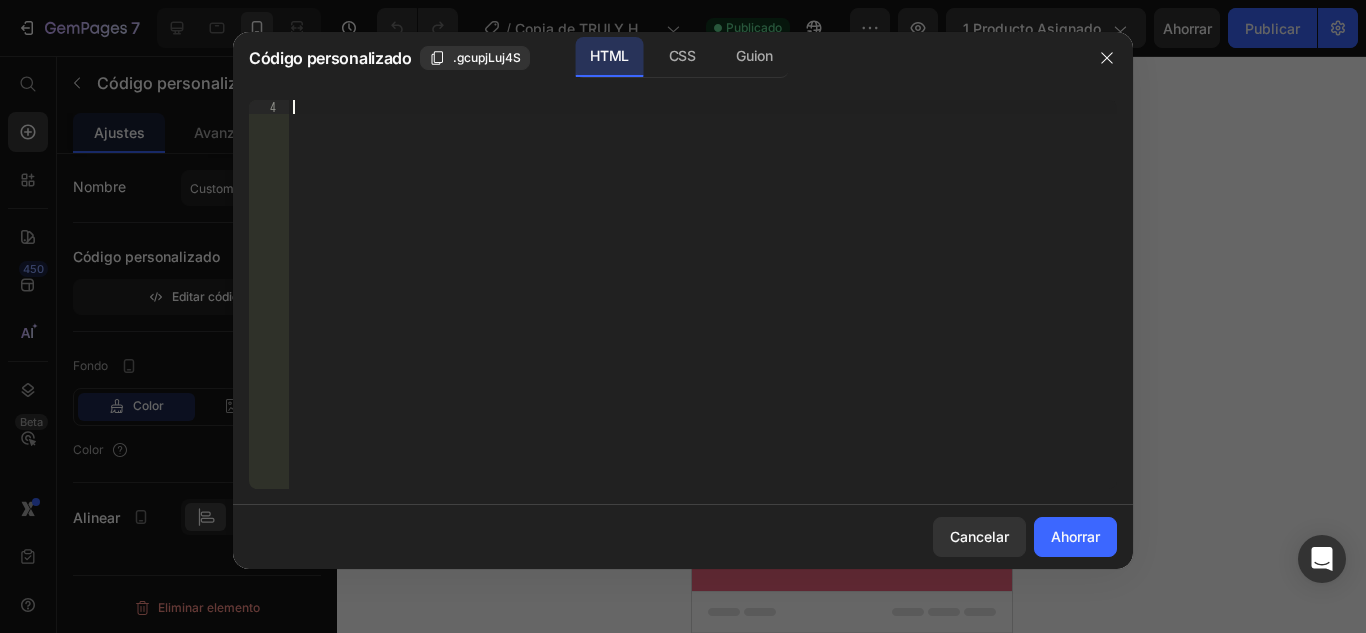 click on "Código personalizado .gcupjLuj4S HTML CSS Guion 4 Inserte el código de instalación de terceros, el código HTML o el código Liquid para mostrar contenido personalizado.     הההההההההההההההההההההההההההההההה הההההההההההההההההההההההההההההההה הההההההההההההההההההההההההההההההה הההההההההההההההההההההההההההההההה הההההההההההההההההההההההההההההההה הההההההההההההההההההההההההההההההה הההההההההההההההההההההההההההההההה הההההההההההההההההההההההההההההההה XXXXXXXXXXXXXXXXXXXXXXXXXXXXXXXXXXXXXXXXXXXXXXXXXXXXXXXXXXXXXXXXXXXXXXXXXXXXXXXXXXXXXXXXXXXXXXXXXXXXXXXXXXXXXXXXXXXXXXXXXXXXXXXXXXXXXXXXXXXXXXXXXXXXXXXXXXXXXXXXXXXXXXXXXXXXXXXXXXXXXXXXXXXXXXXXXXXXXXXXXXXXXXXXXXXXXXXXXXXXXXXXXXXXXXXXXXXXXXXXXXXXXXXXXXXXXXXX Cancelar Ahorrar" at bounding box center [683, 300] 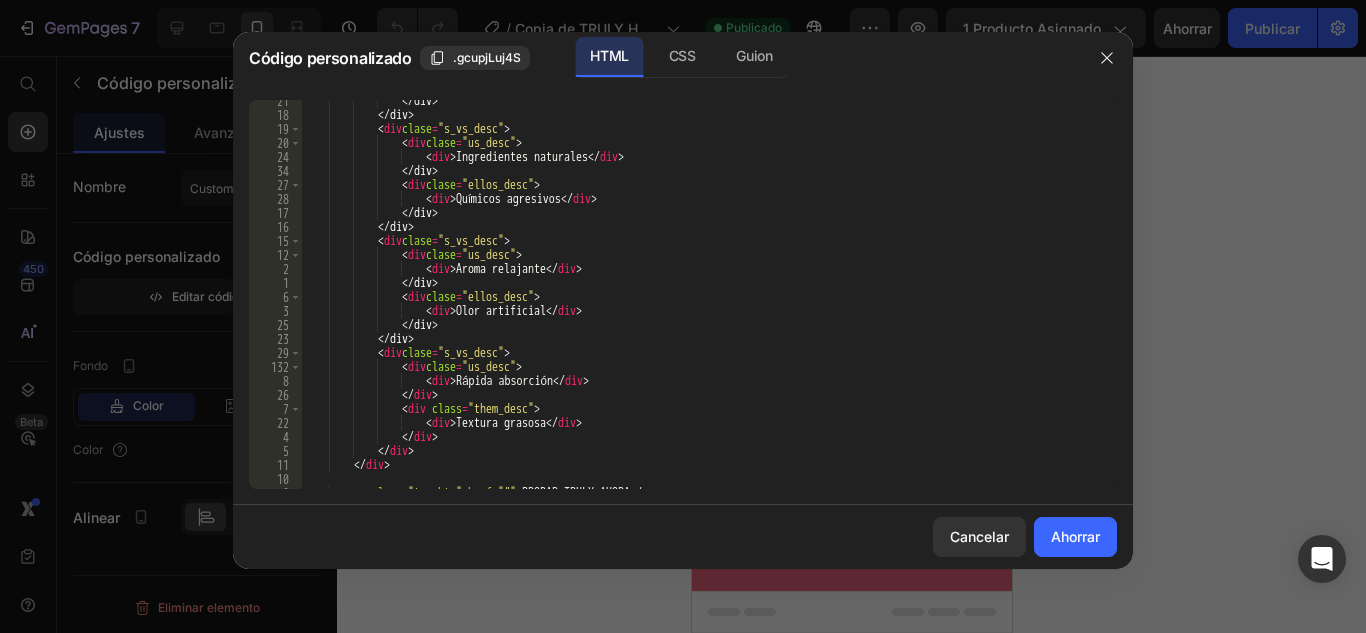 scroll, scrollTop: 1980, scrollLeft: 0, axis: vertical 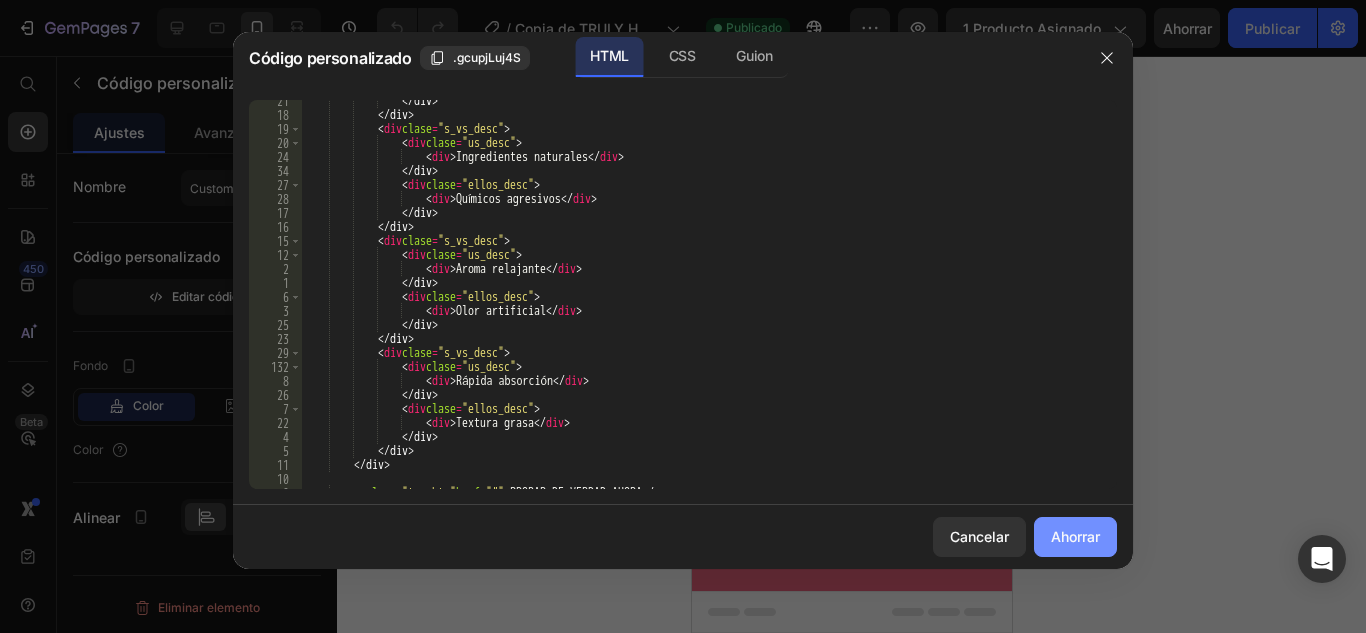 click on "Ahorrar" at bounding box center (1075, 536) 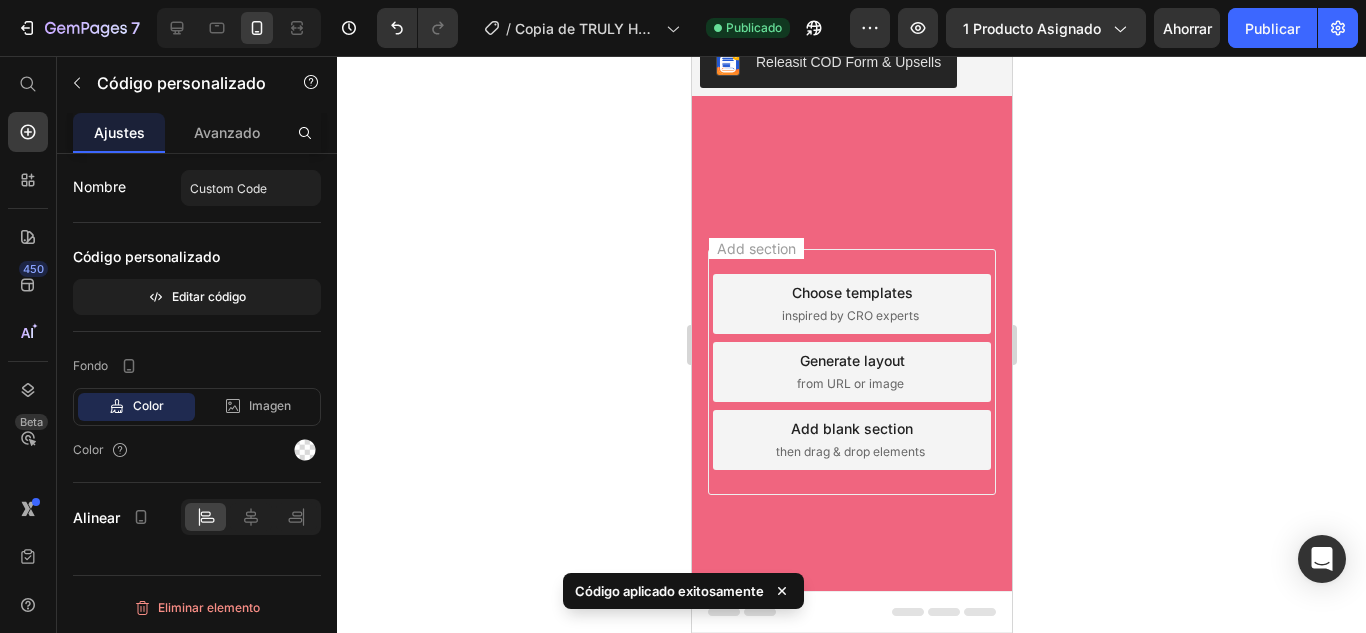 scroll, scrollTop: 5300, scrollLeft: 0, axis: vertical 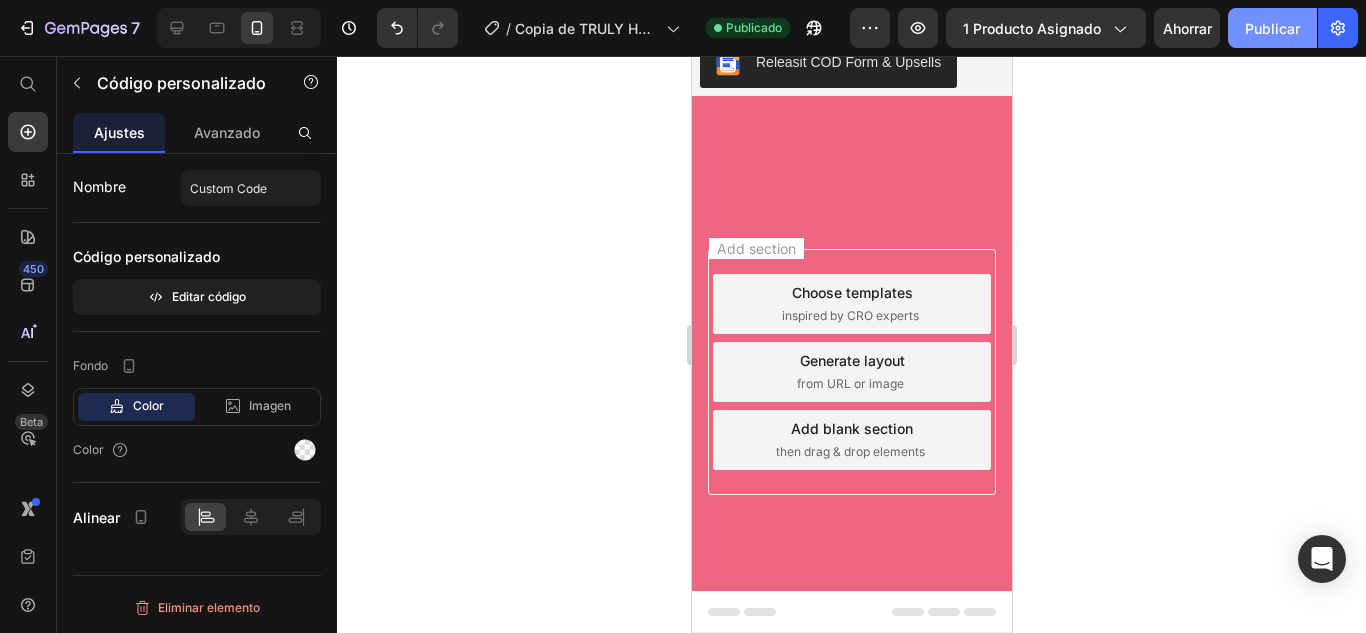 drag, startPoint x: 1253, startPoint y: 25, endPoint x: 1259, endPoint y: 34, distance: 10.816654 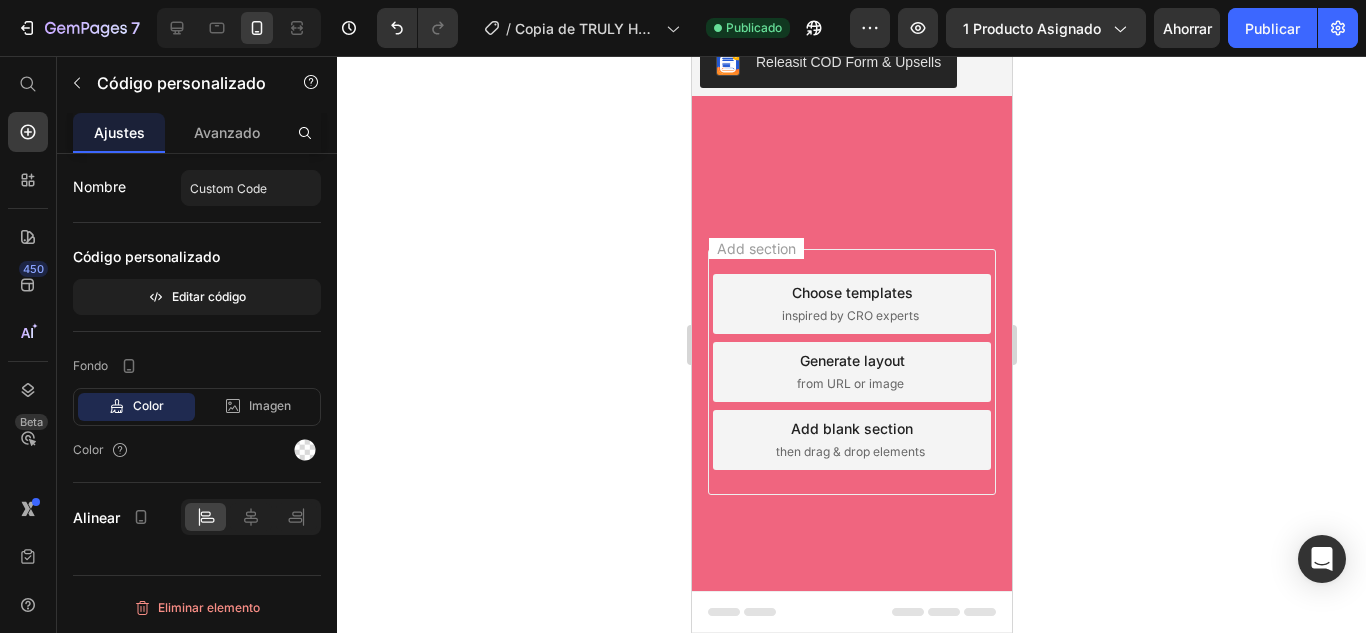 click on "Químicos agresivos" at bounding box center (928, -402) 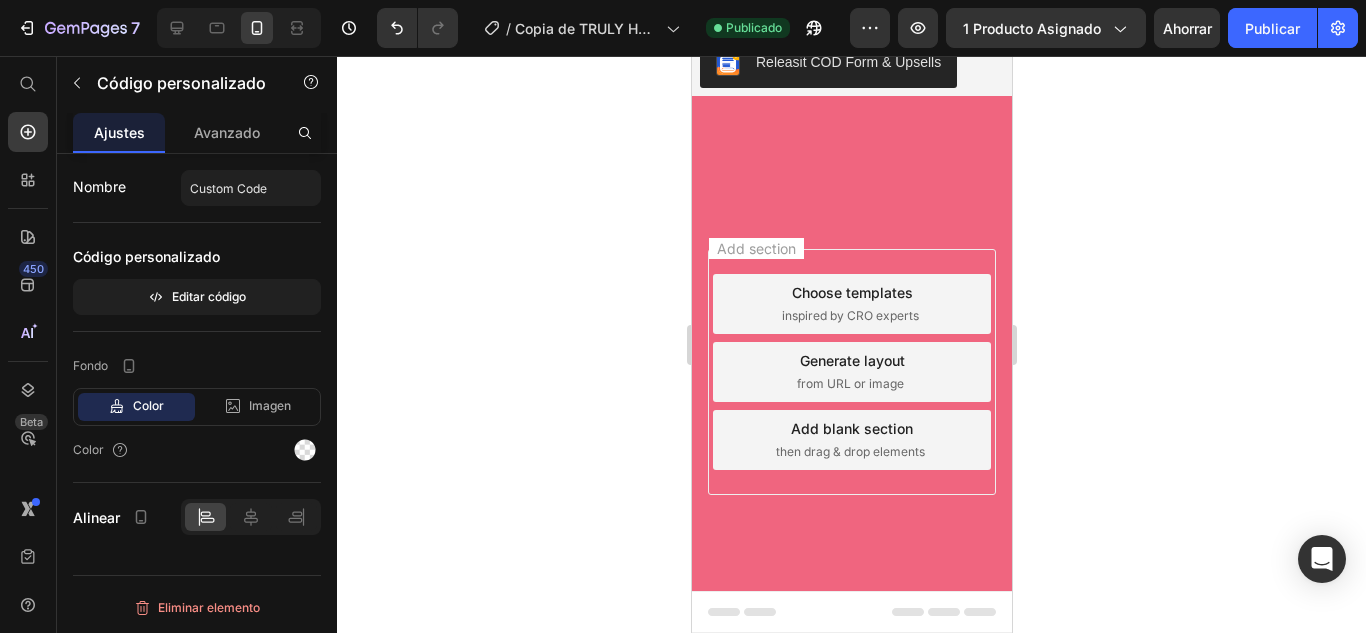scroll, scrollTop: 4900, scrollLeft: 0, axis: vertical 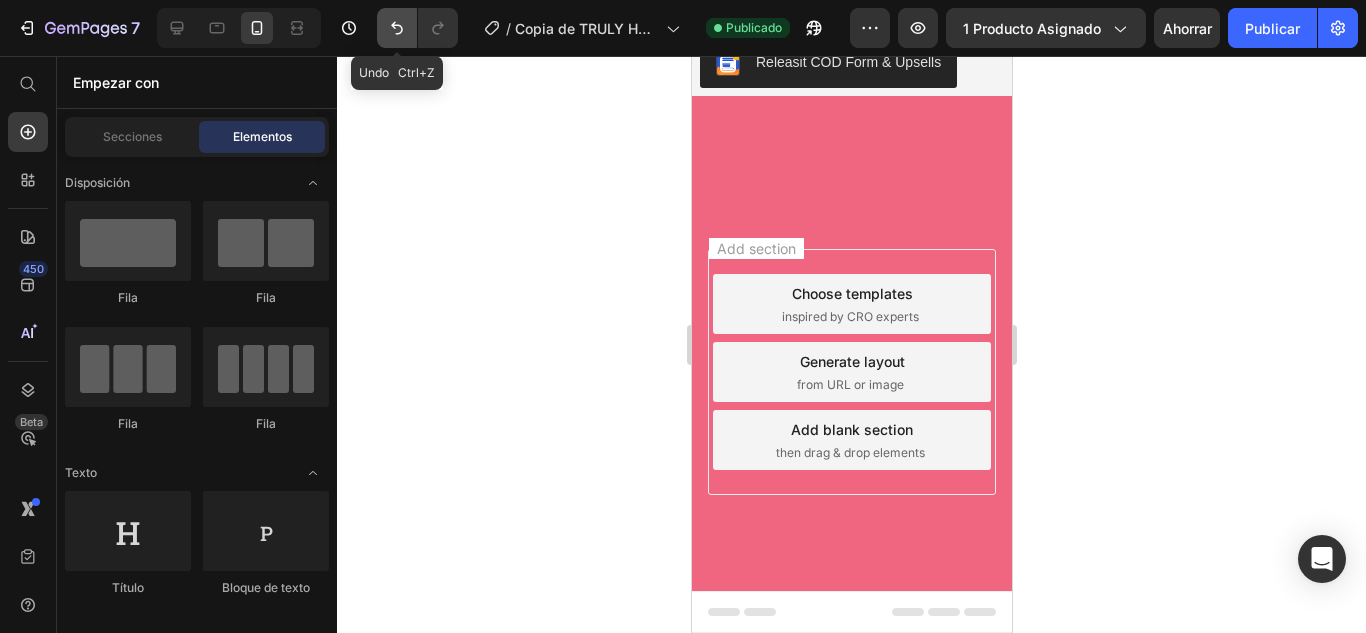click 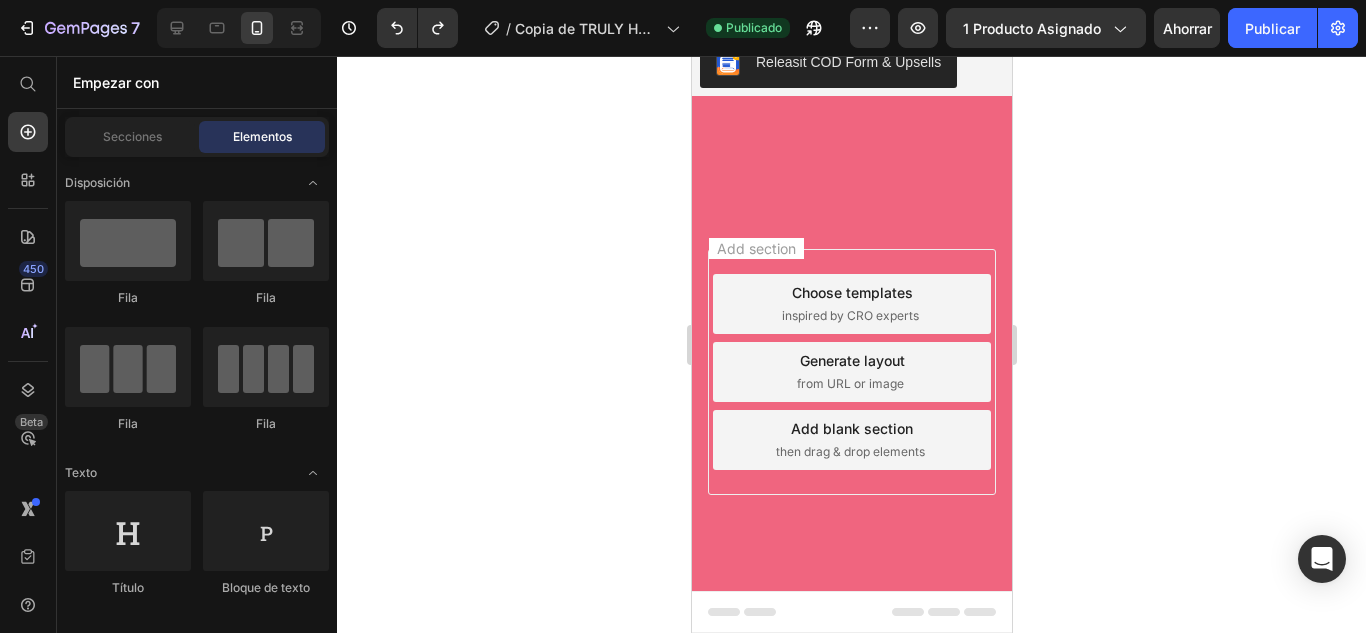 click on "Aceite Truly vs. otros" at bounding box center (851, -825) 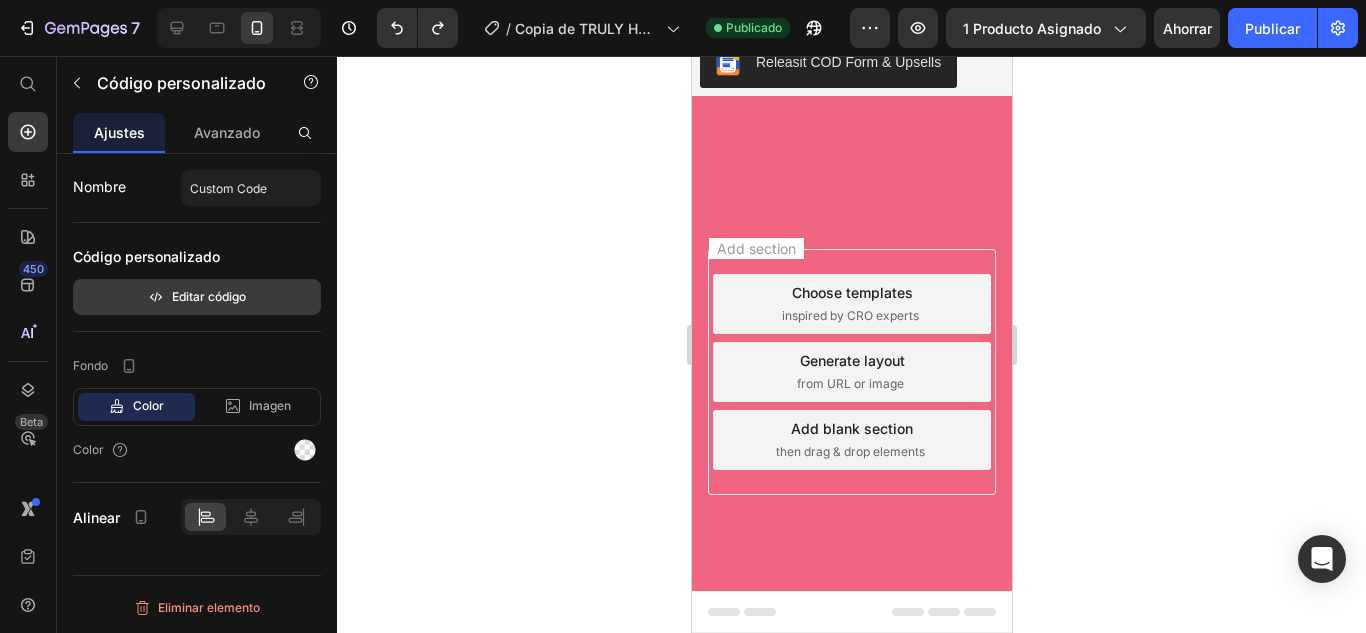 click on "Editar código" at bounding box center (209, 296) 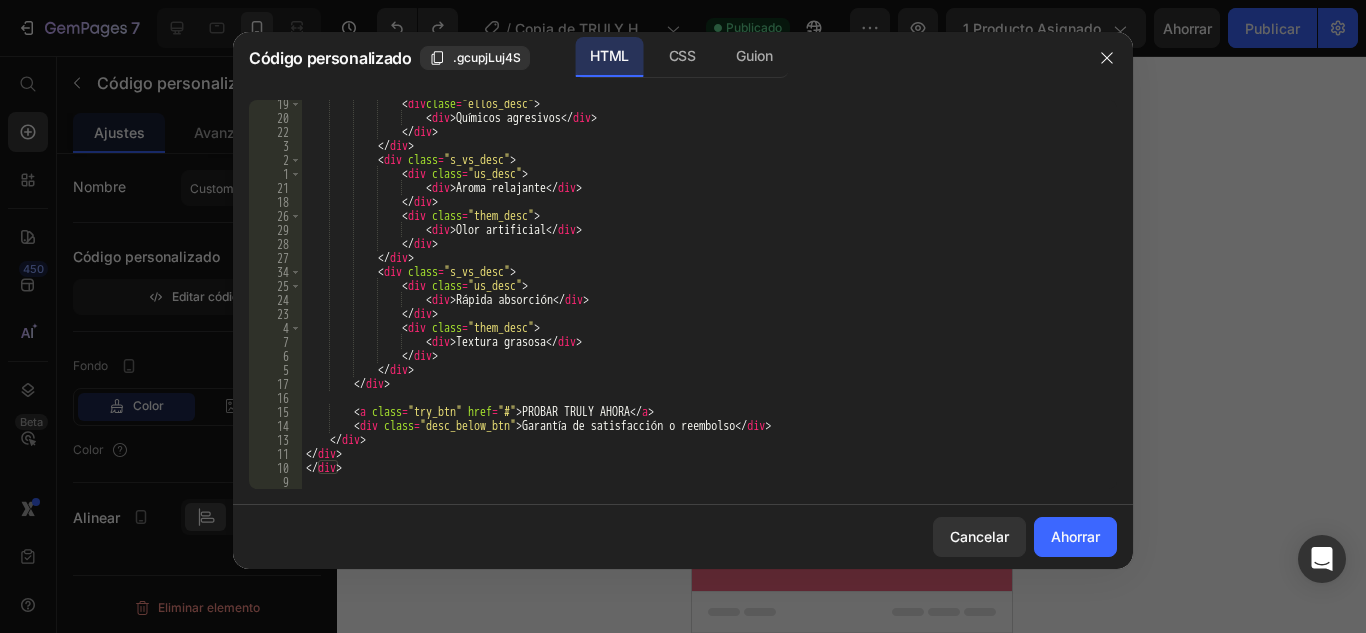 scroll, scrollTop: 2061, scrollLeft: 0, axis: vertical 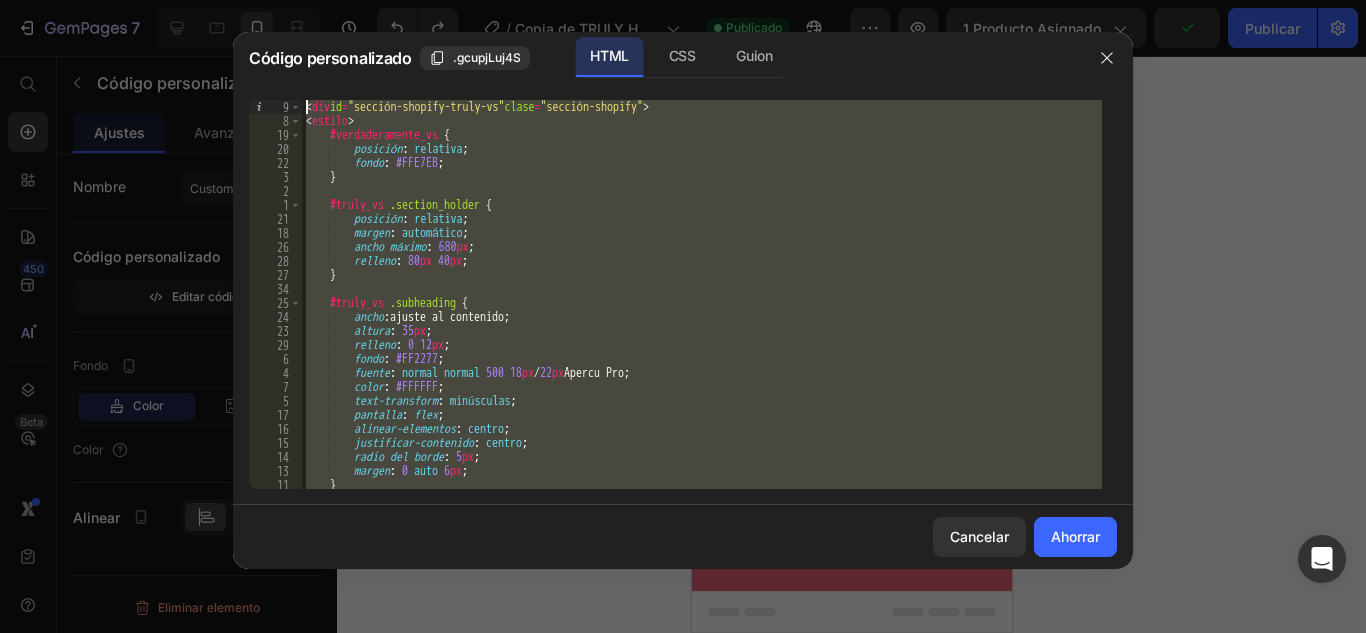 drag, startPoint x: 439, startPoint y: 486, endPoint x: 283, endPoint y: -50, distance: 558.2401 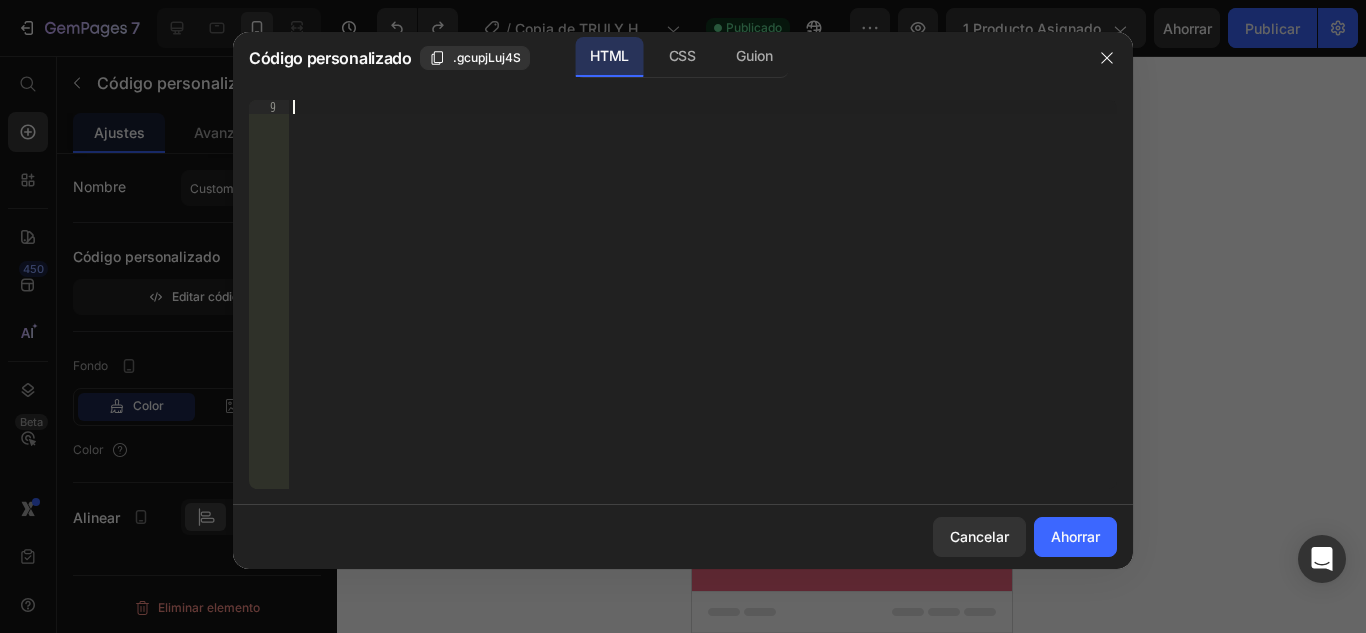 click on "Inserte el código de instalación de terceros, el código HTML o el código Liquid para mostrar contenido personalizado." at bounding box center (703, 308) 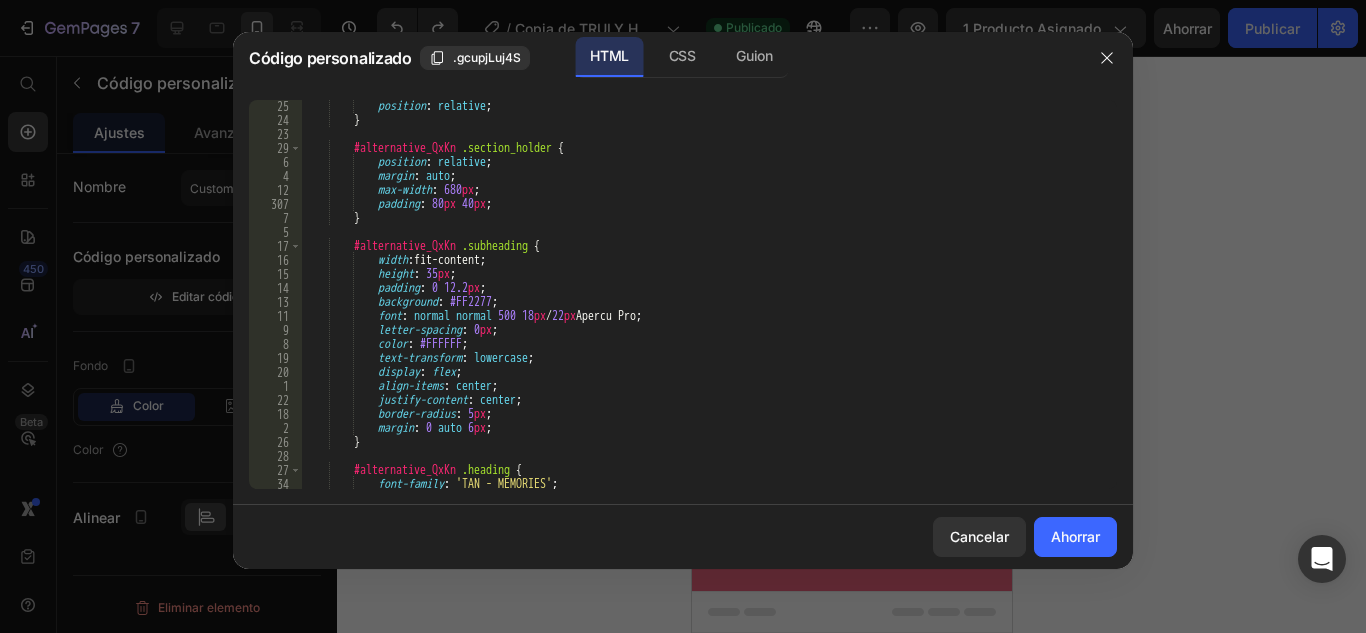 scroll, scrollTop: 0, scrollLeft: 0, axis: both 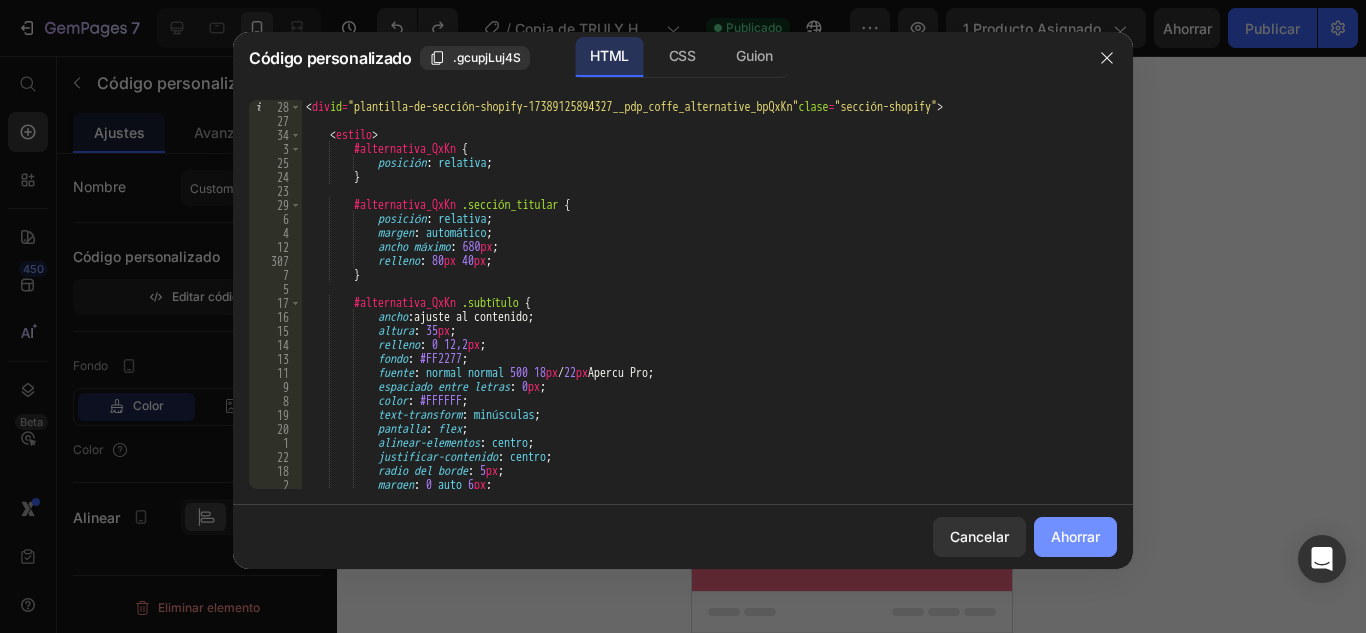 click on "Ahorrar" at bounding box center (1075, 536) 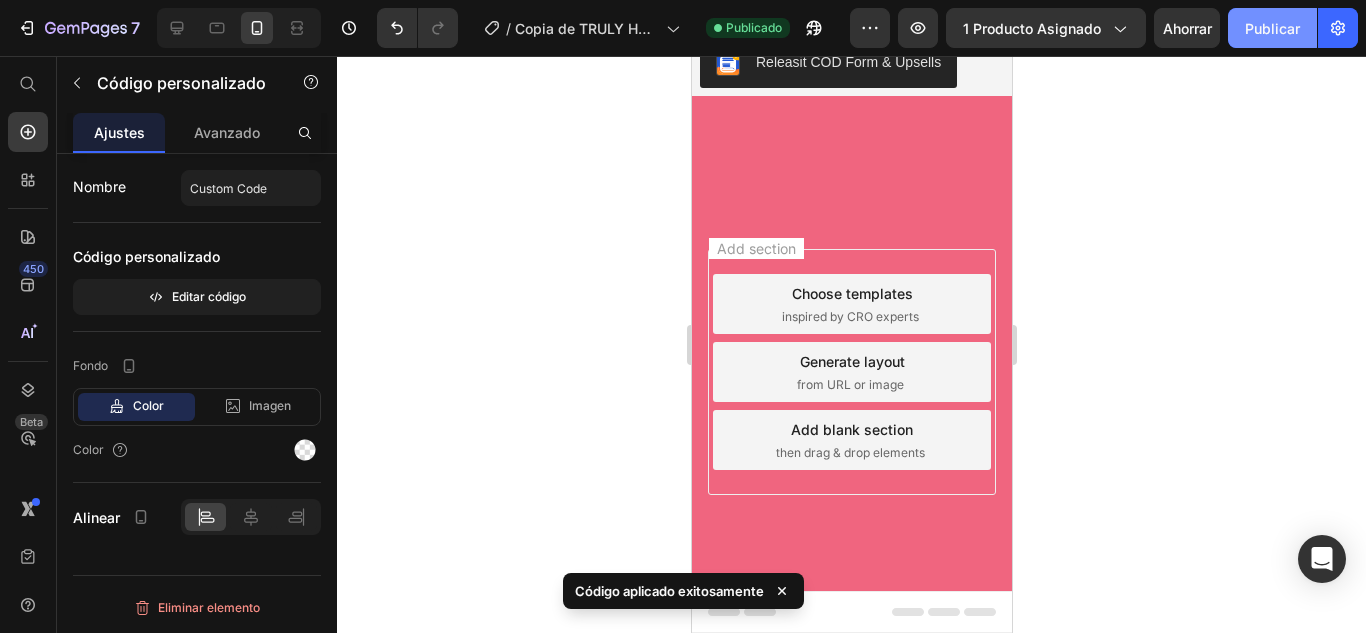 click on "Publicar" 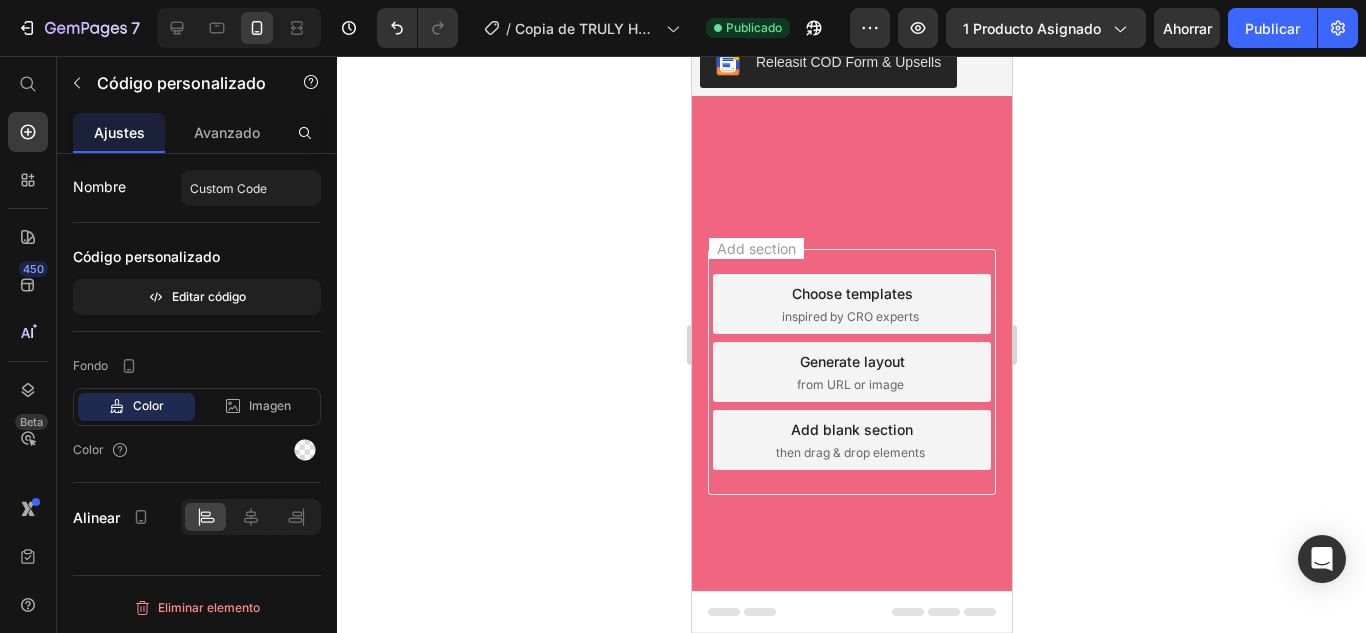 scroll, scrollTop: 5000, scrollLeft: 0, axis: vertical 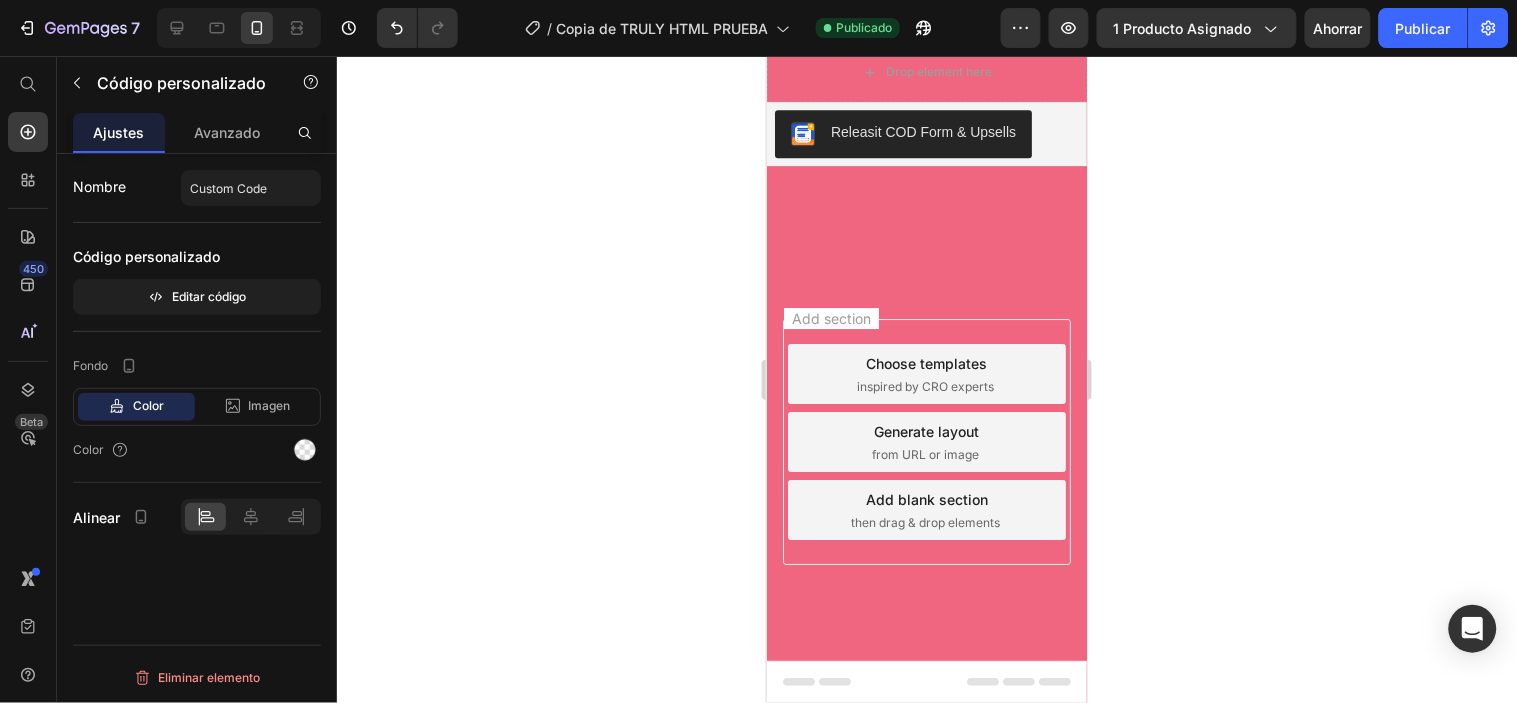 click 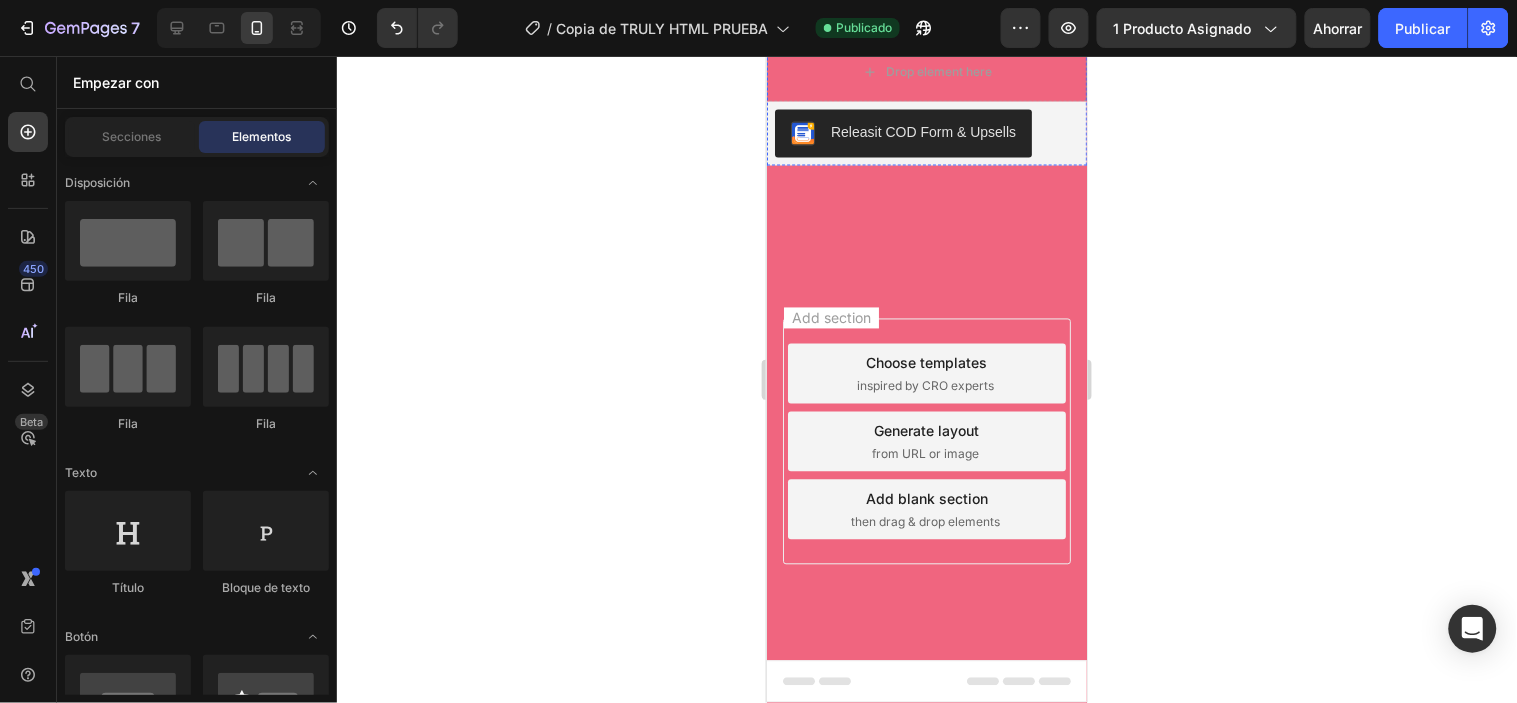 click on "Drop element here" at bounding box center (926, 11) 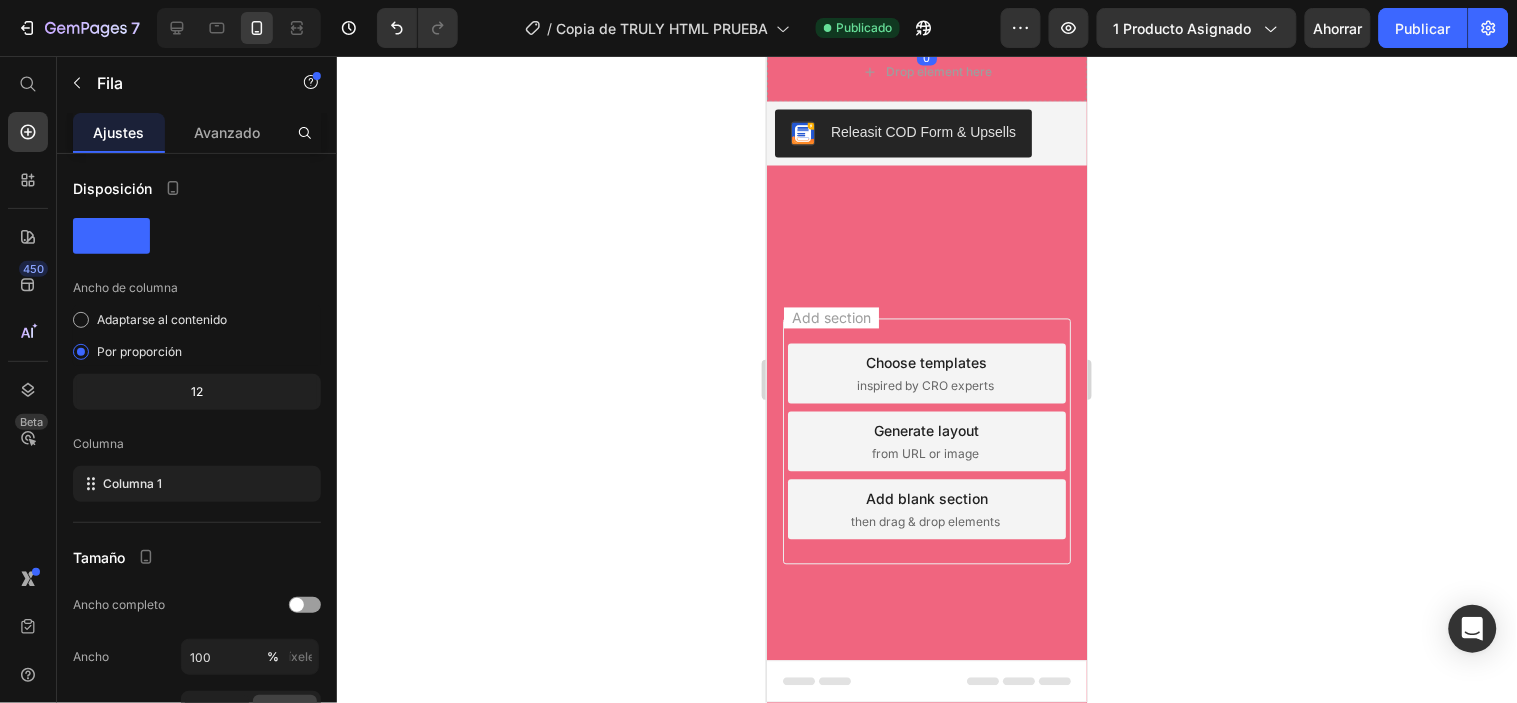 click on "Drop element here" at bounding box center [938, 11] 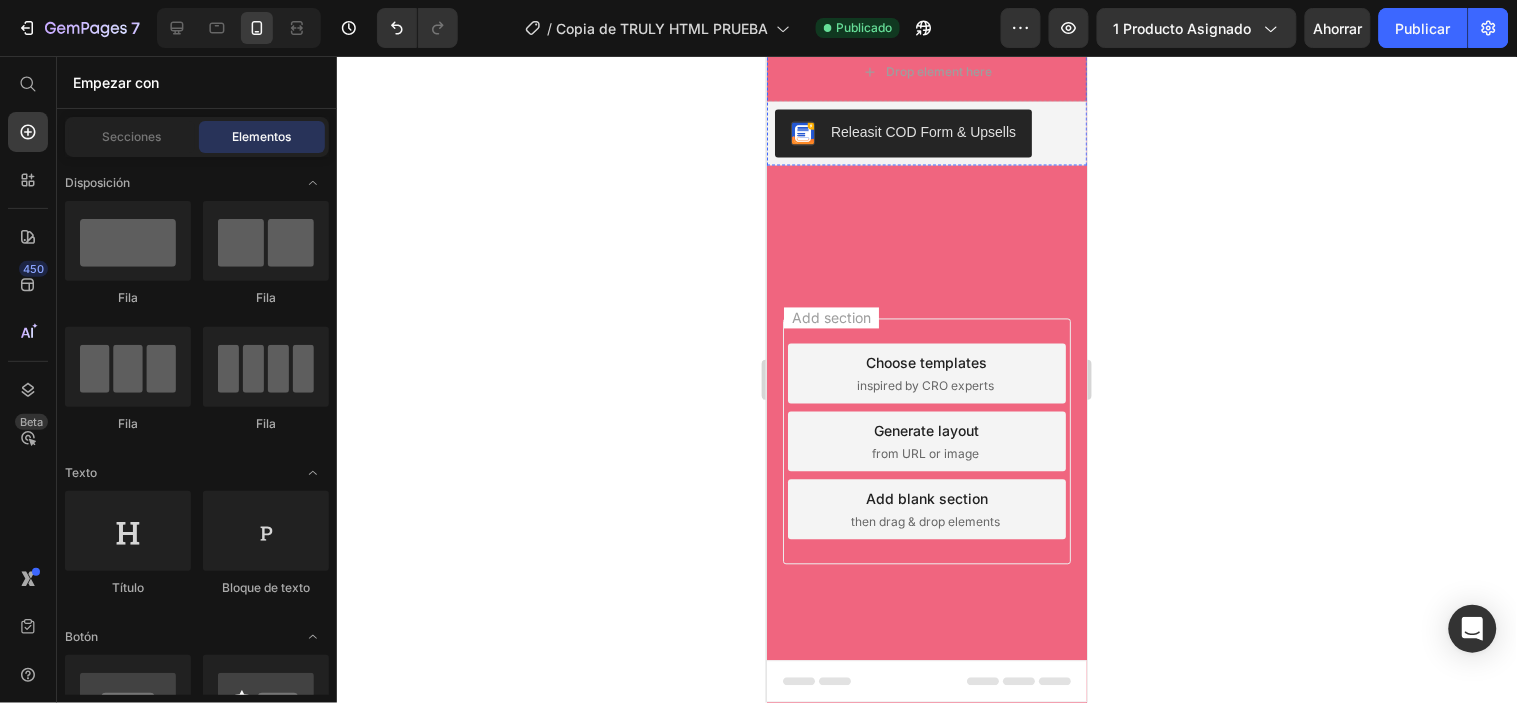 click on "Drop element here" at bounding box center (926, -49) 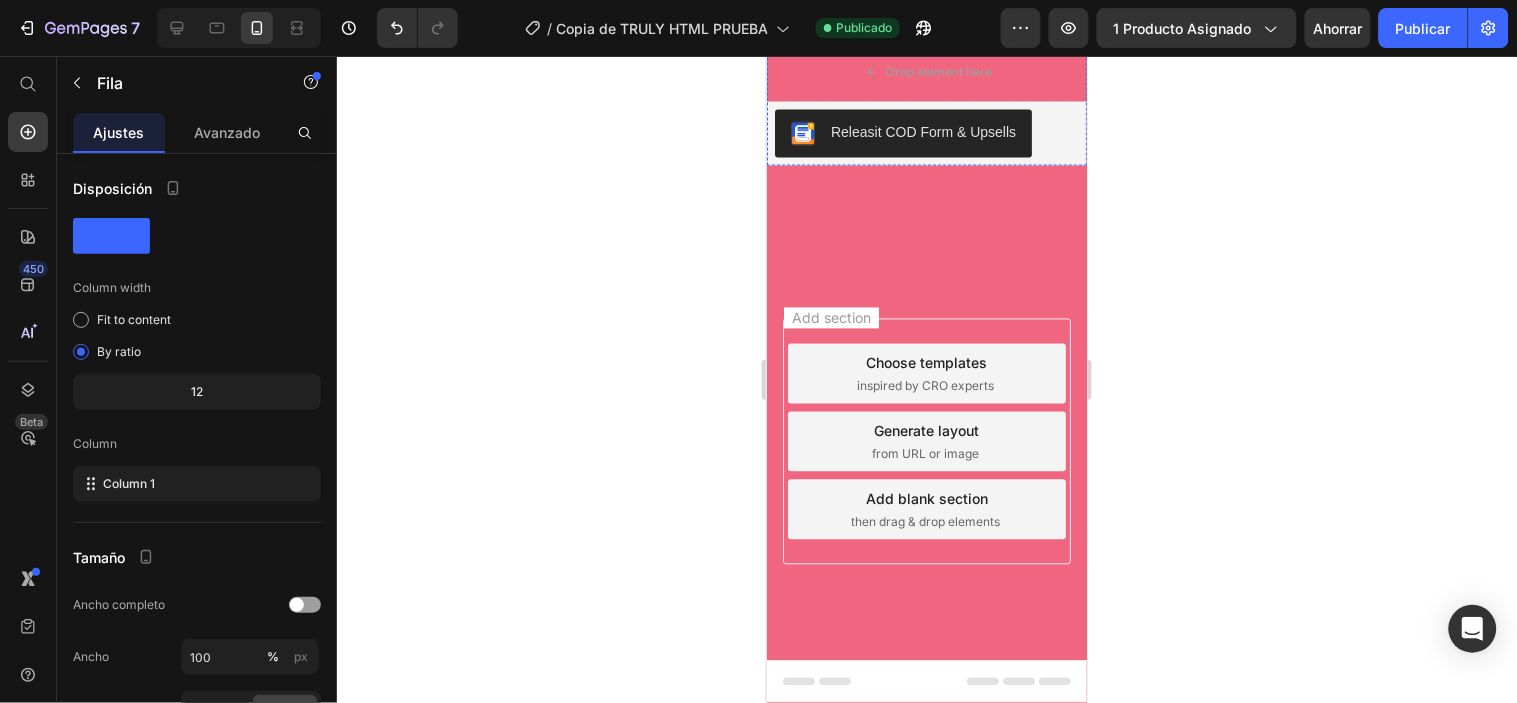click on "Drop element here" at bounding box center [926, 11] 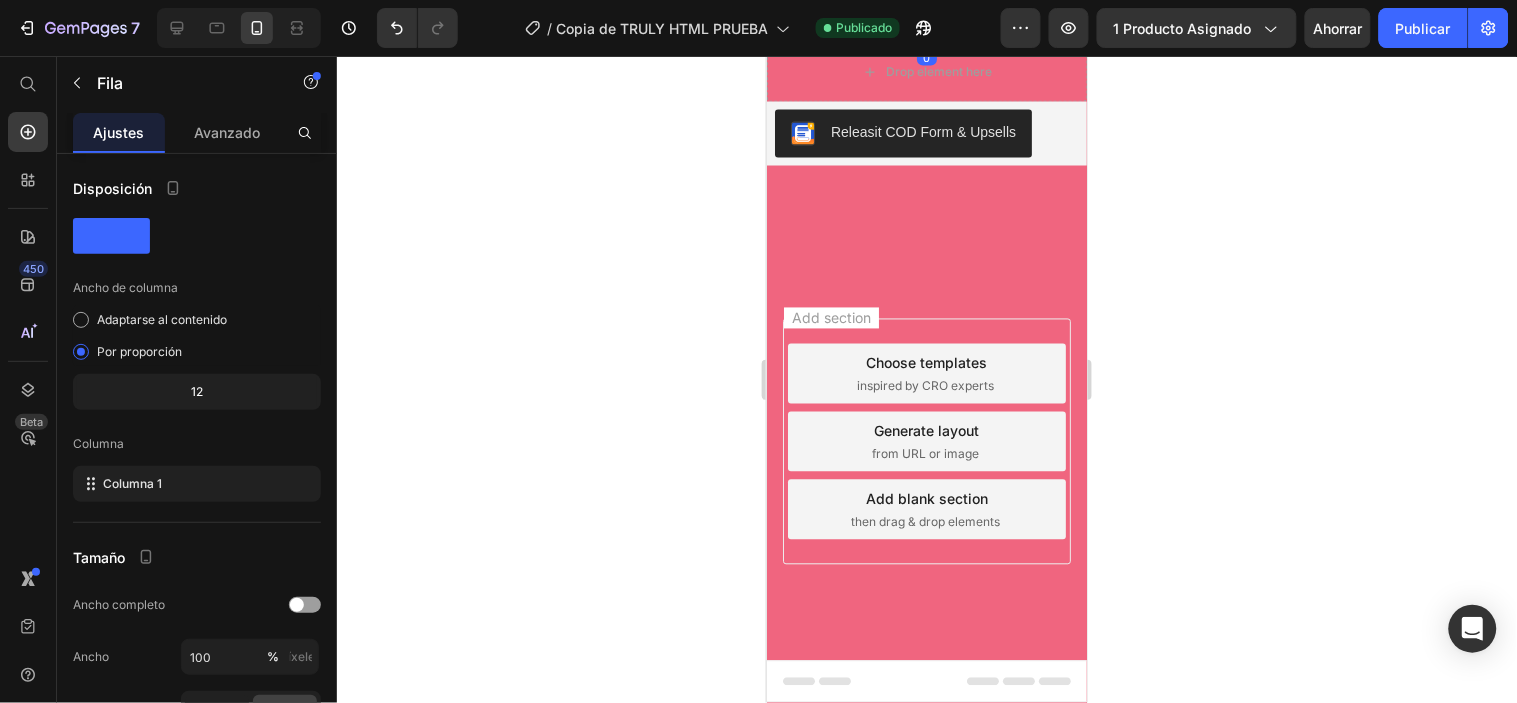 click 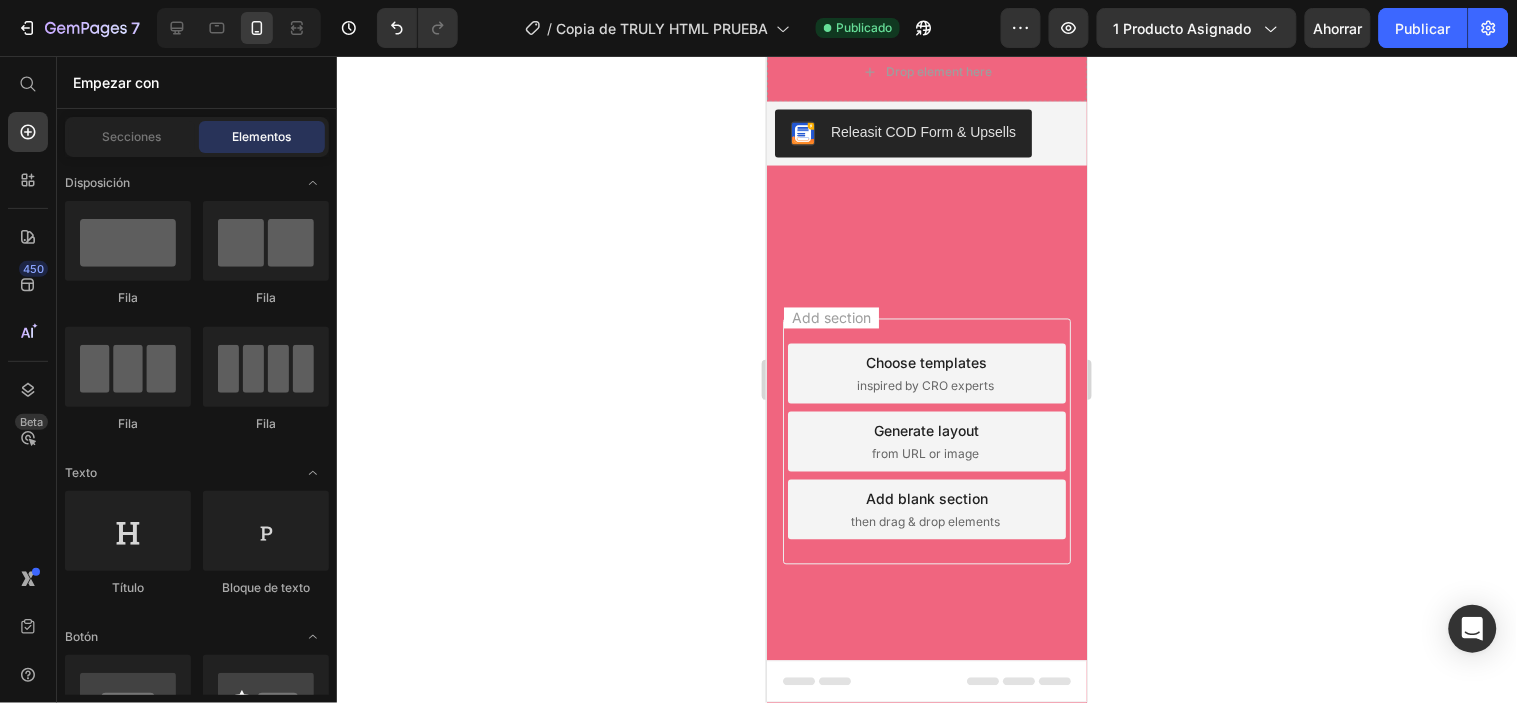click 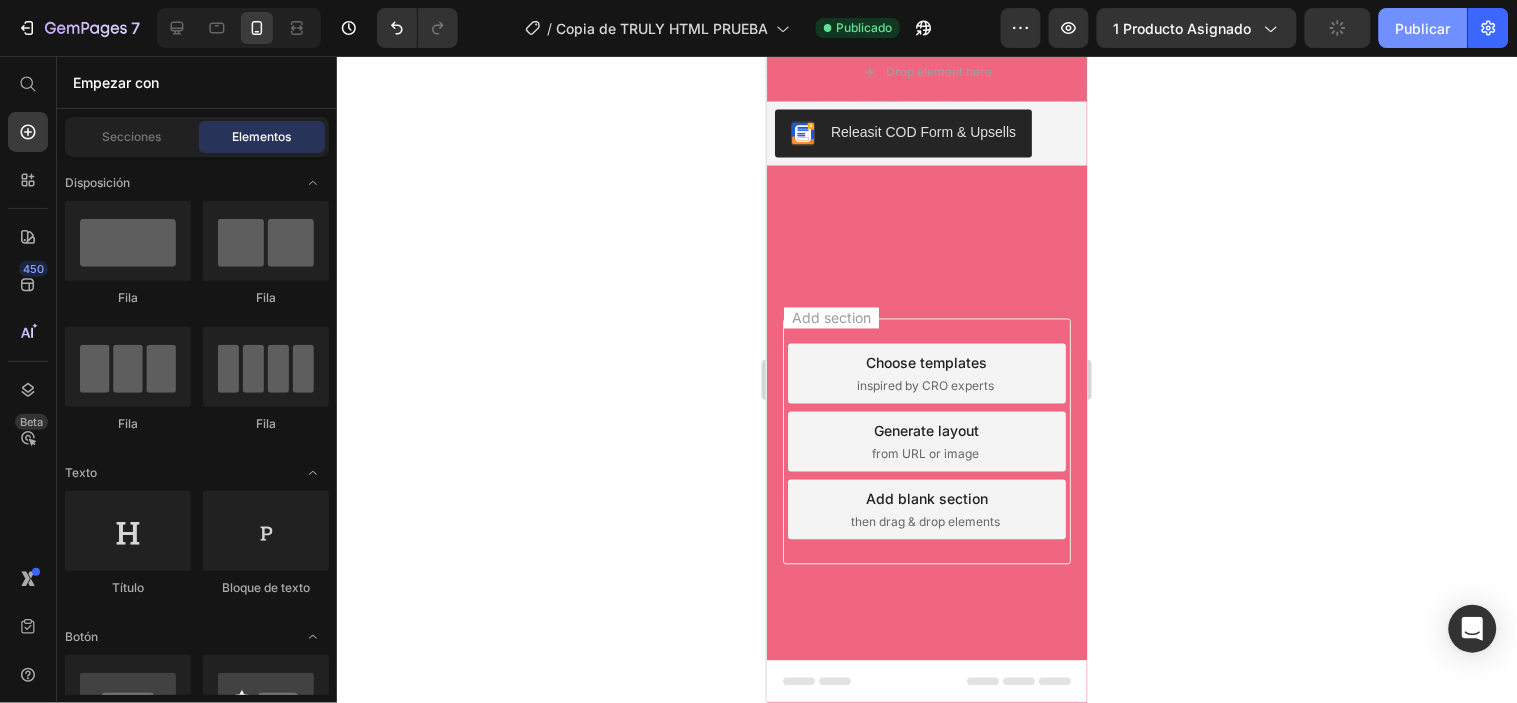 click on "Publicar" at bounding box center (1423, 28) 